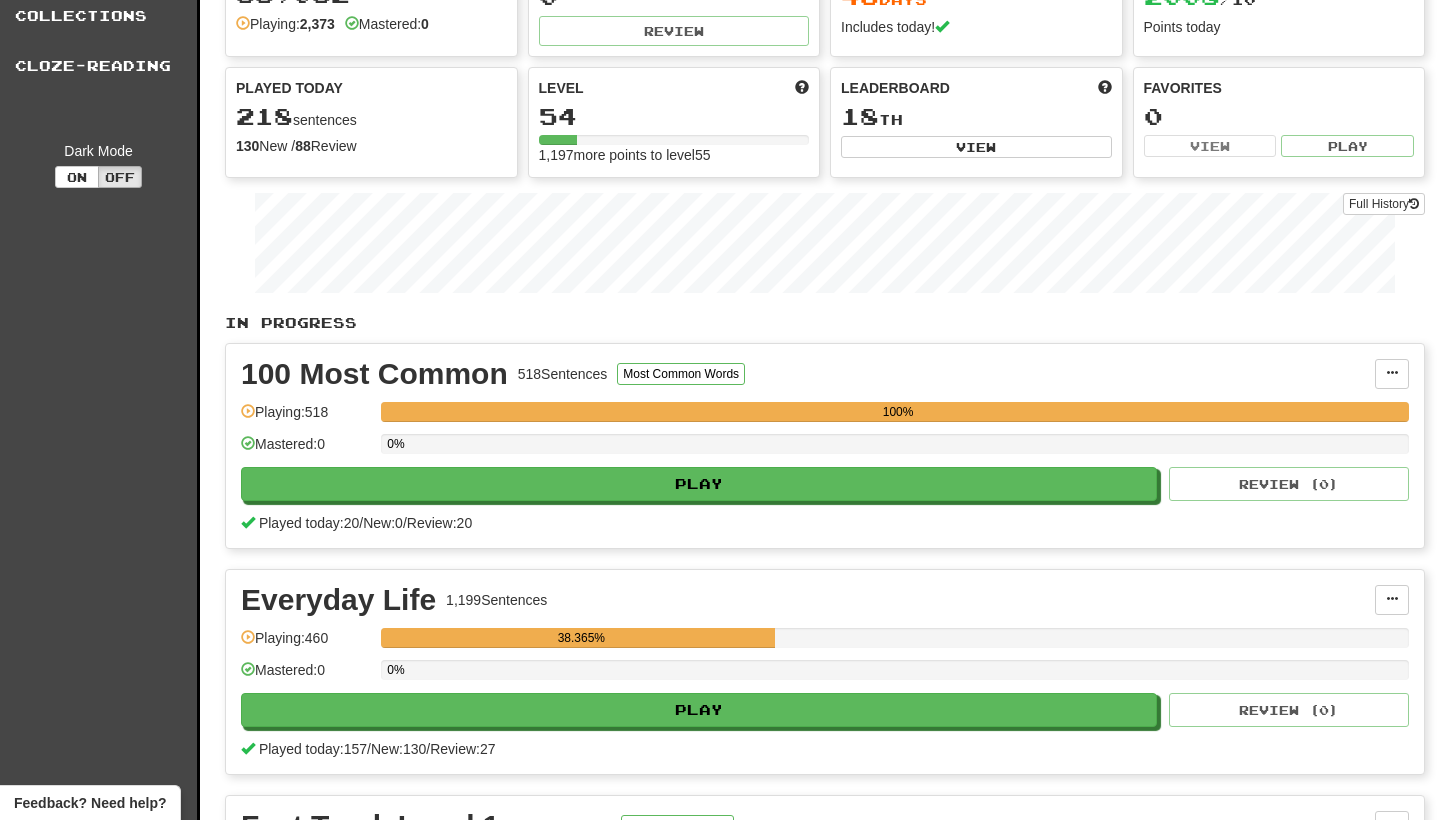 scroll, scrollTop: 163, scrollLeft: 0, axis: vertical 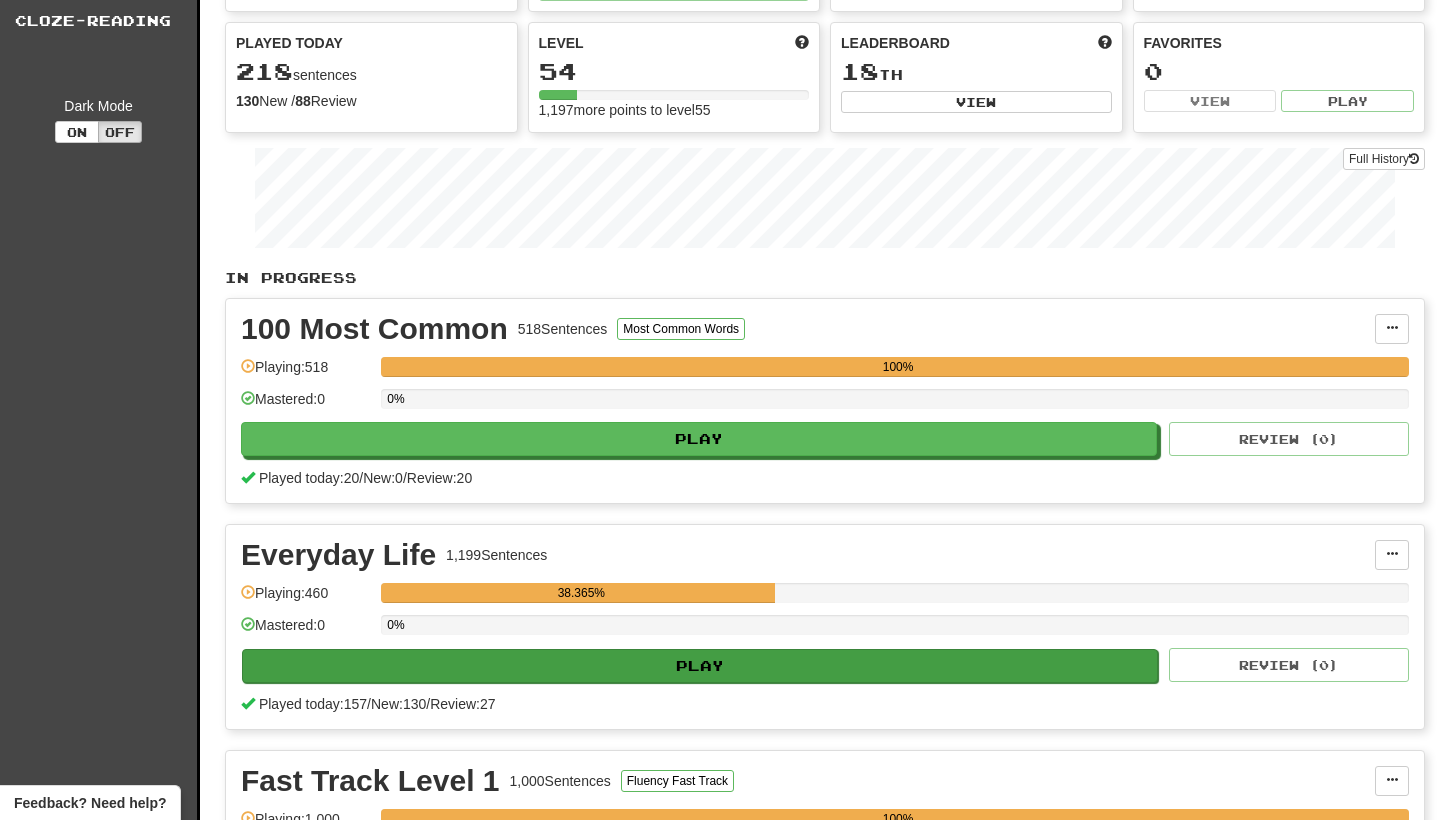 click on "Play" at bounding box center (700, 666) 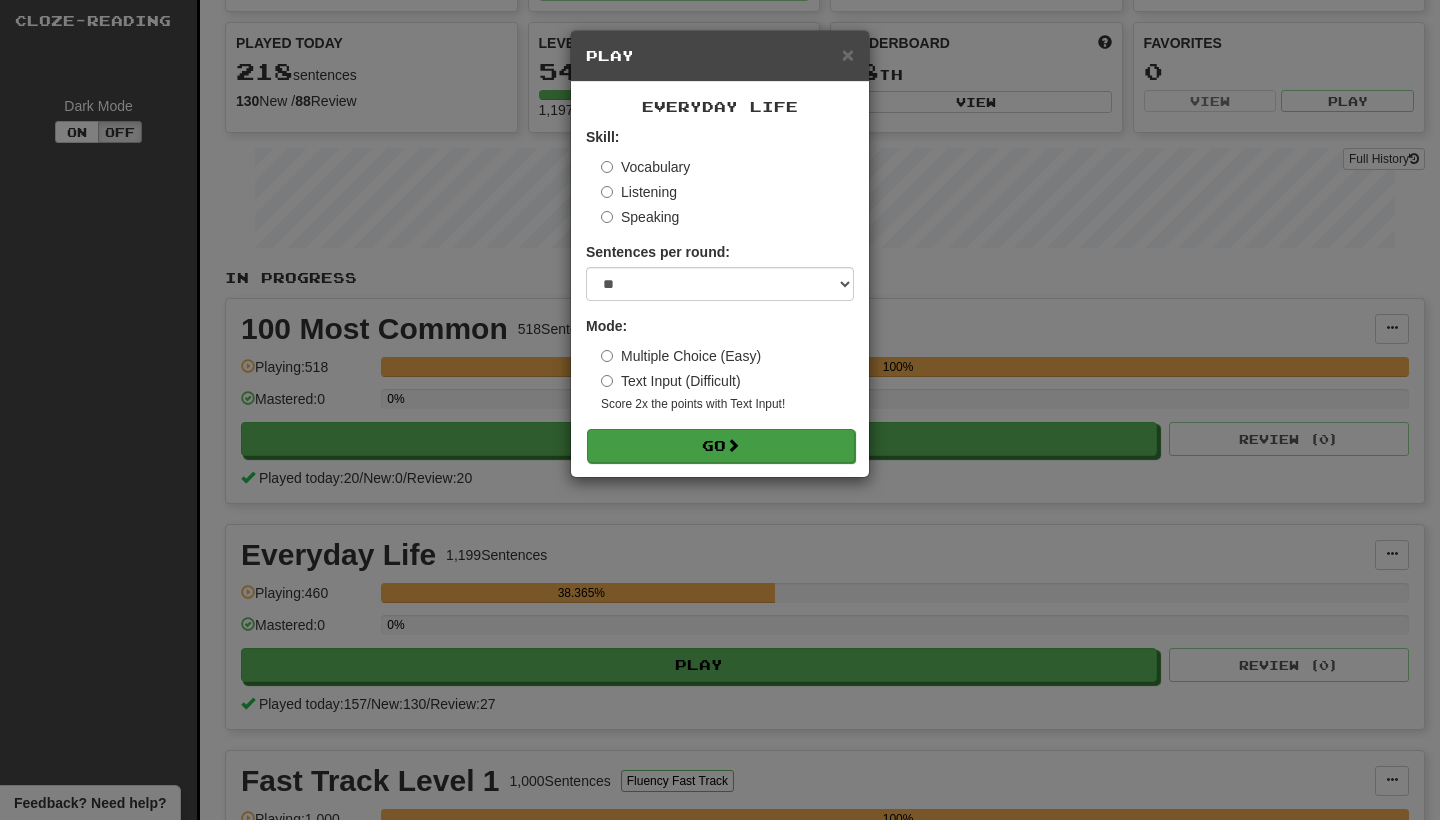 click on "Go" at bounding box center (721, 446) 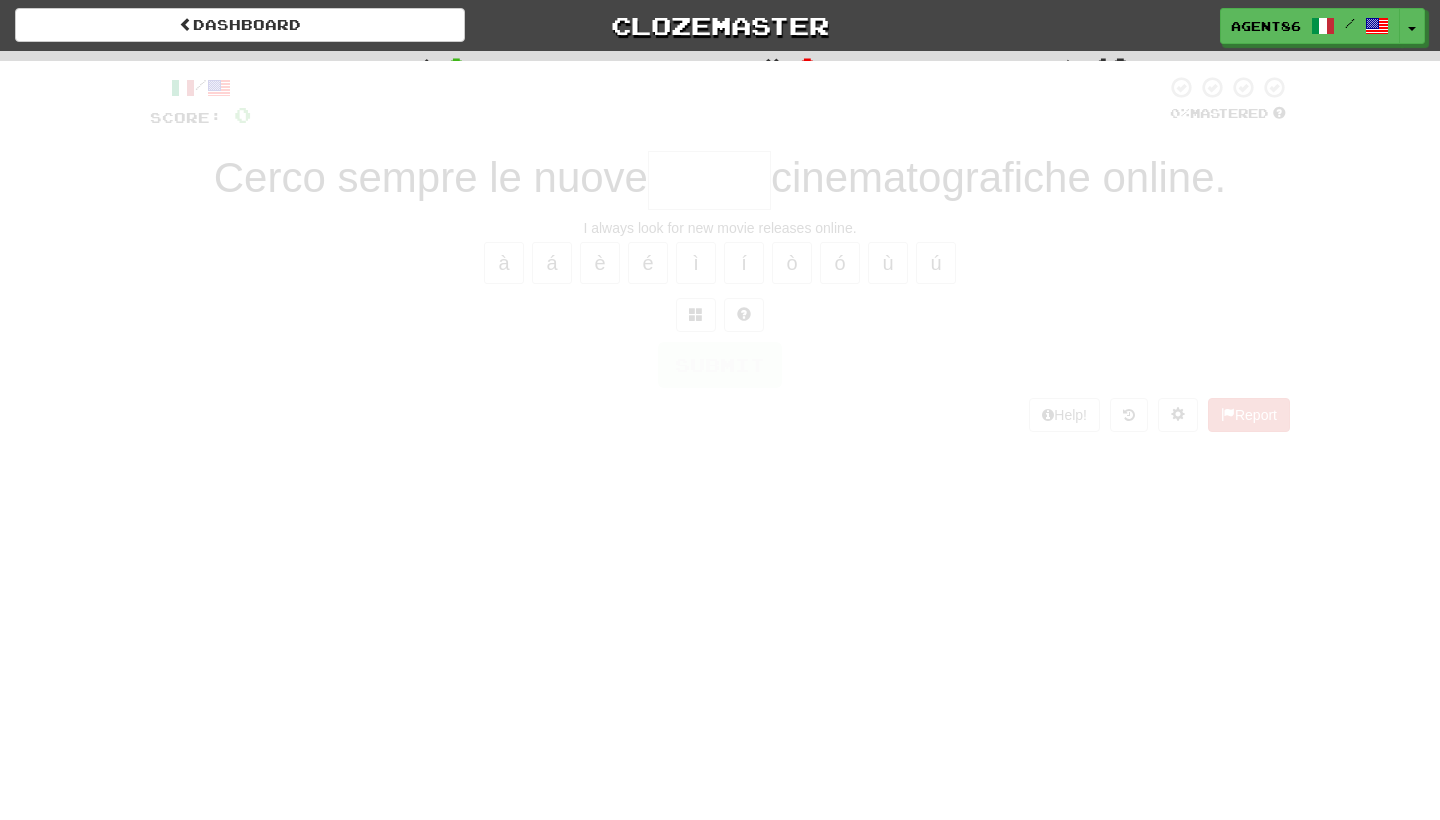 scroll, scrollTop: 0, scrollLeft: 0, axis: both 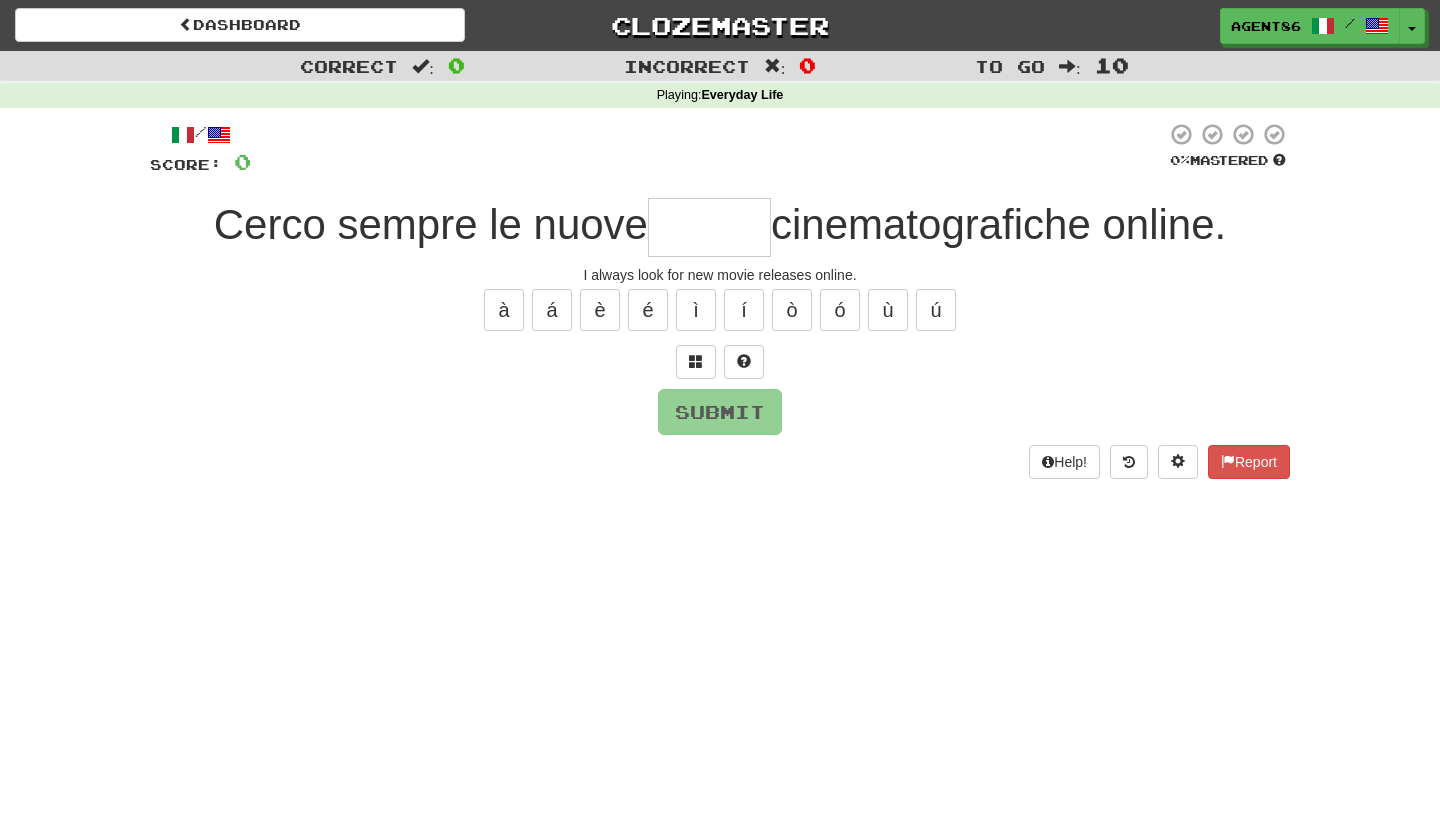 type on "*" 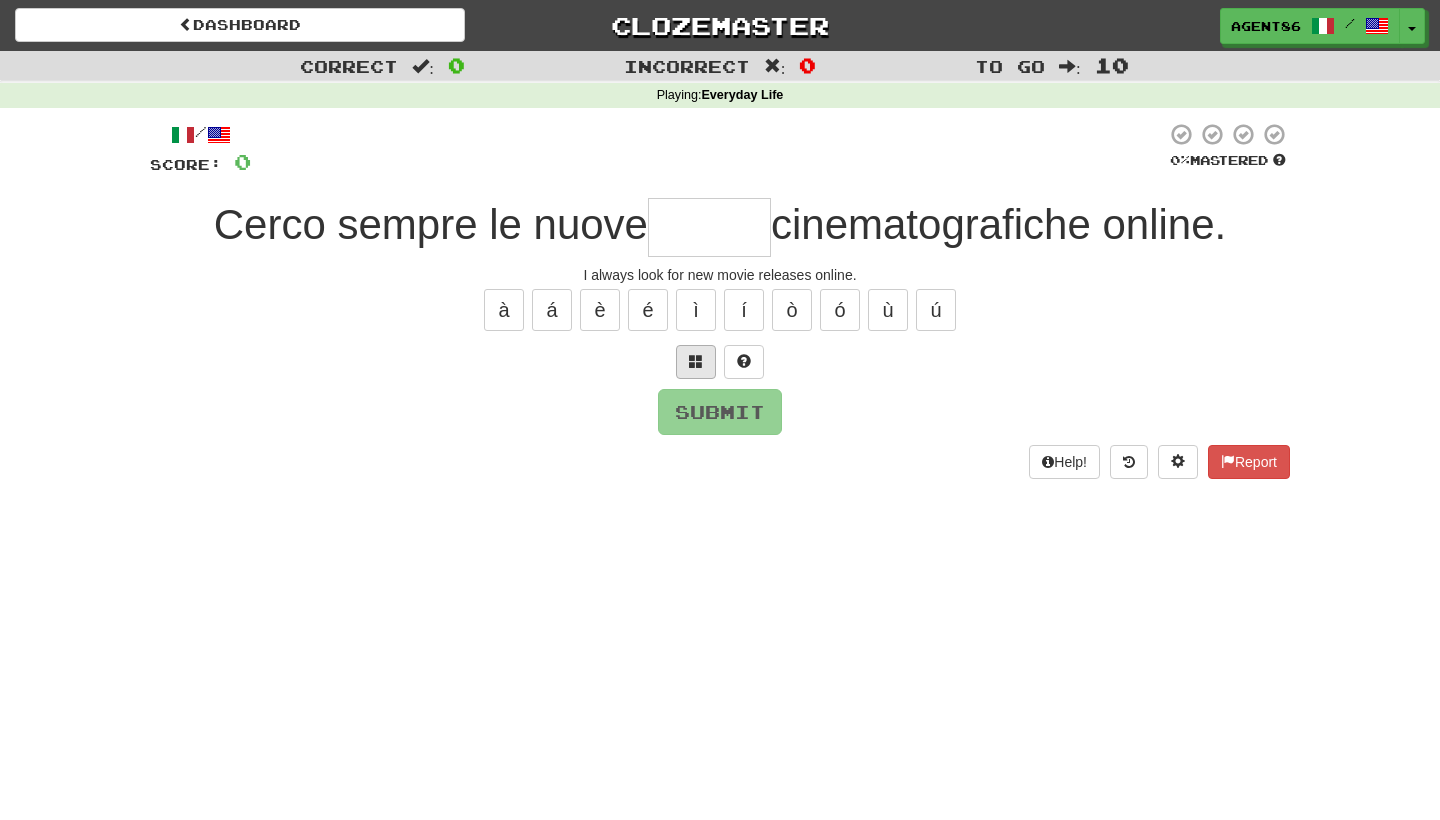 click at bounding box center (696, 361) 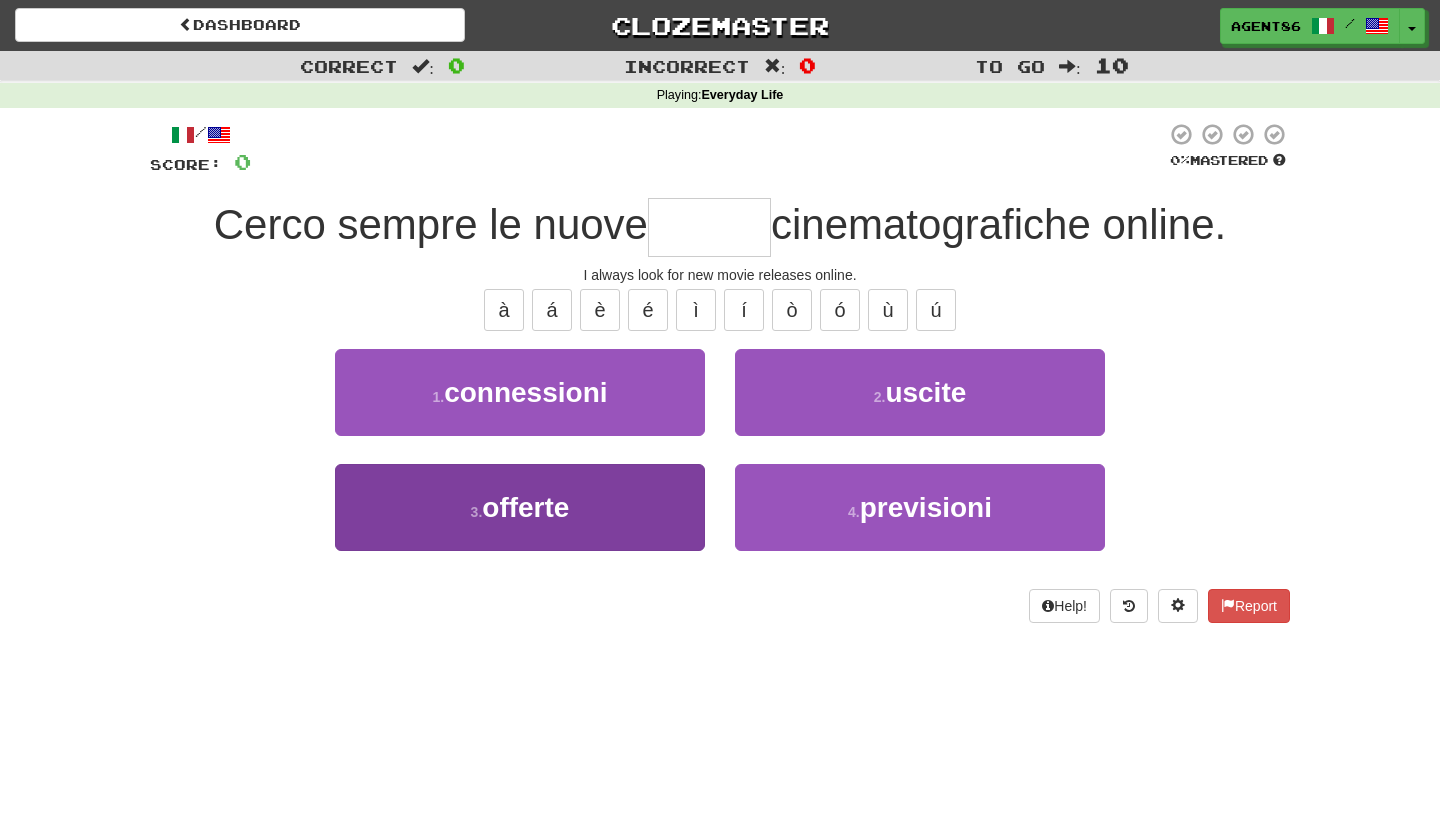 click on "offerte" at bounding box center [525, 507] 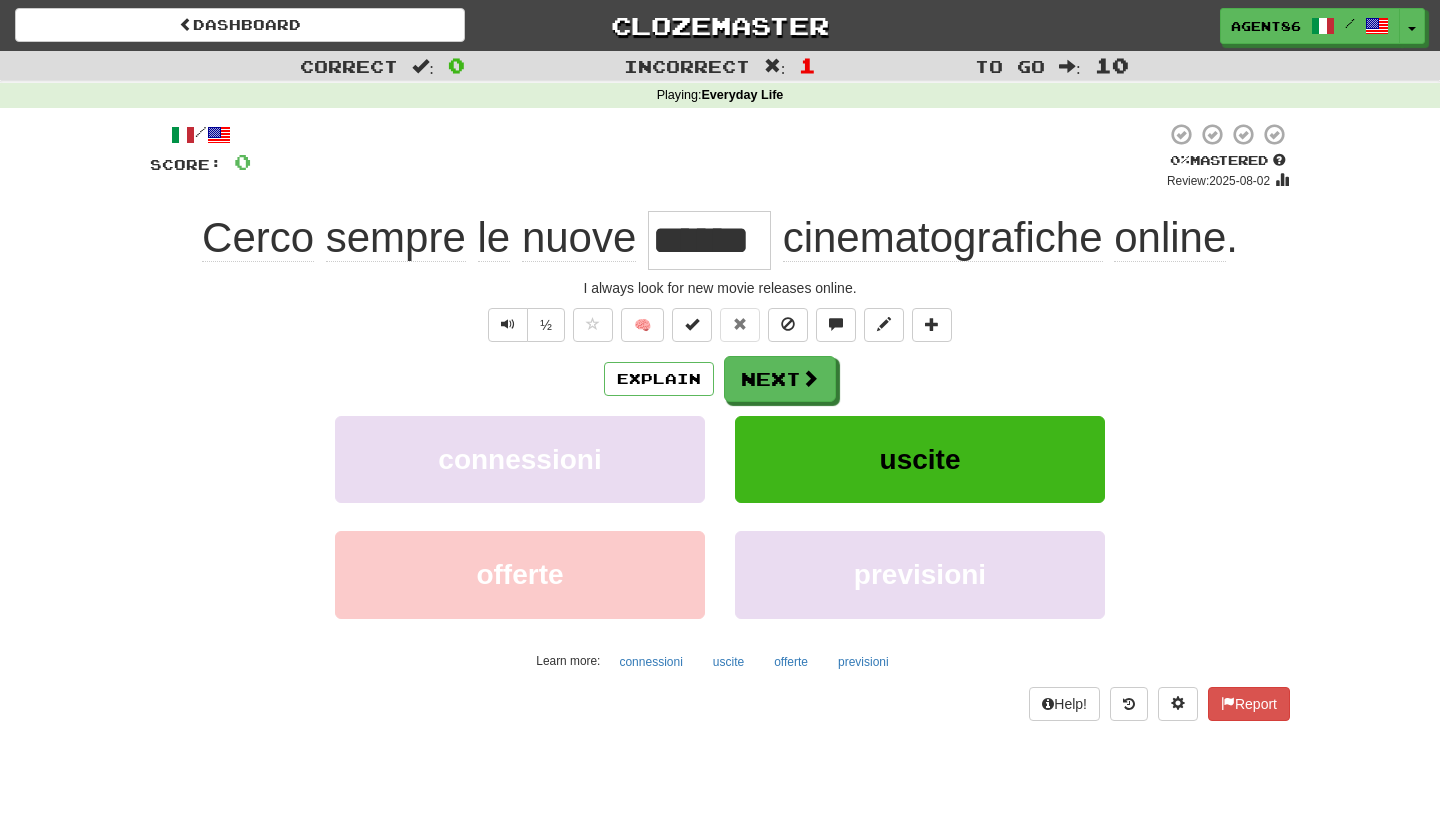 click on "uscite" at bounding box center [920, 459] 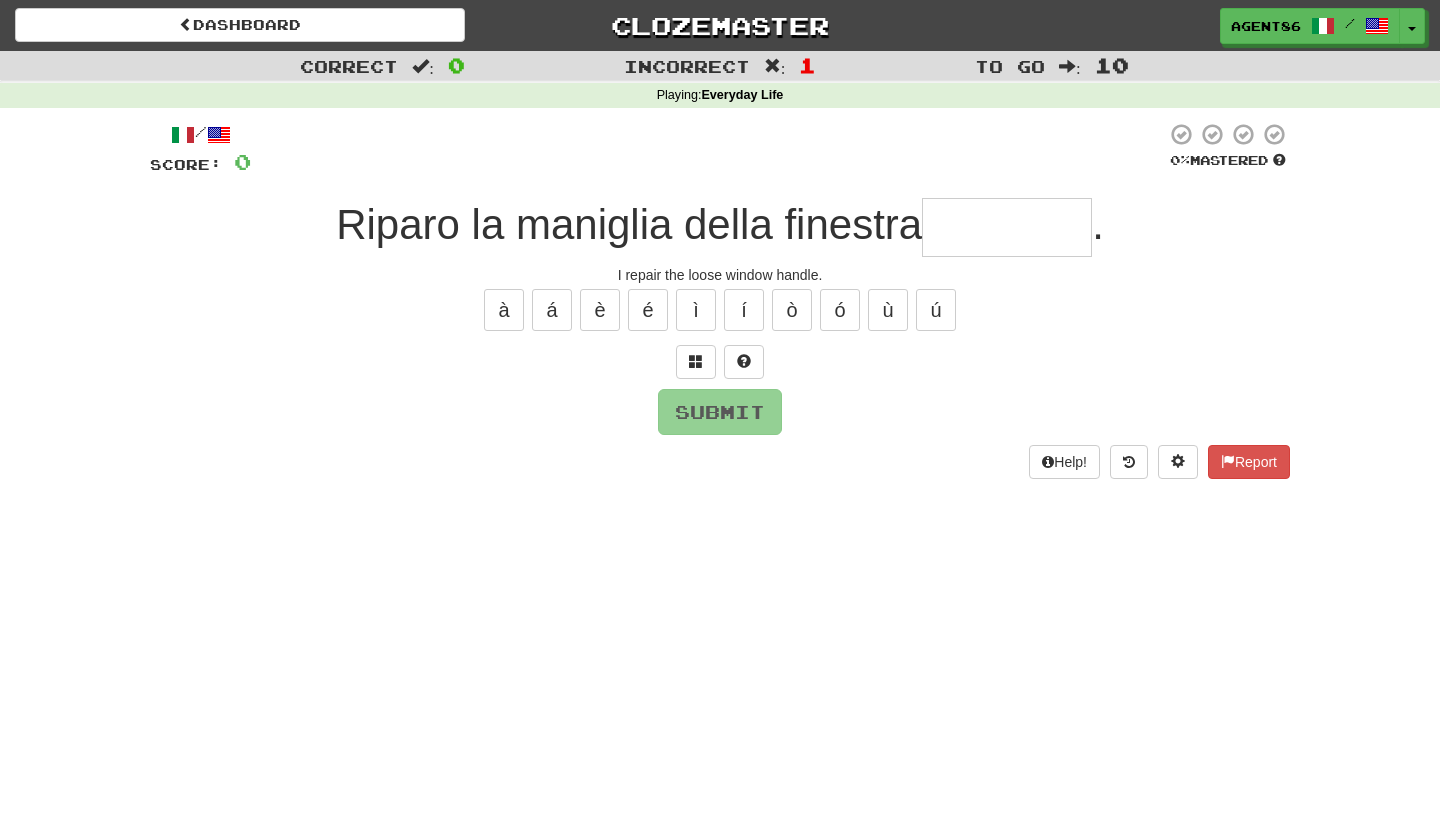 type on "*" 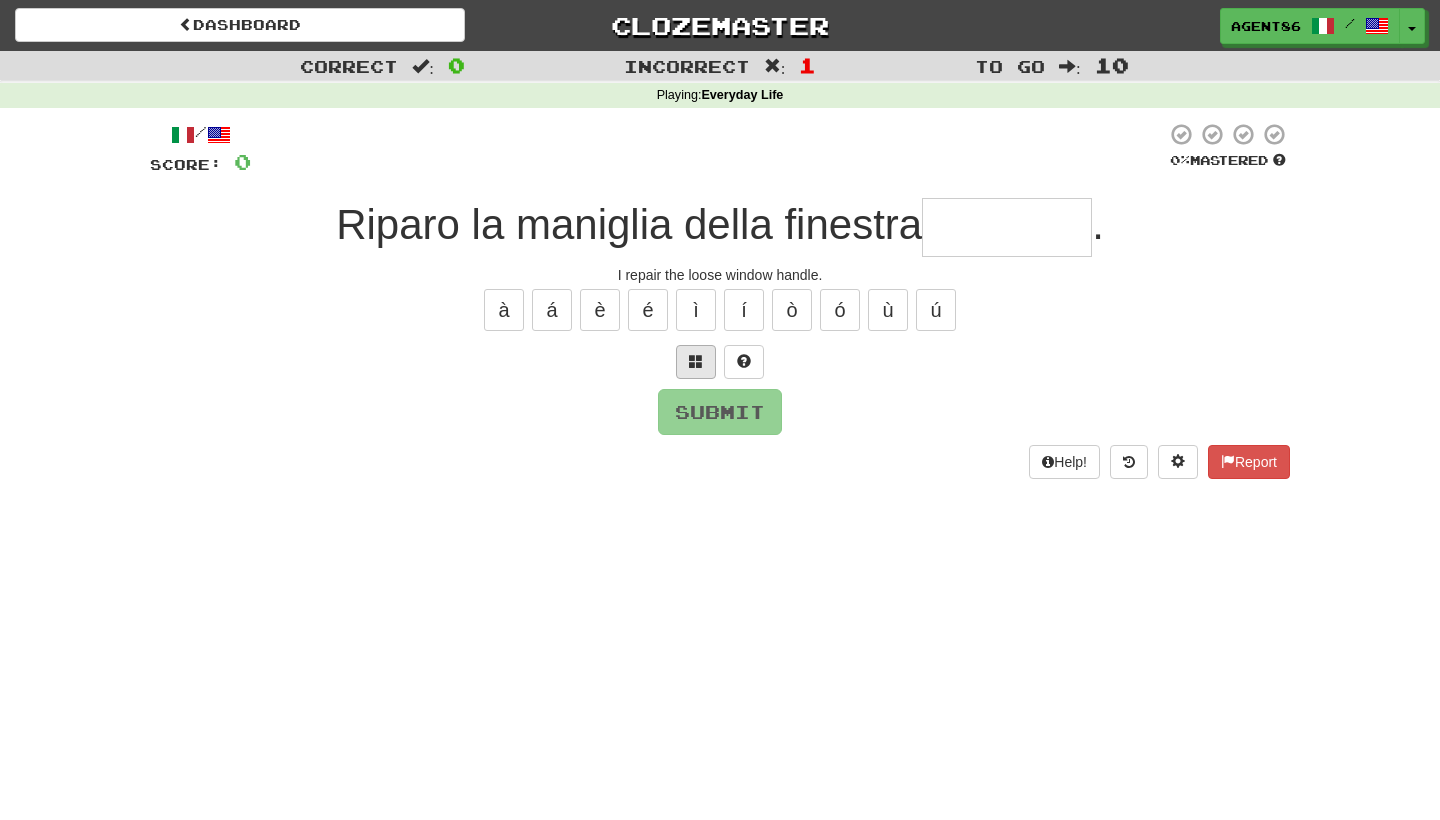 click at bounding box center (696, 361) 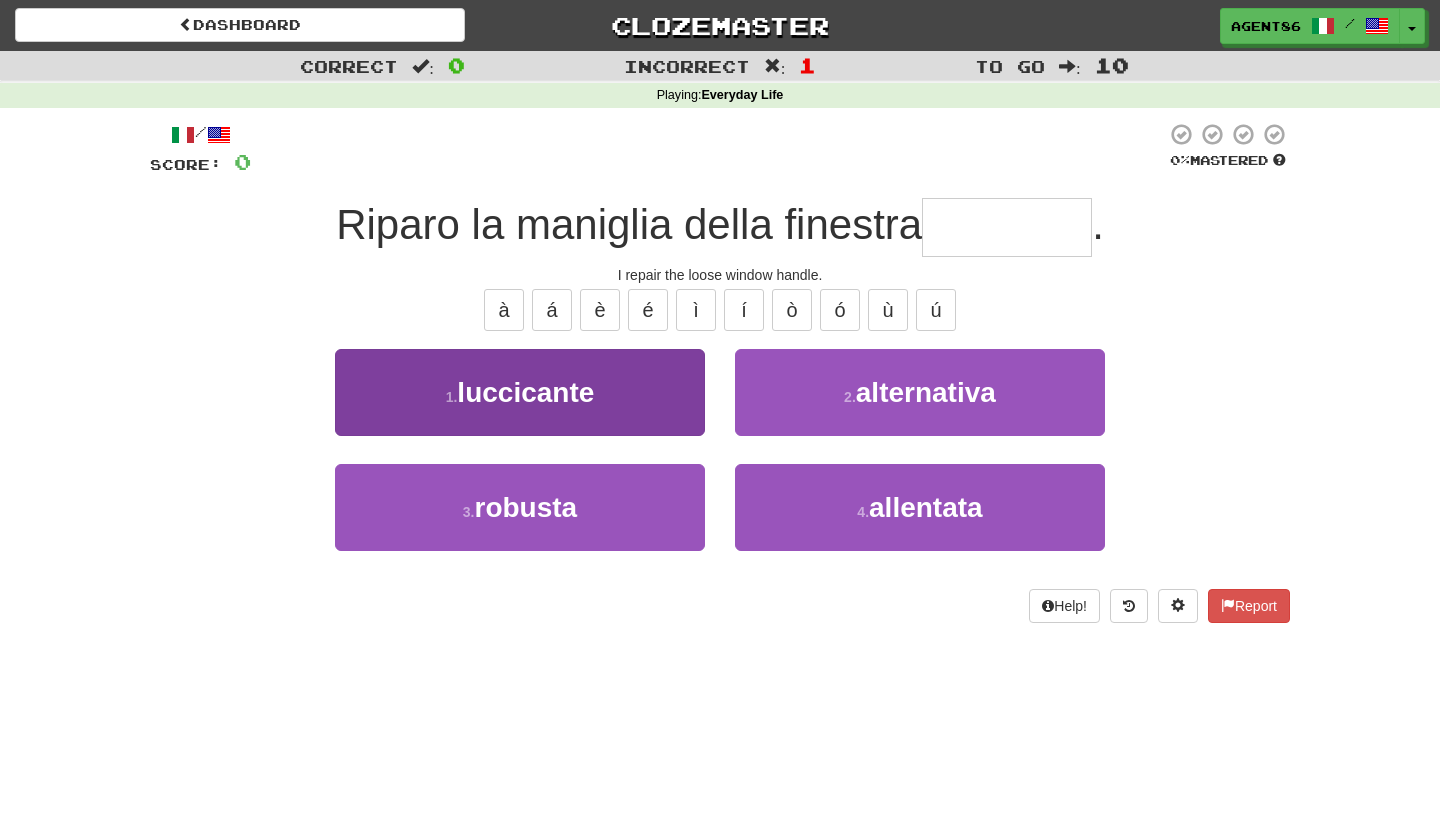 click on "1 .  luccicante" at bounding box center [520, 392] 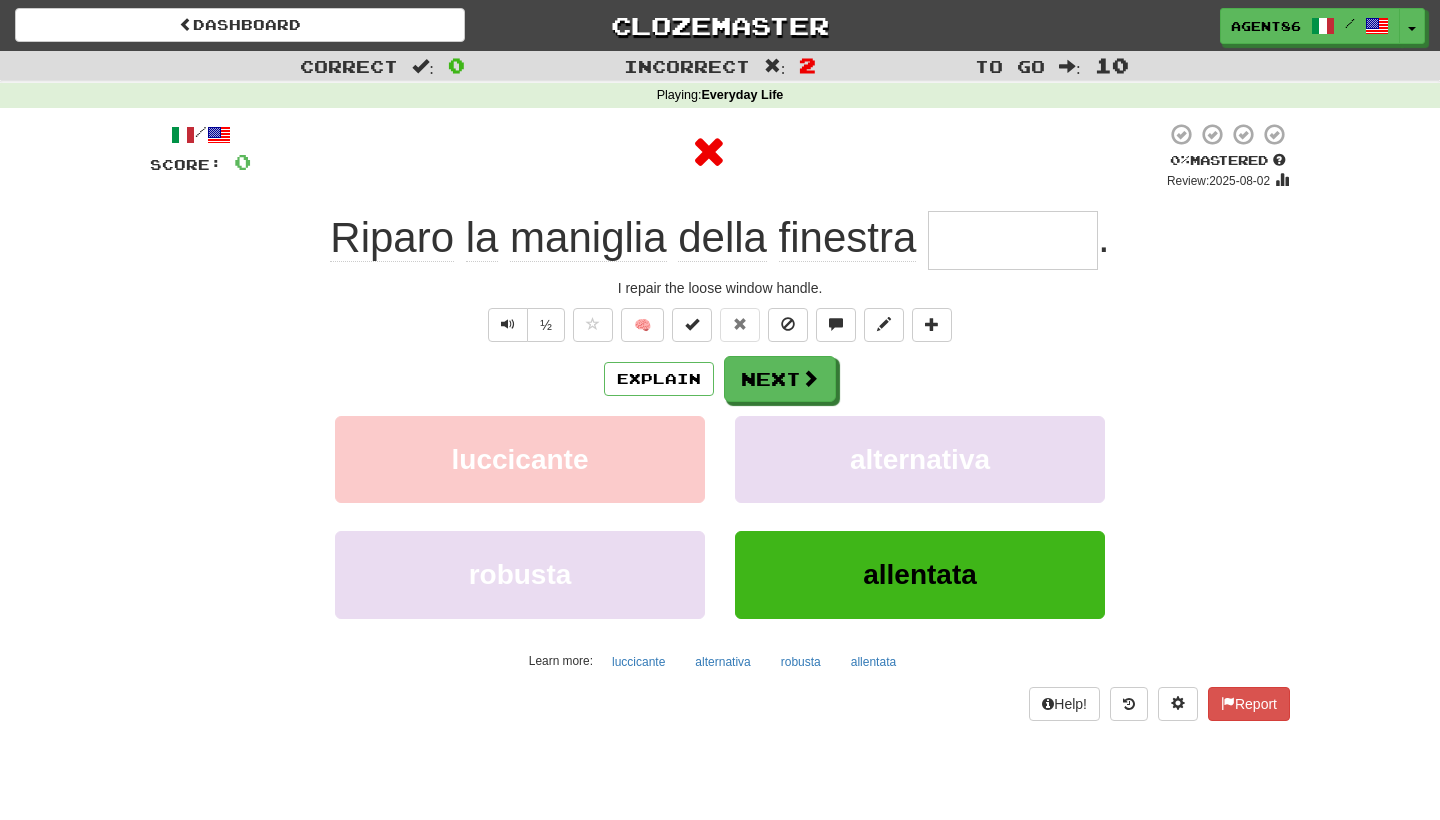 type on "*********" 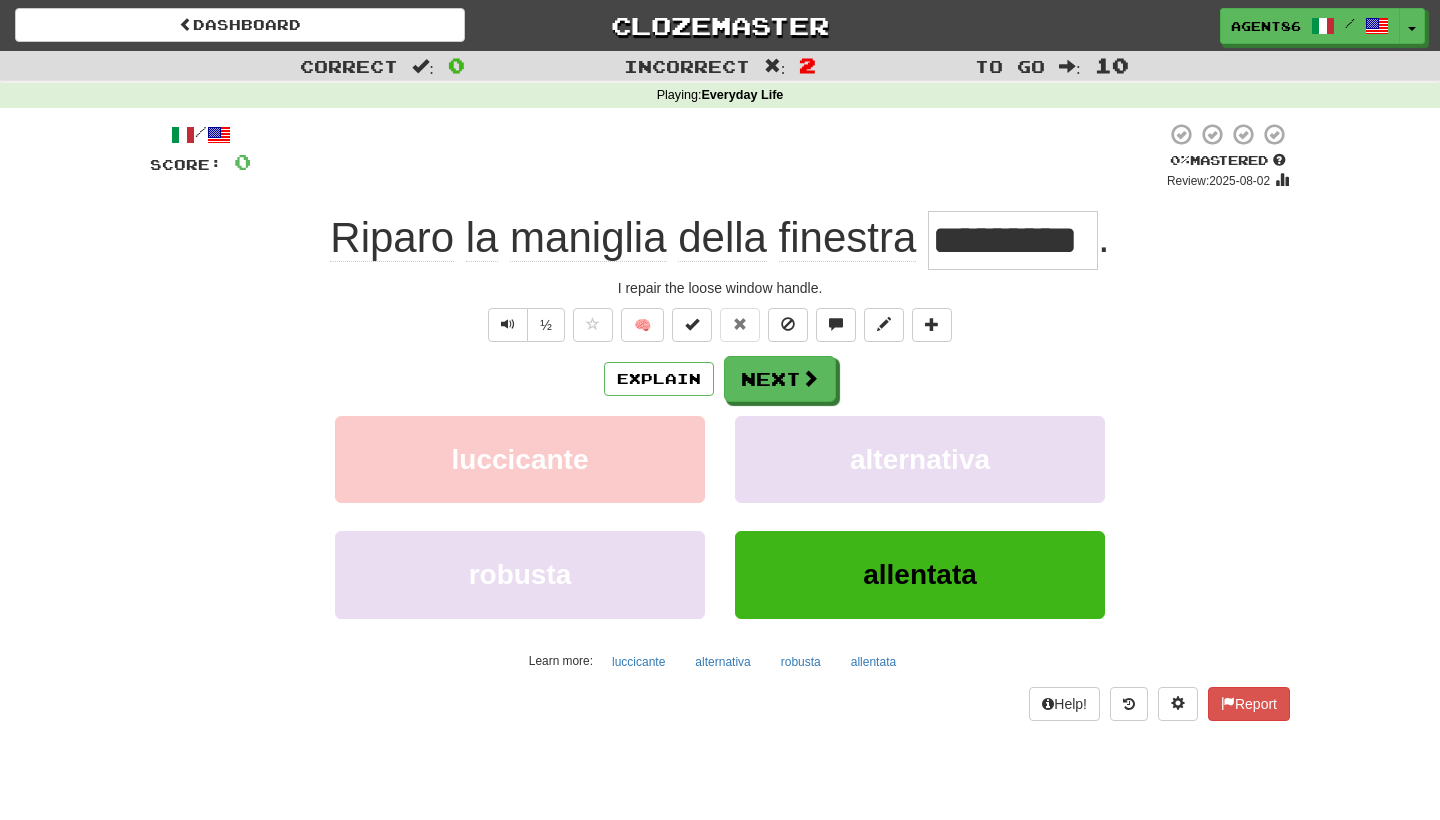 click on "allentata" at bounding box center [920, 574] 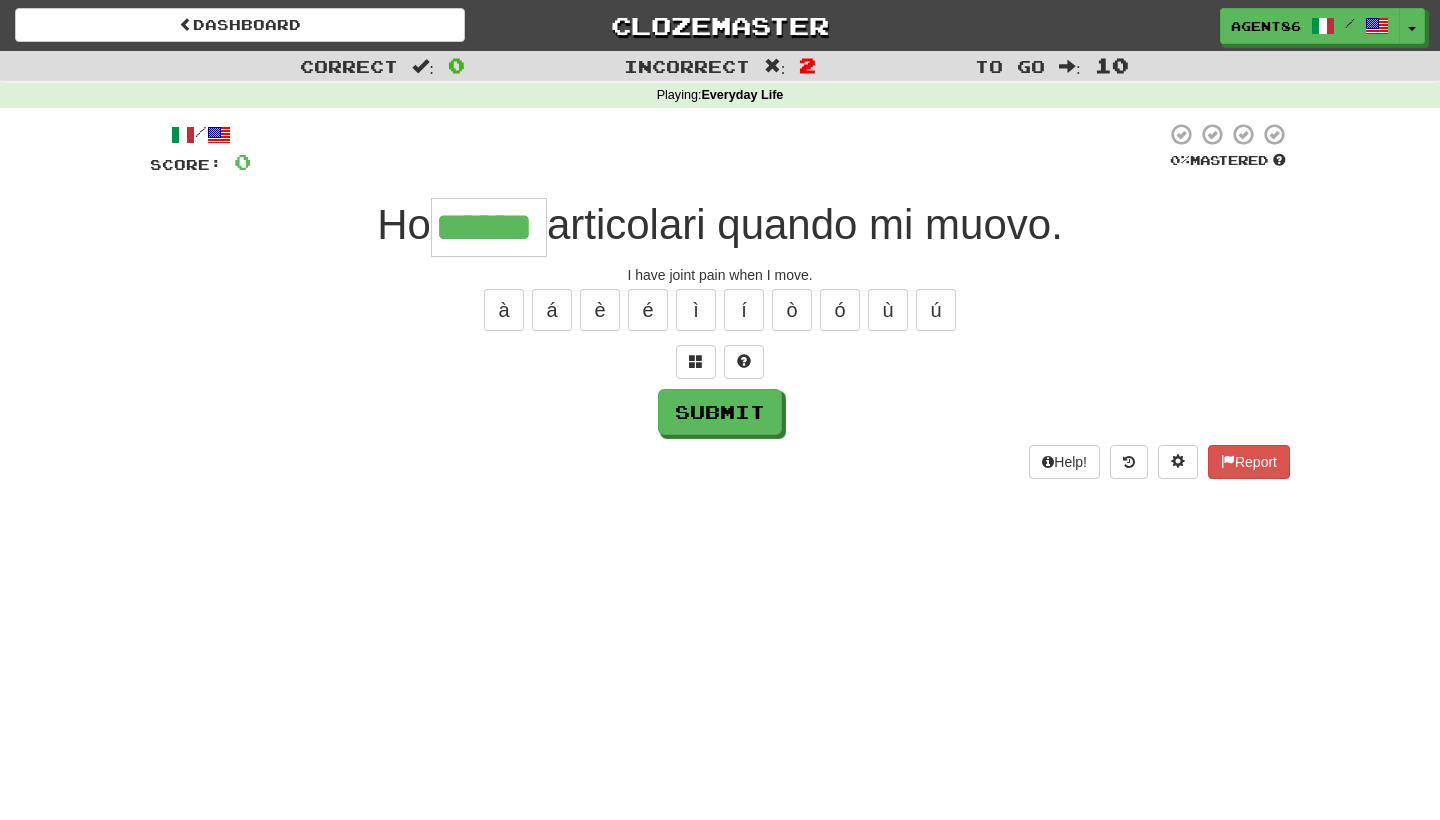 type on "******" 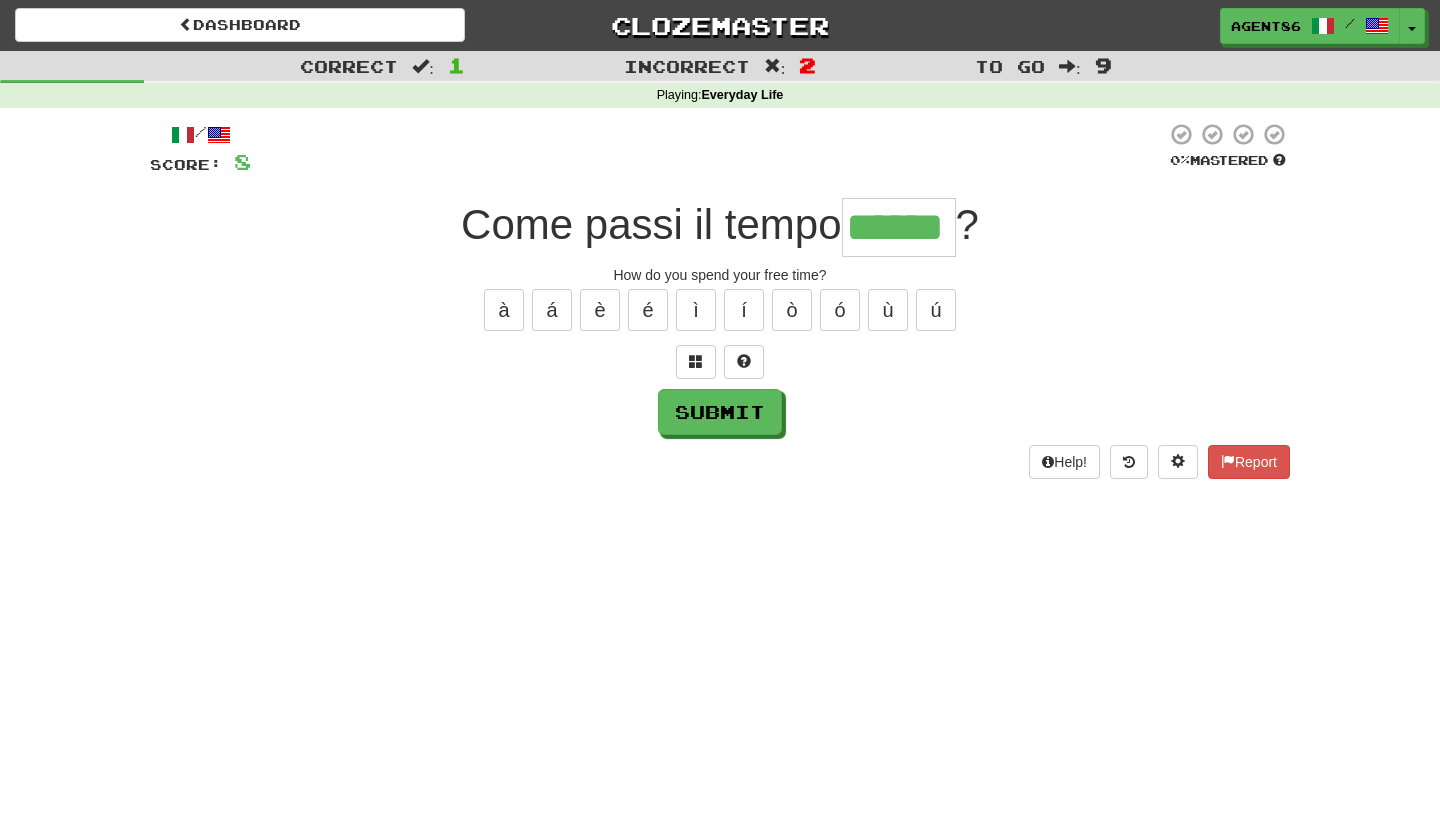 type on "******" 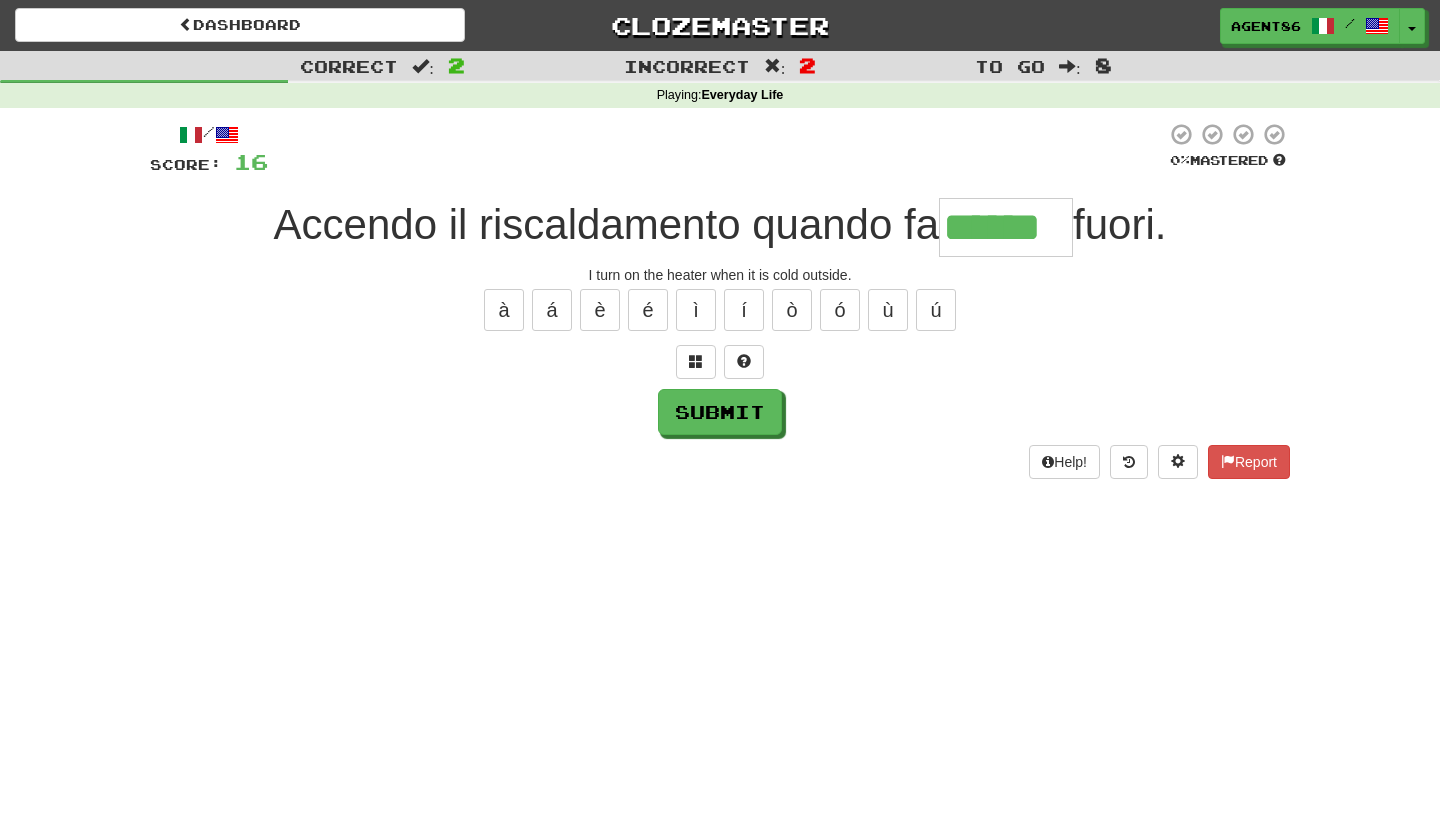 type on "******" 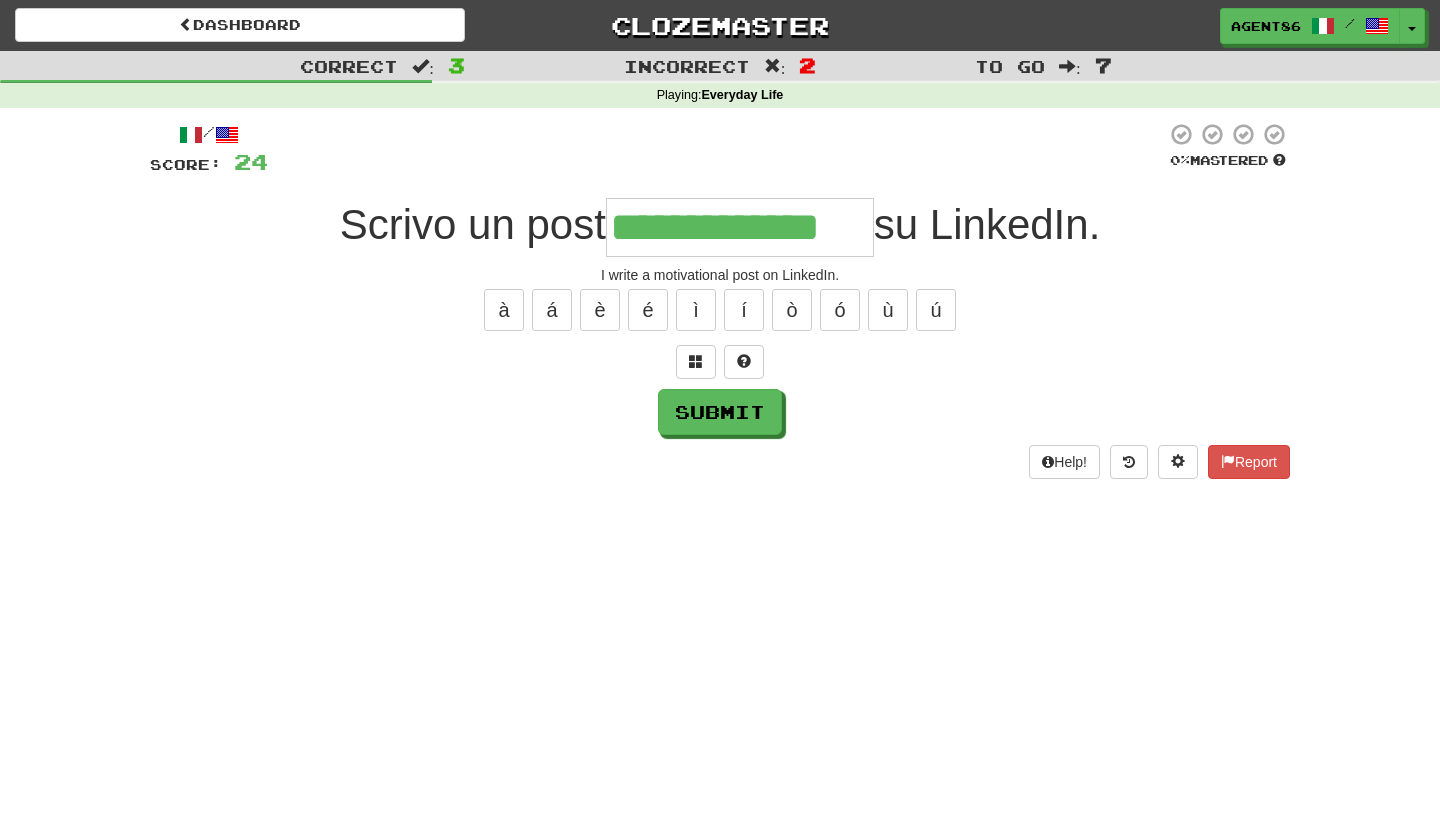 type on "**********" 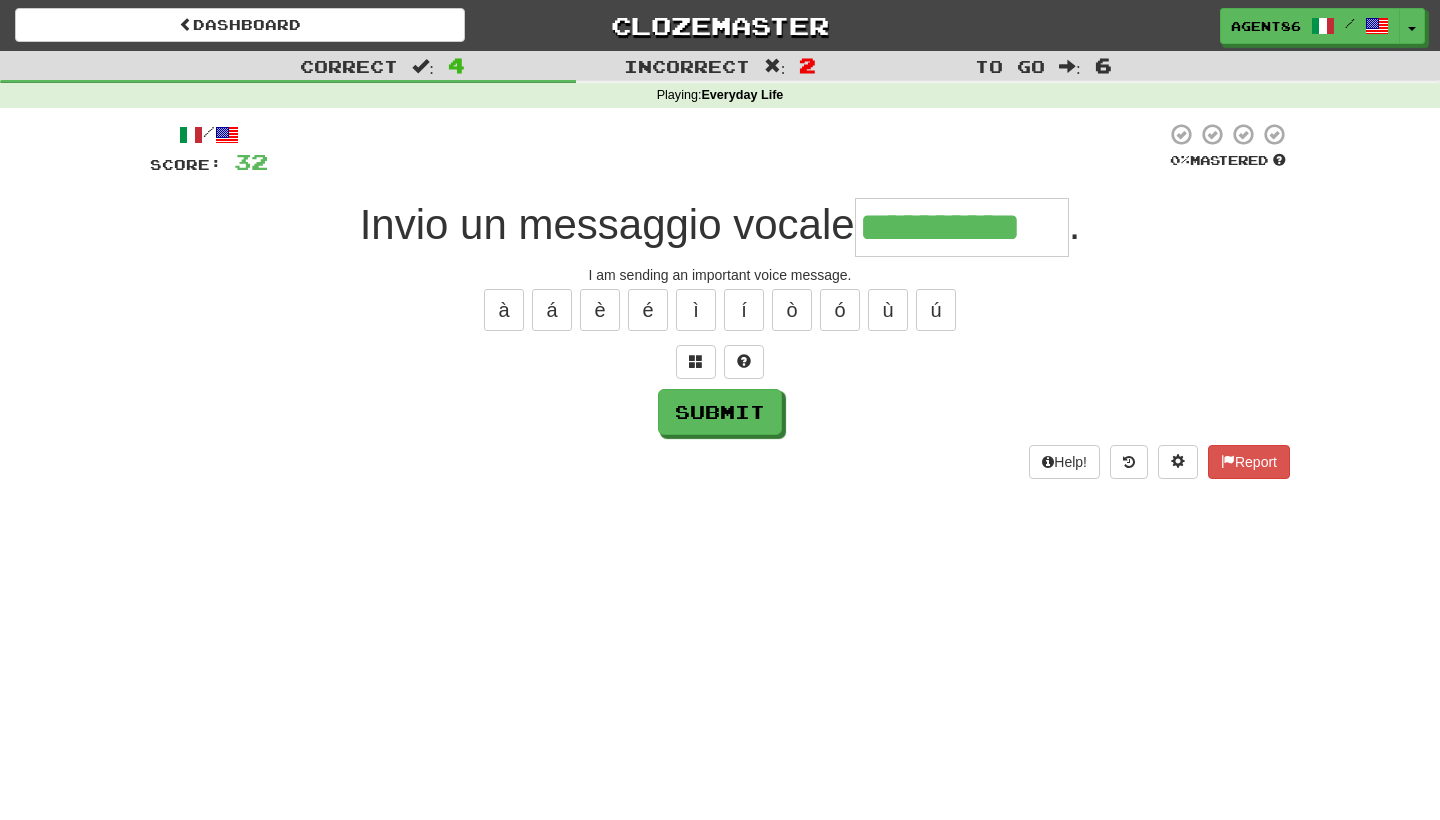 type on "**********" 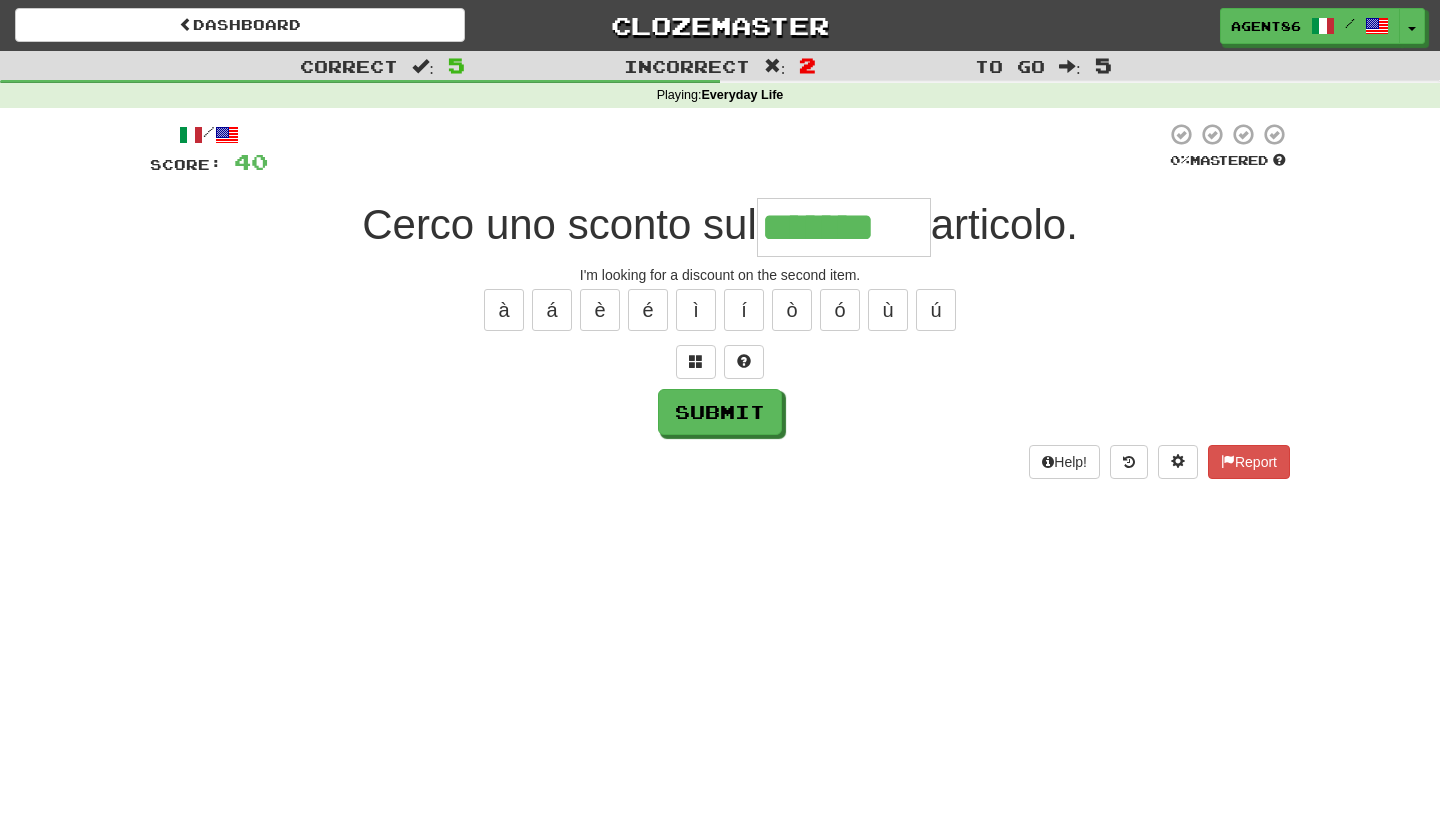 type on "*******" 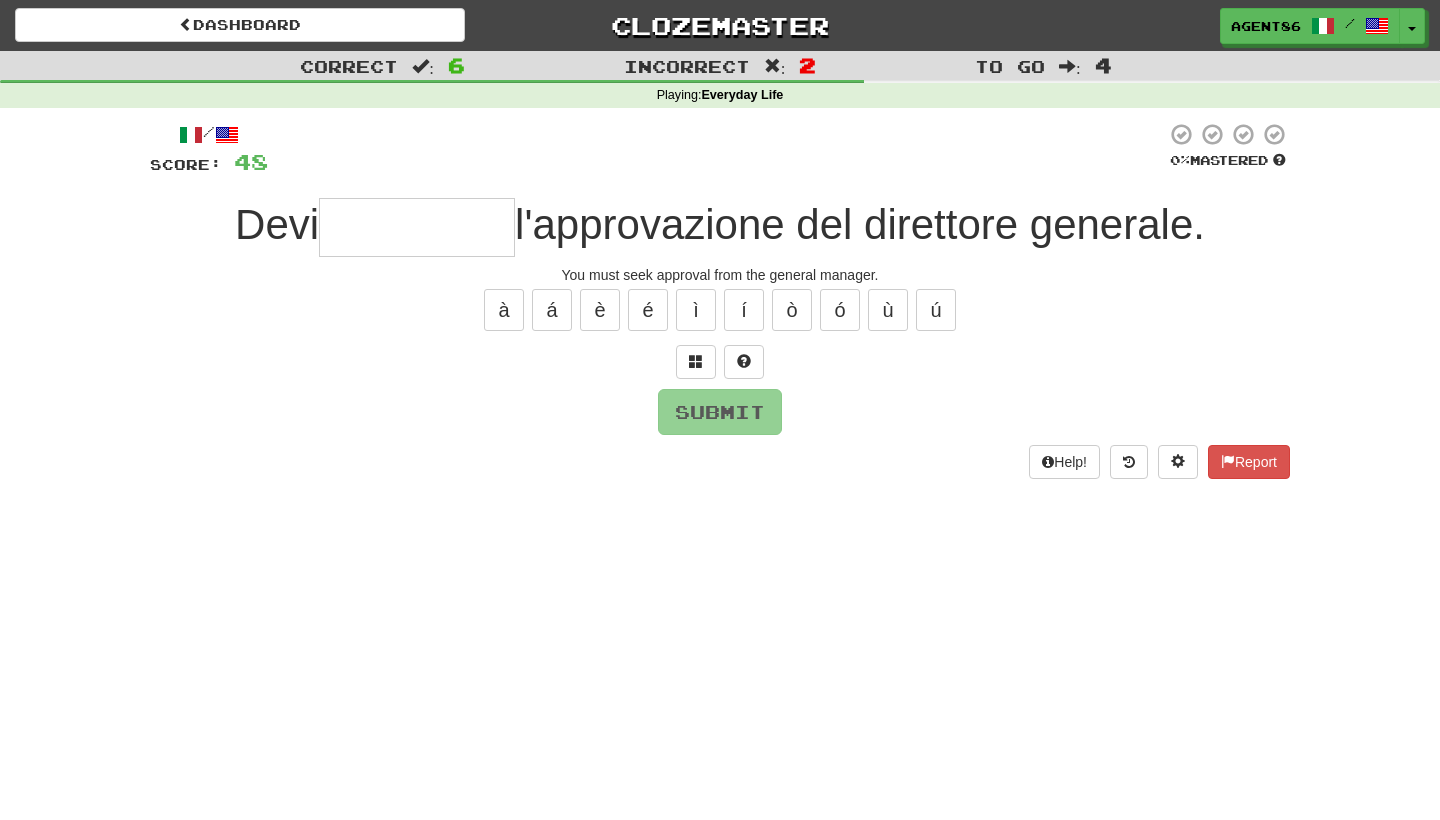 type on "*" 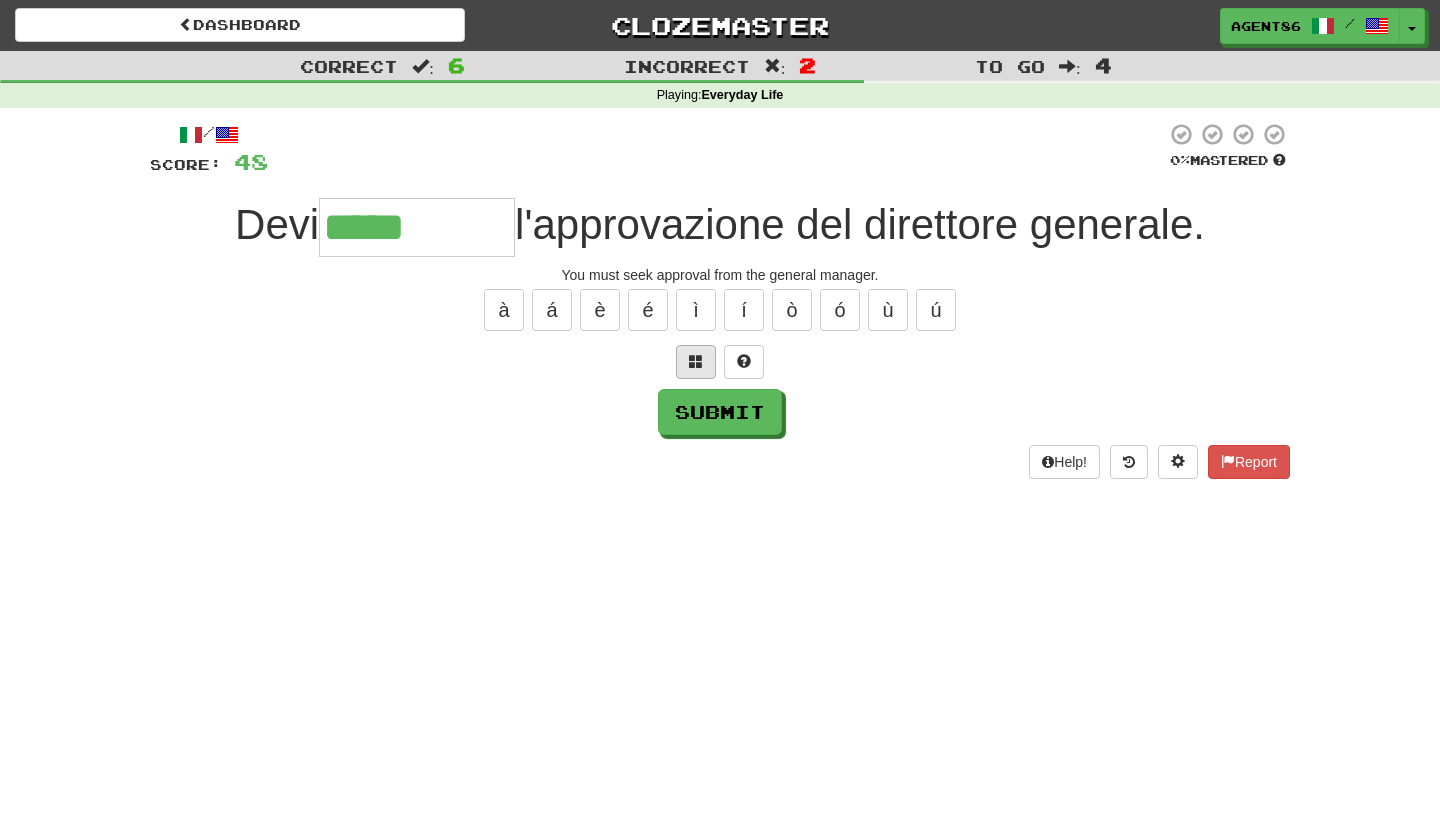 click at bounding box center (696, 361) 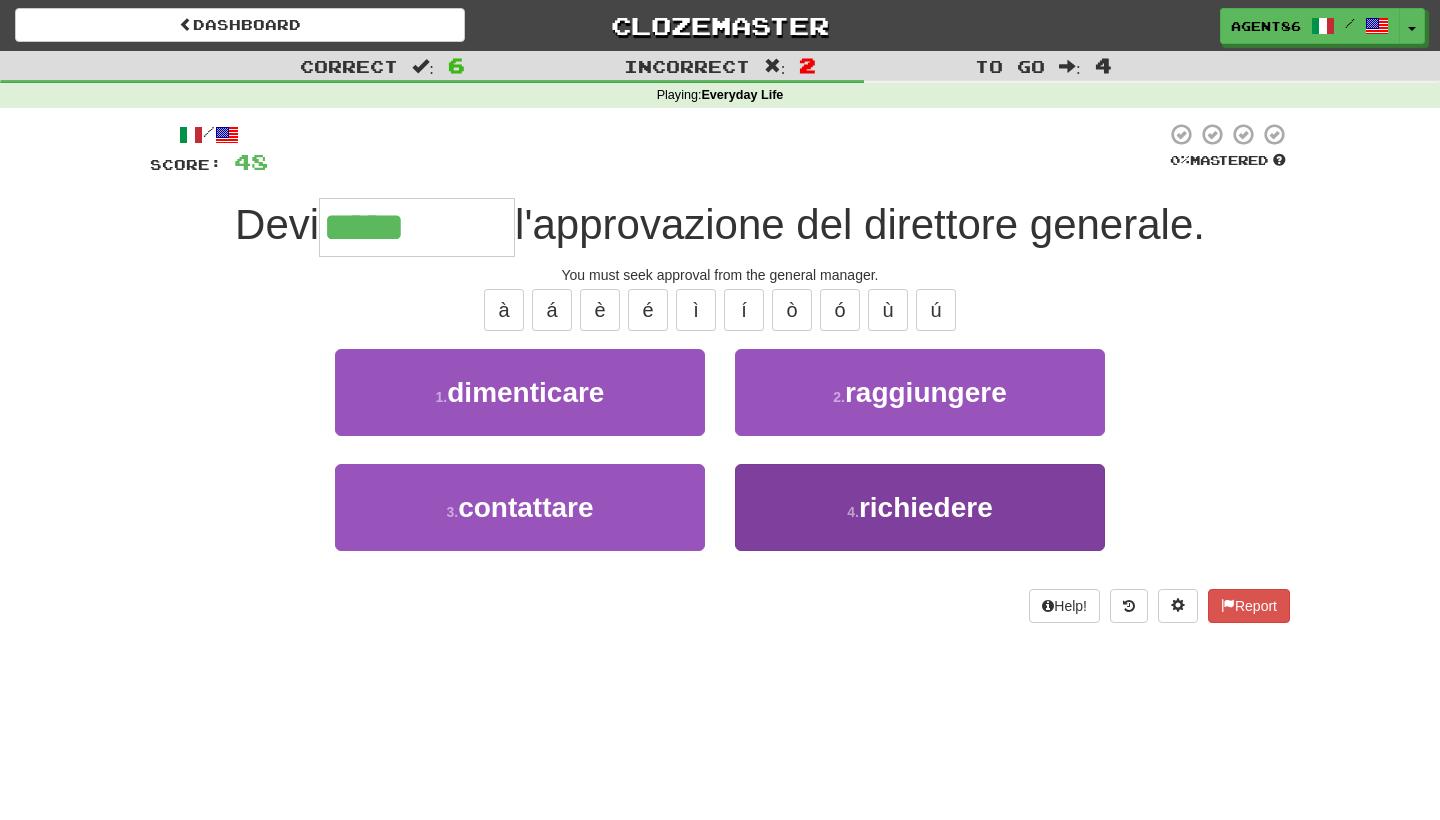 click on "4 . richiedere" at bounding box center (920, 507) 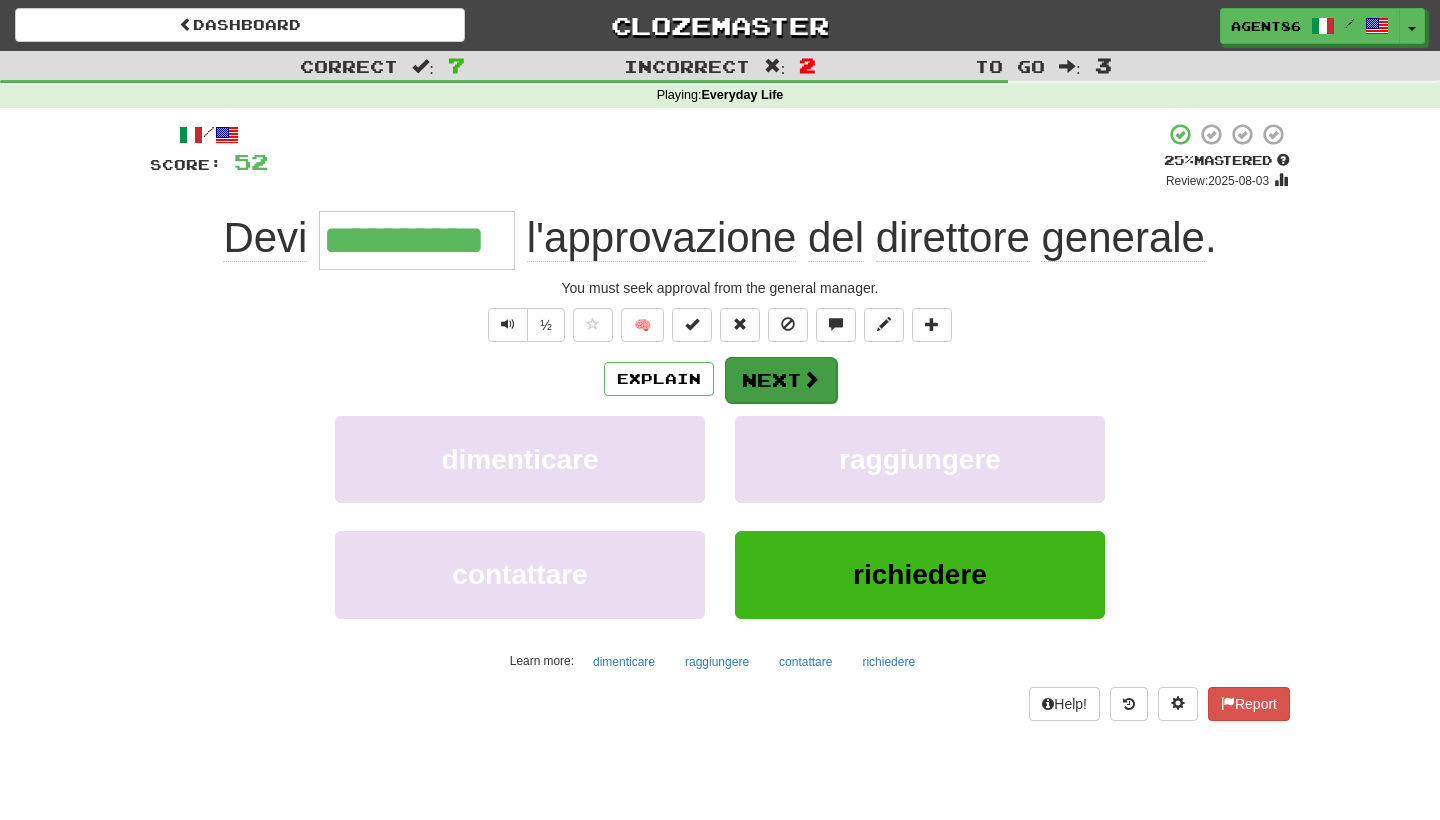 click on "Next" at bounding box center (781, 380) 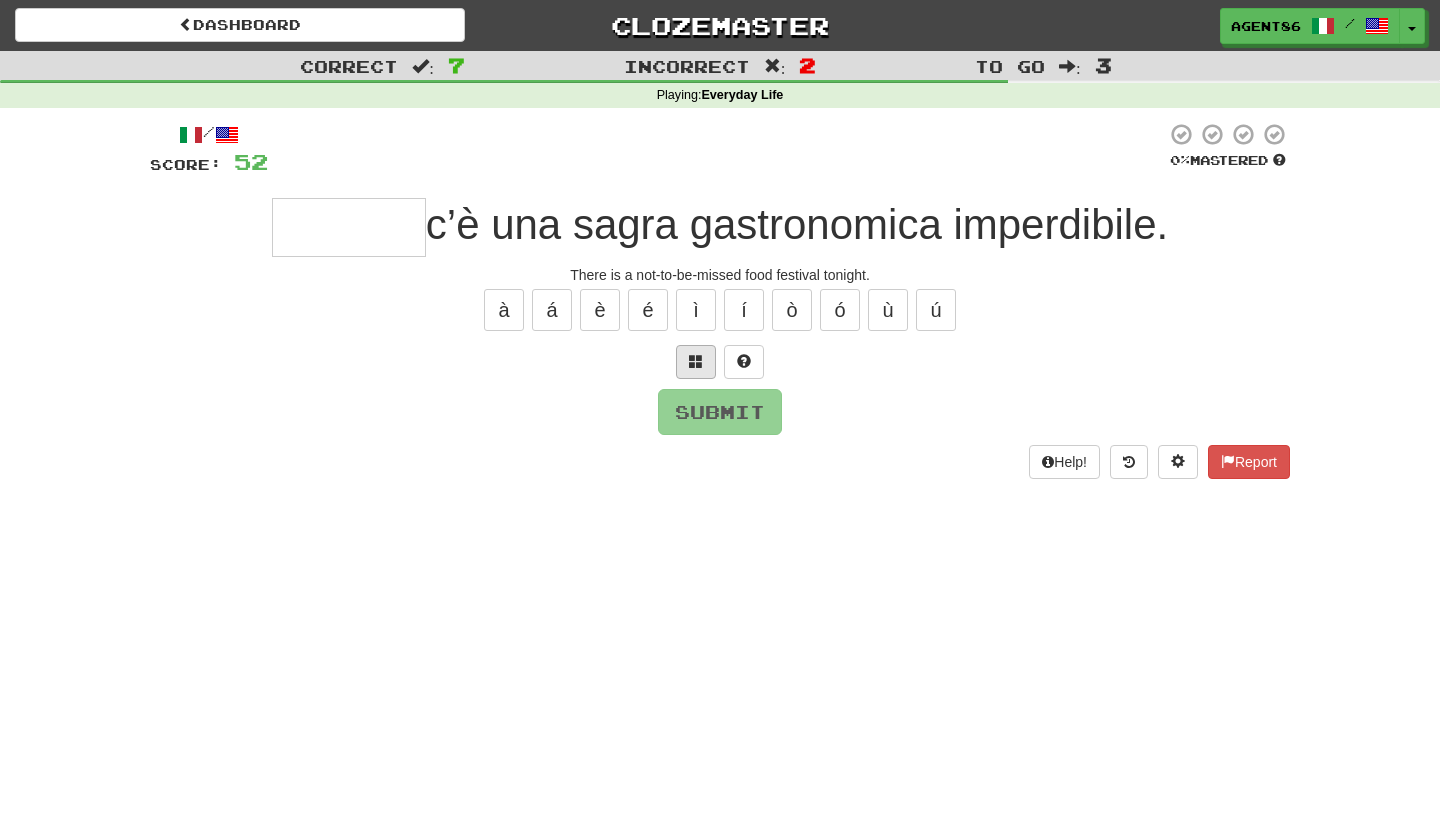 click at bounding box center (696, 361) 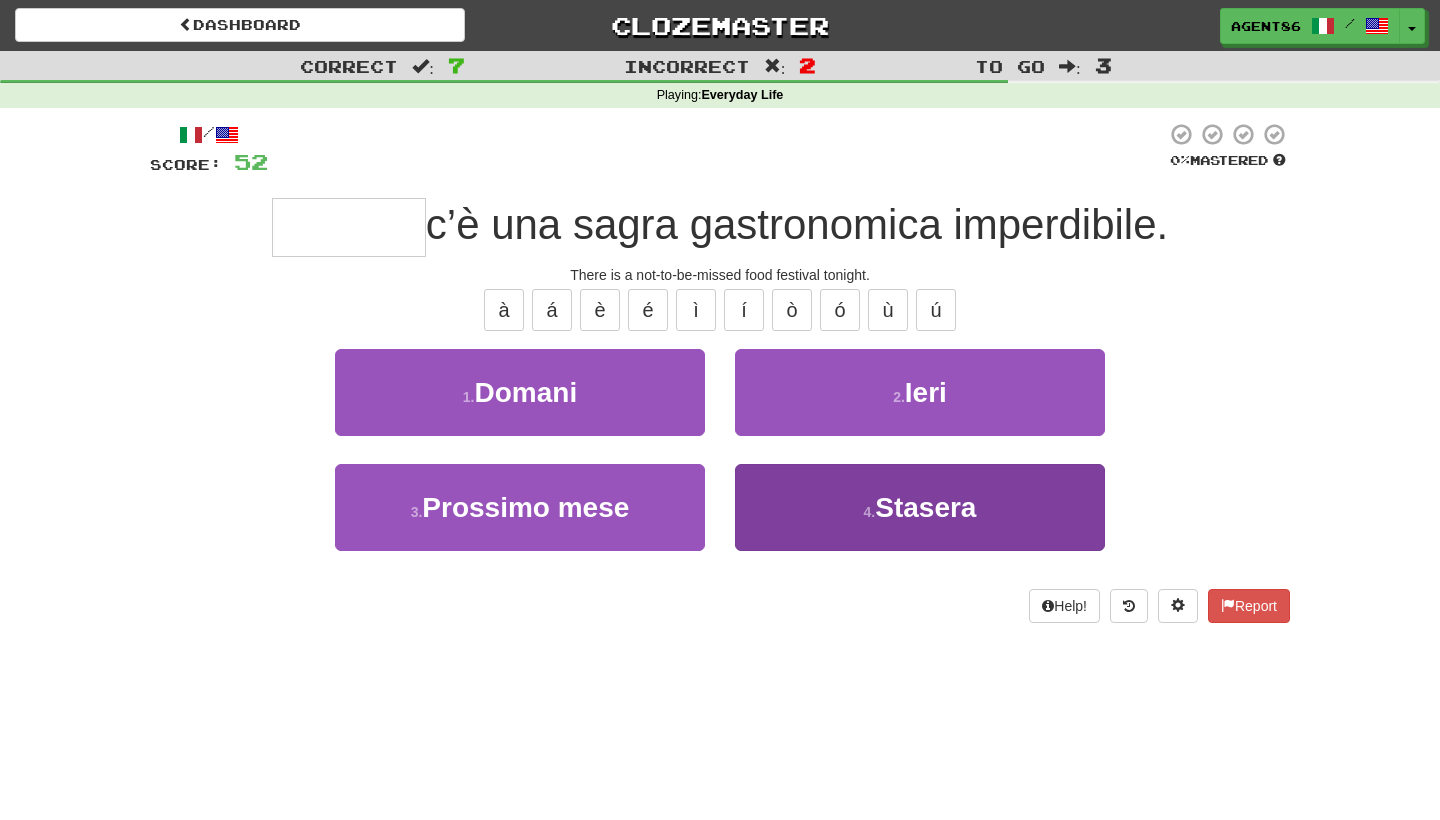 click on "Stasera" at bounding box center [925, 507] 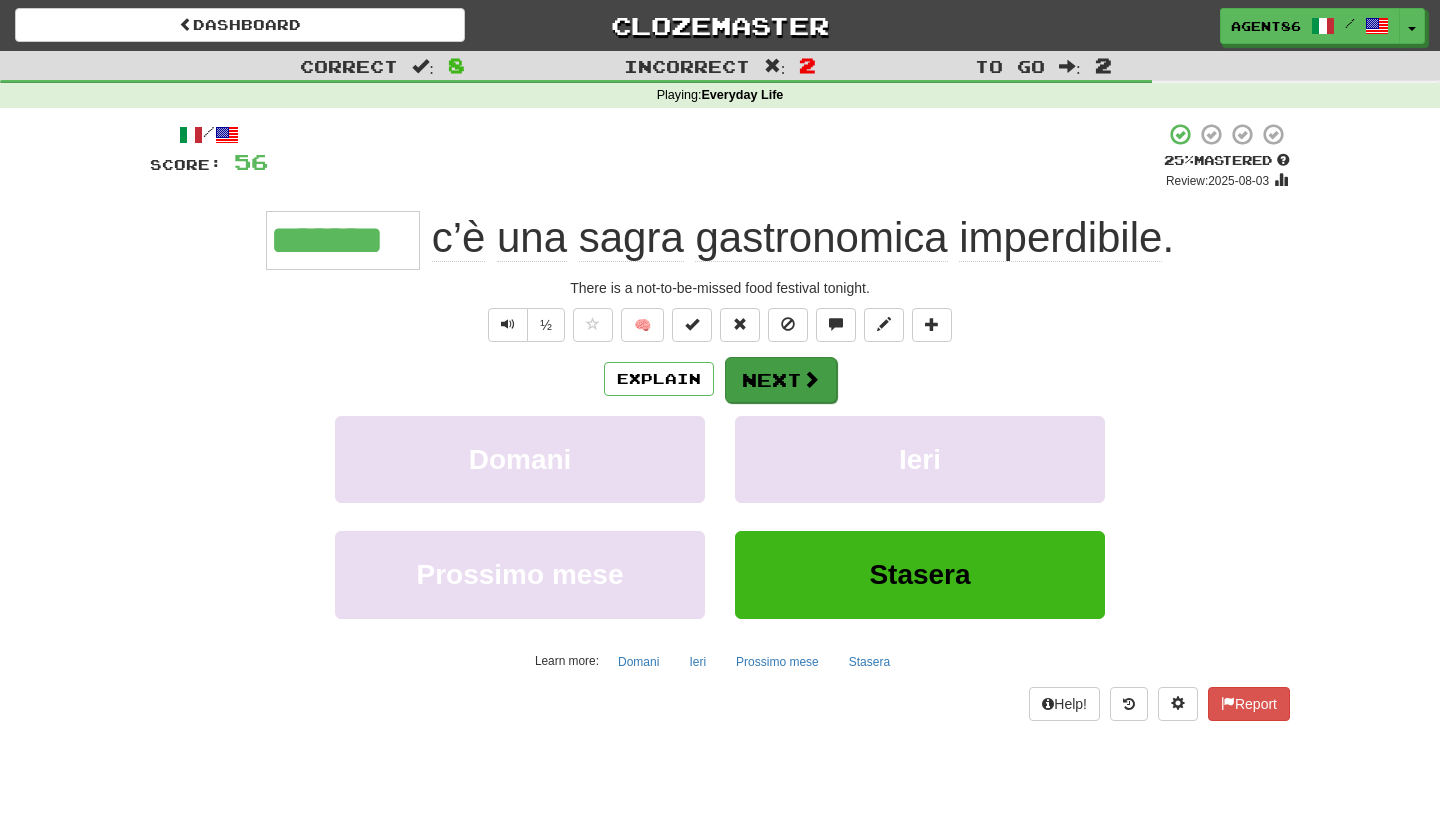 click on "Next" at bounding box center [781, 380] 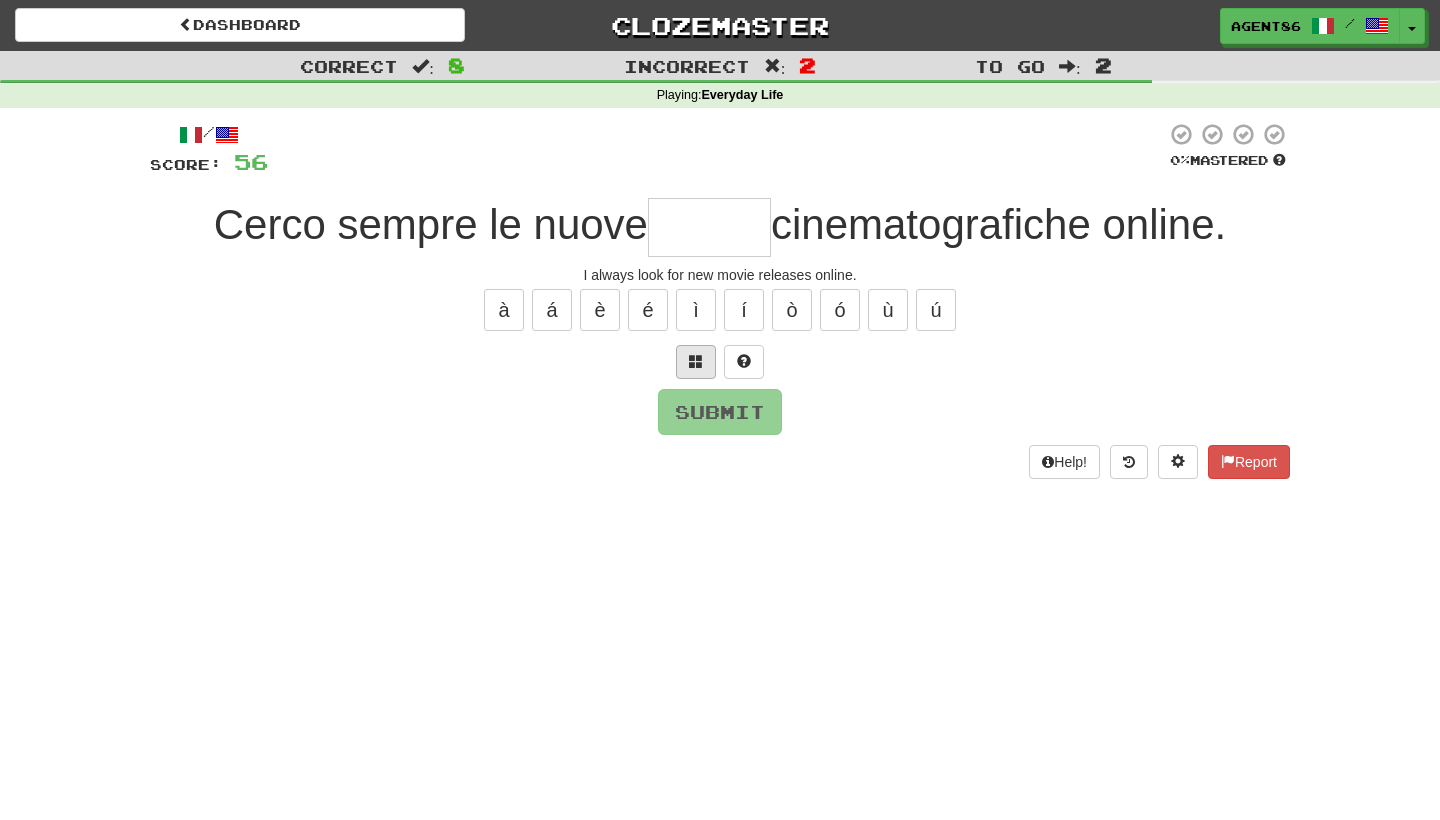 click at bounding box center [696, 362] 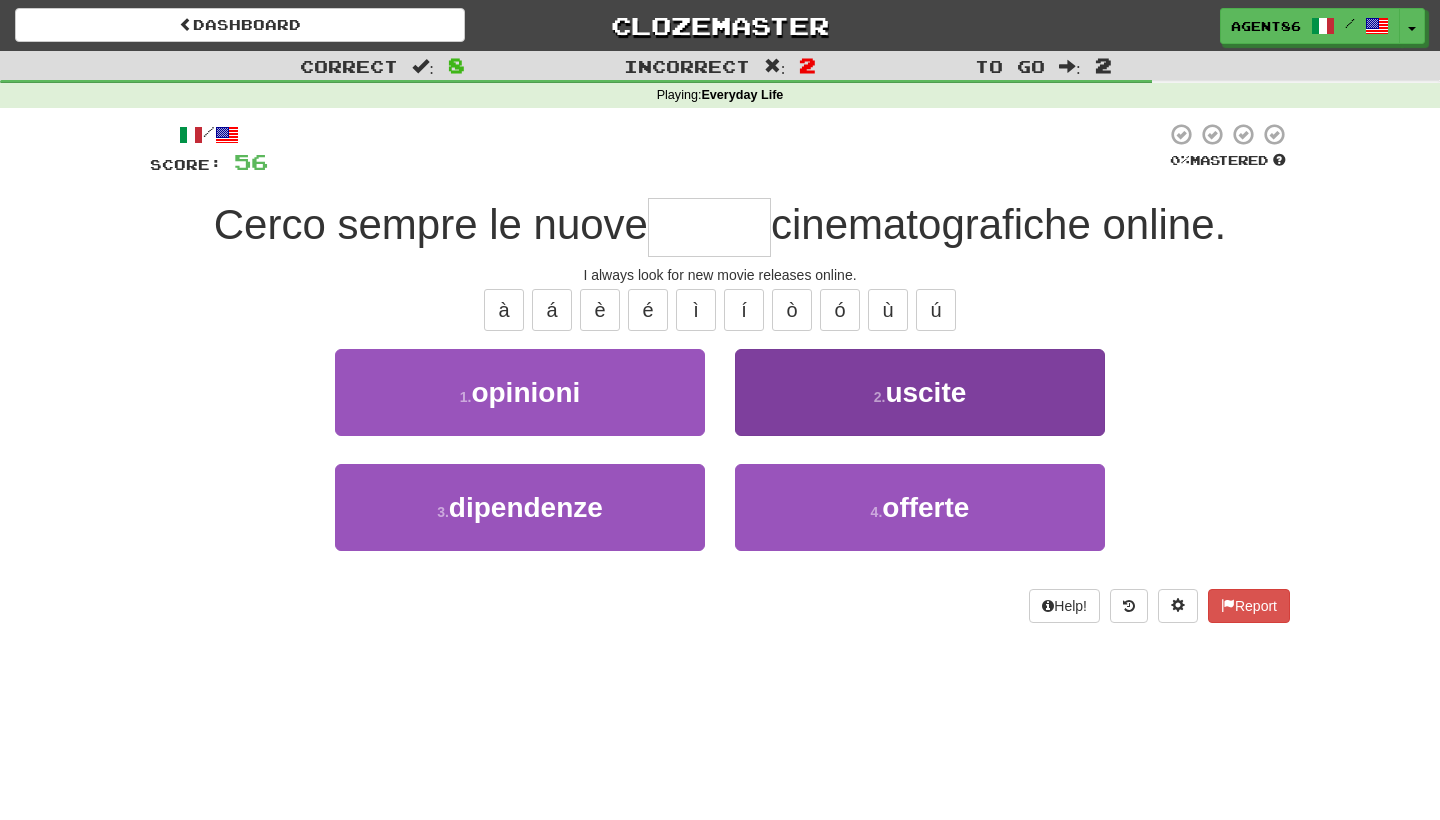 click on "2 ." at bounding box center [880, 397] 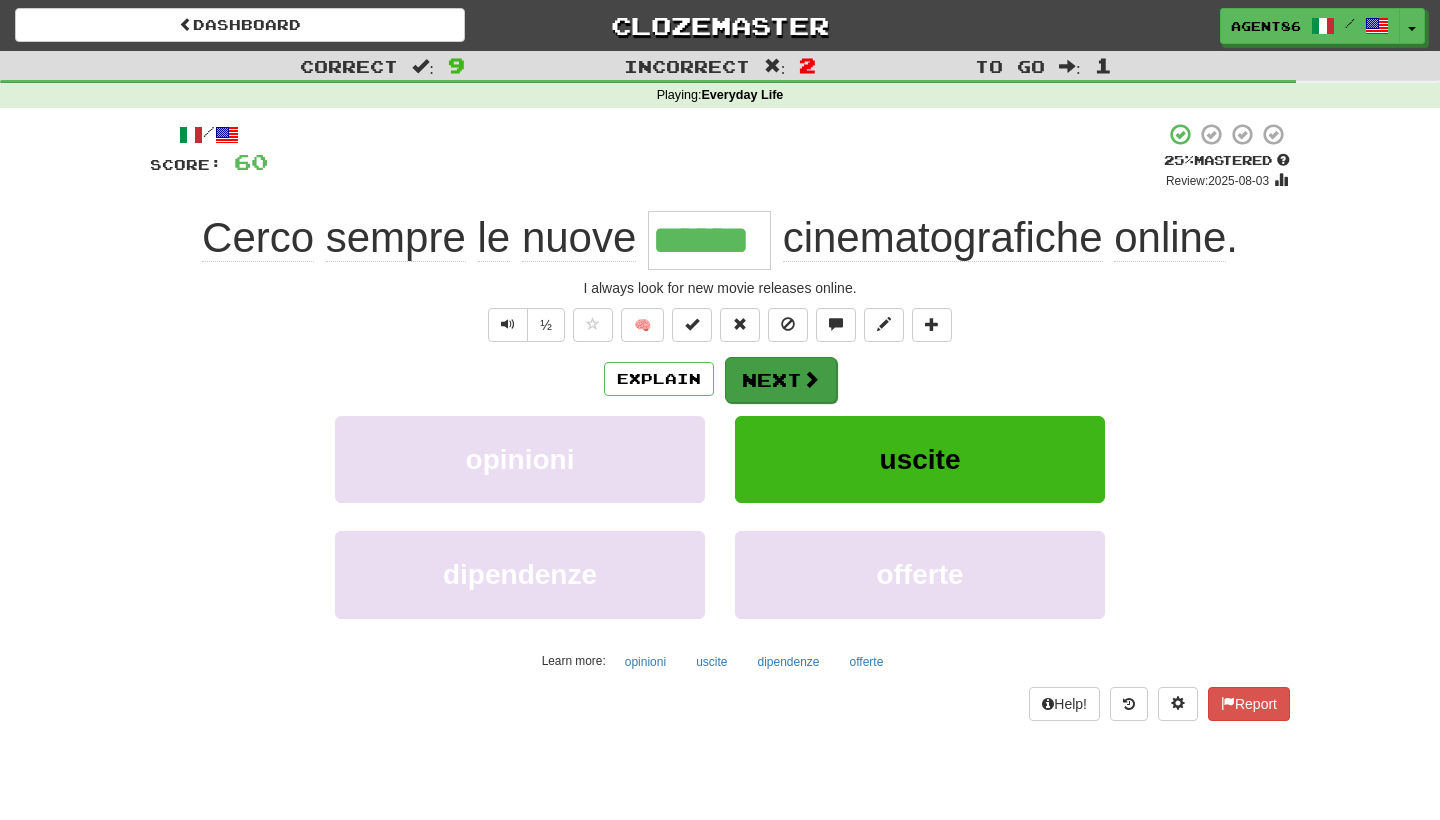 click on "Next" at bounding box center [781, 380] 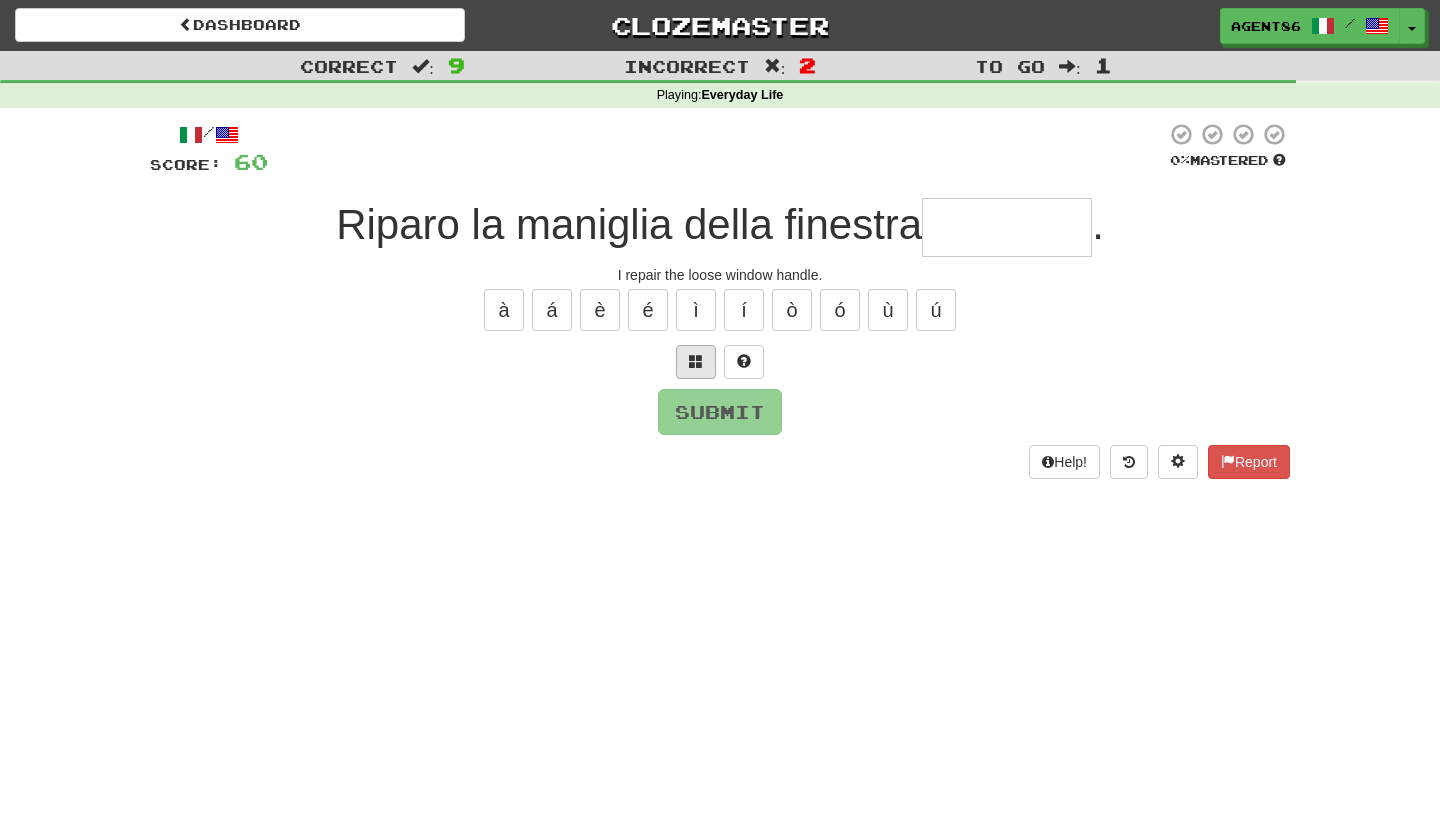 click at bounding box center [696, 361] 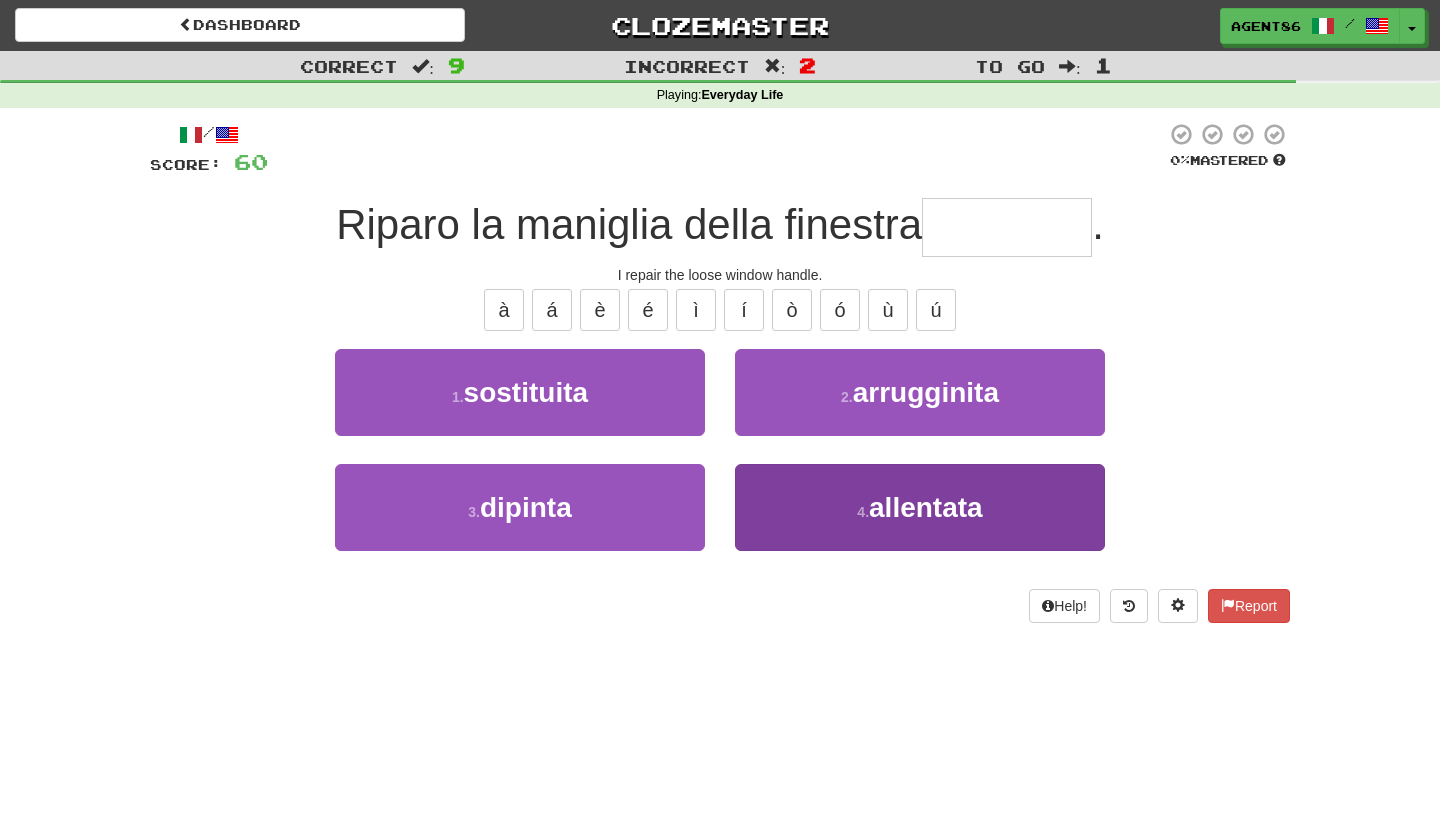click on "4 . allentata" at bounding box center (920, 507) 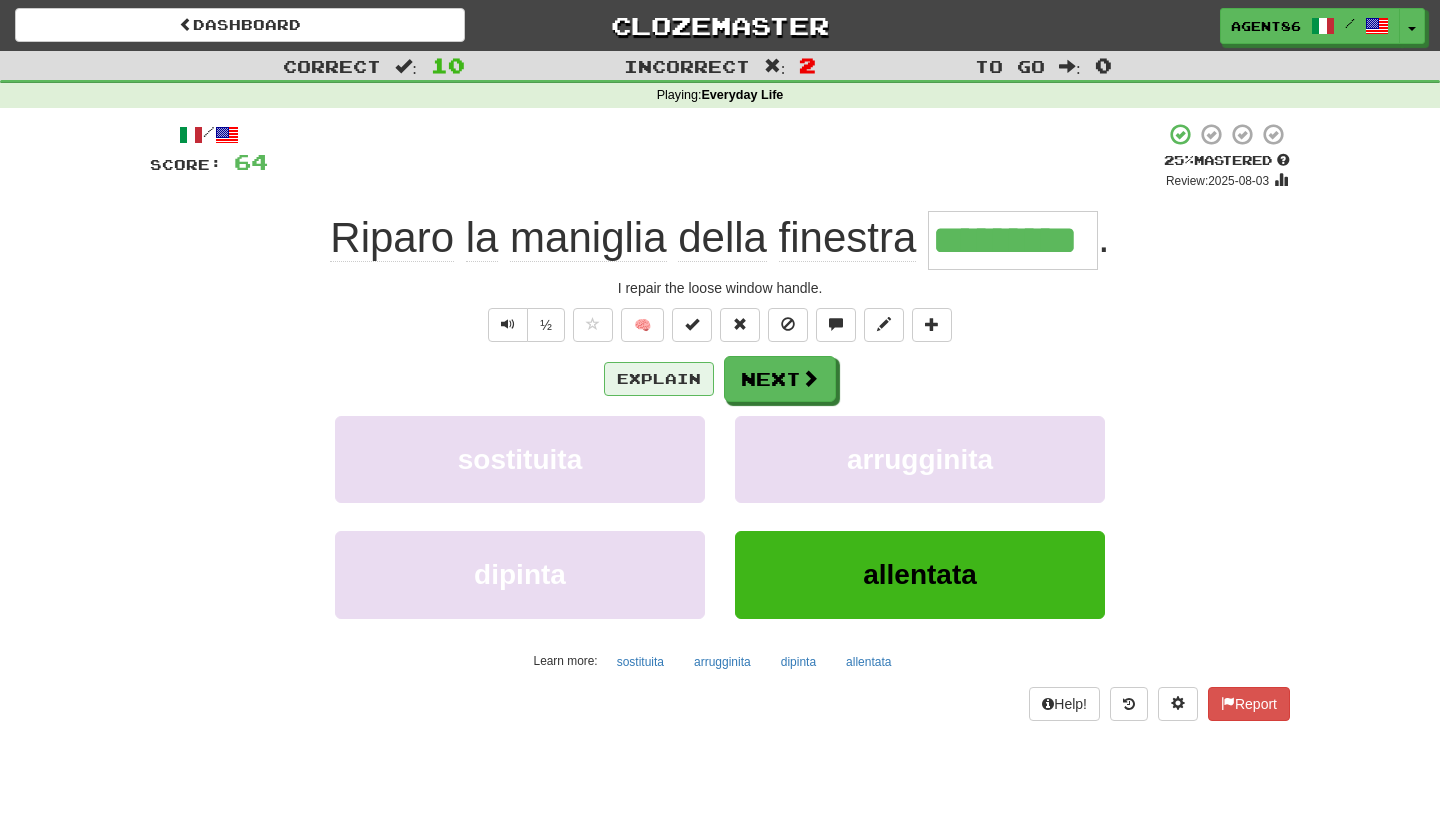 click on "Explain" at bounding box center [659, 379] 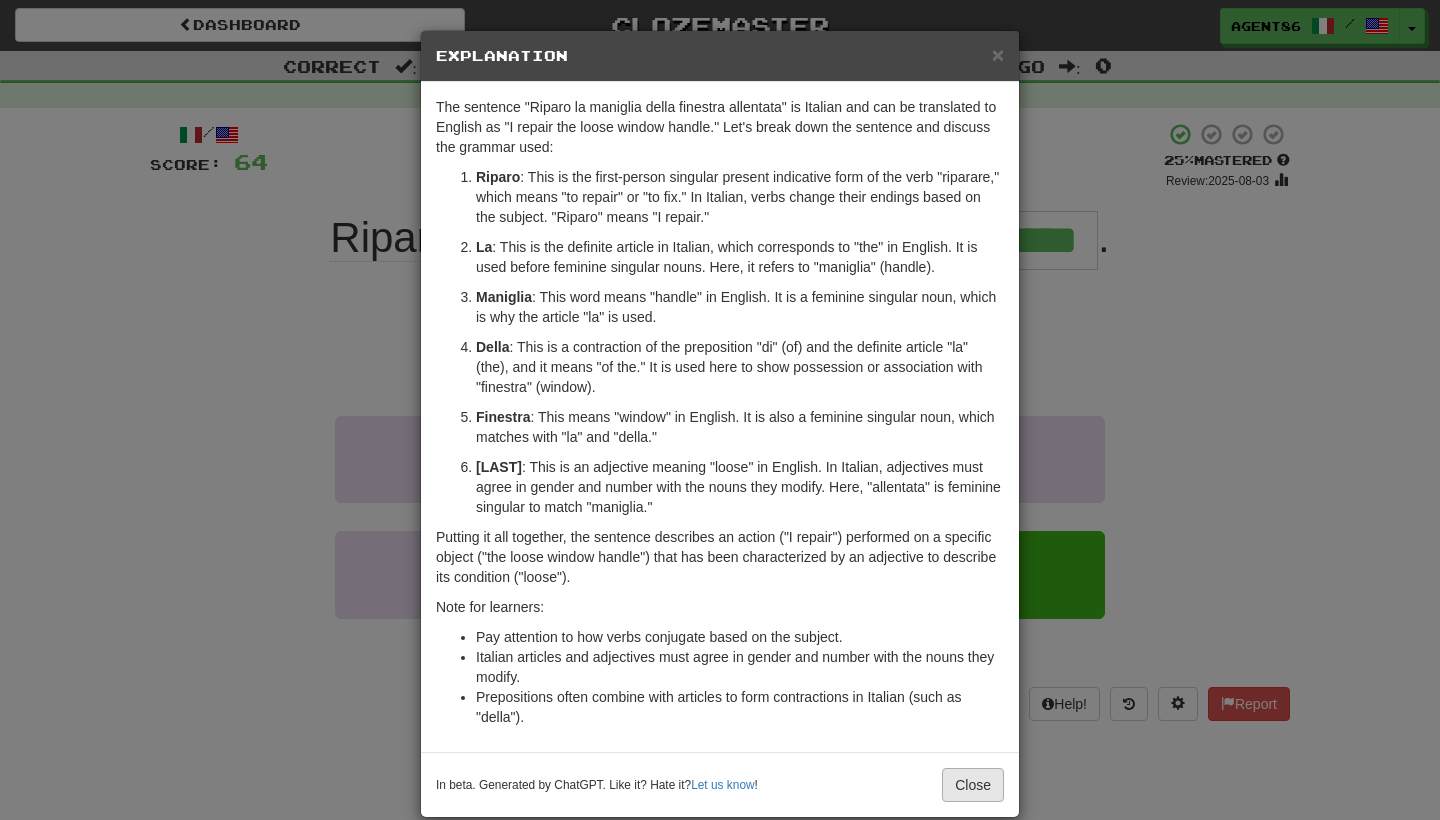 click on "Close" at bounding box center [973, 785] 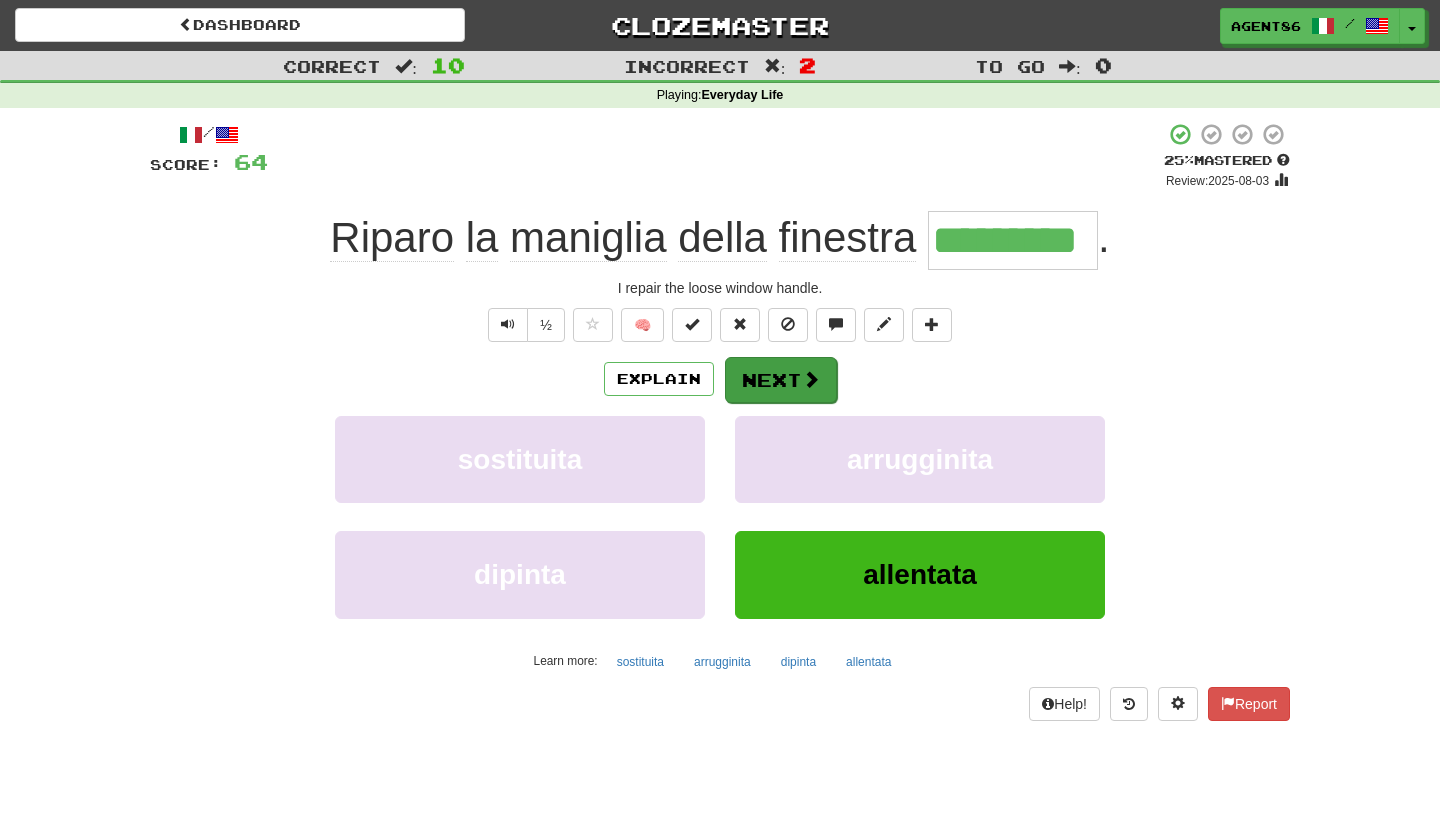 click on "Next" at bounding box center (781, 380) 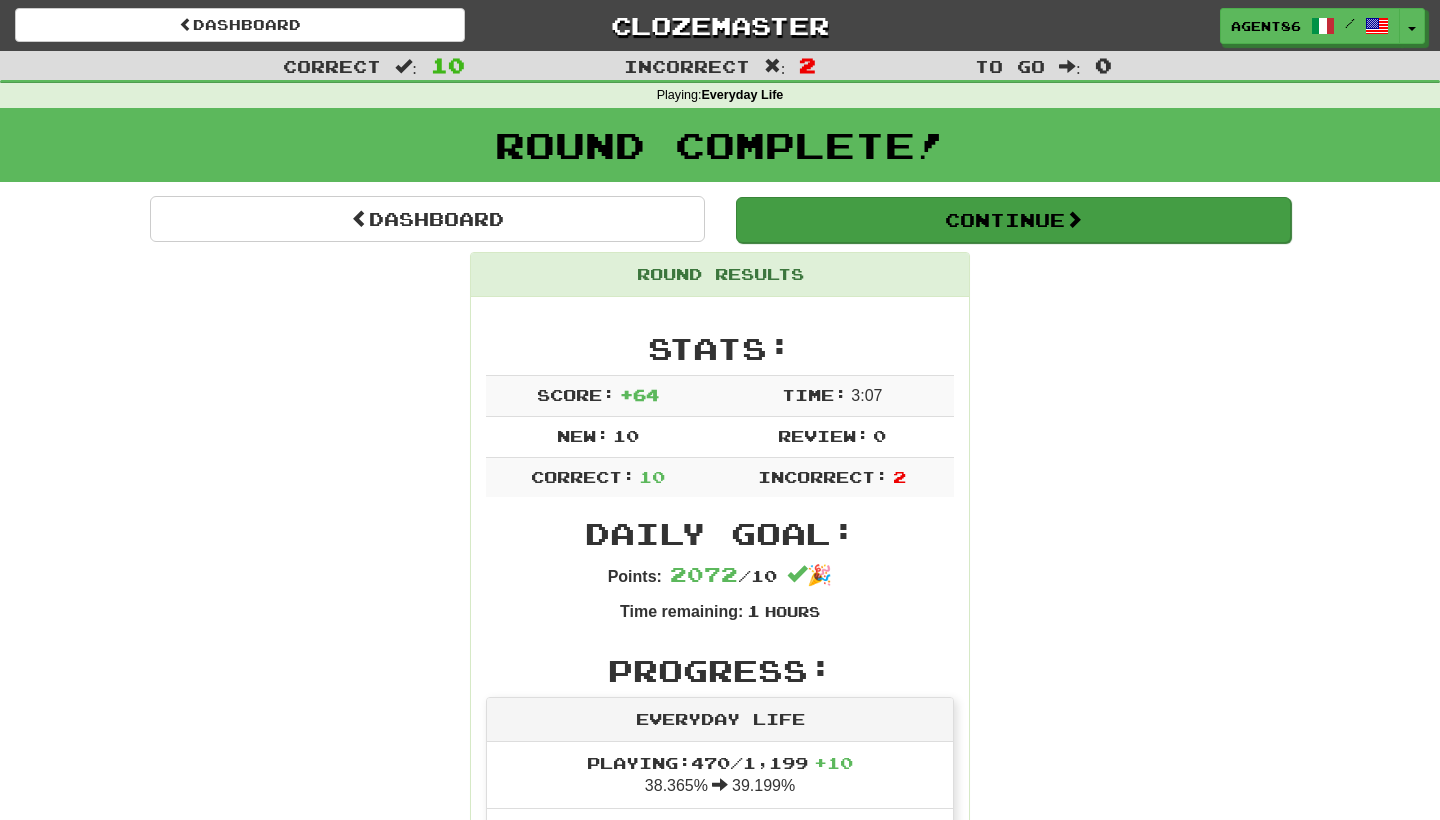 click on "Continue" at bounding box center [1013, 220] 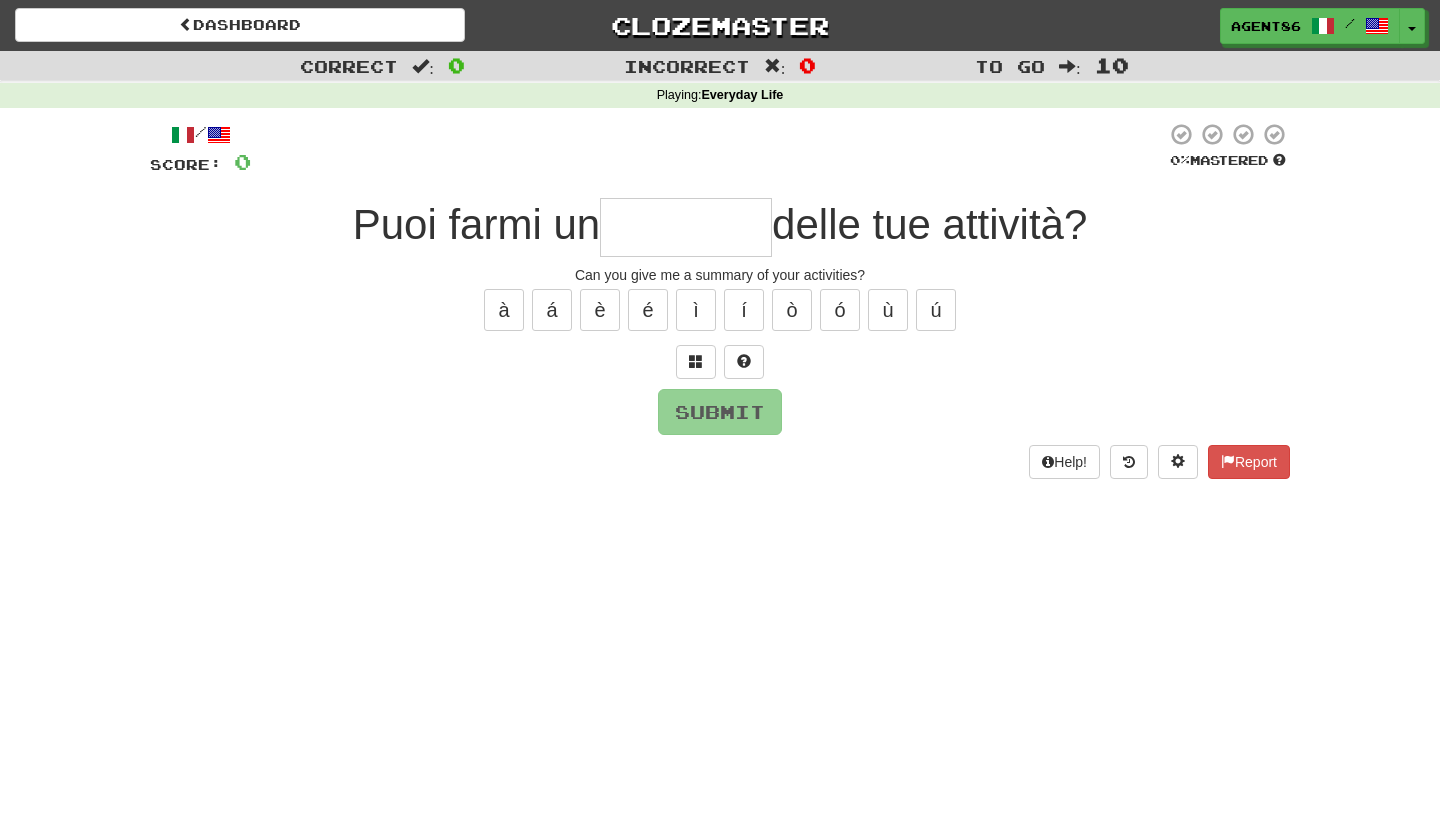 type on "*" 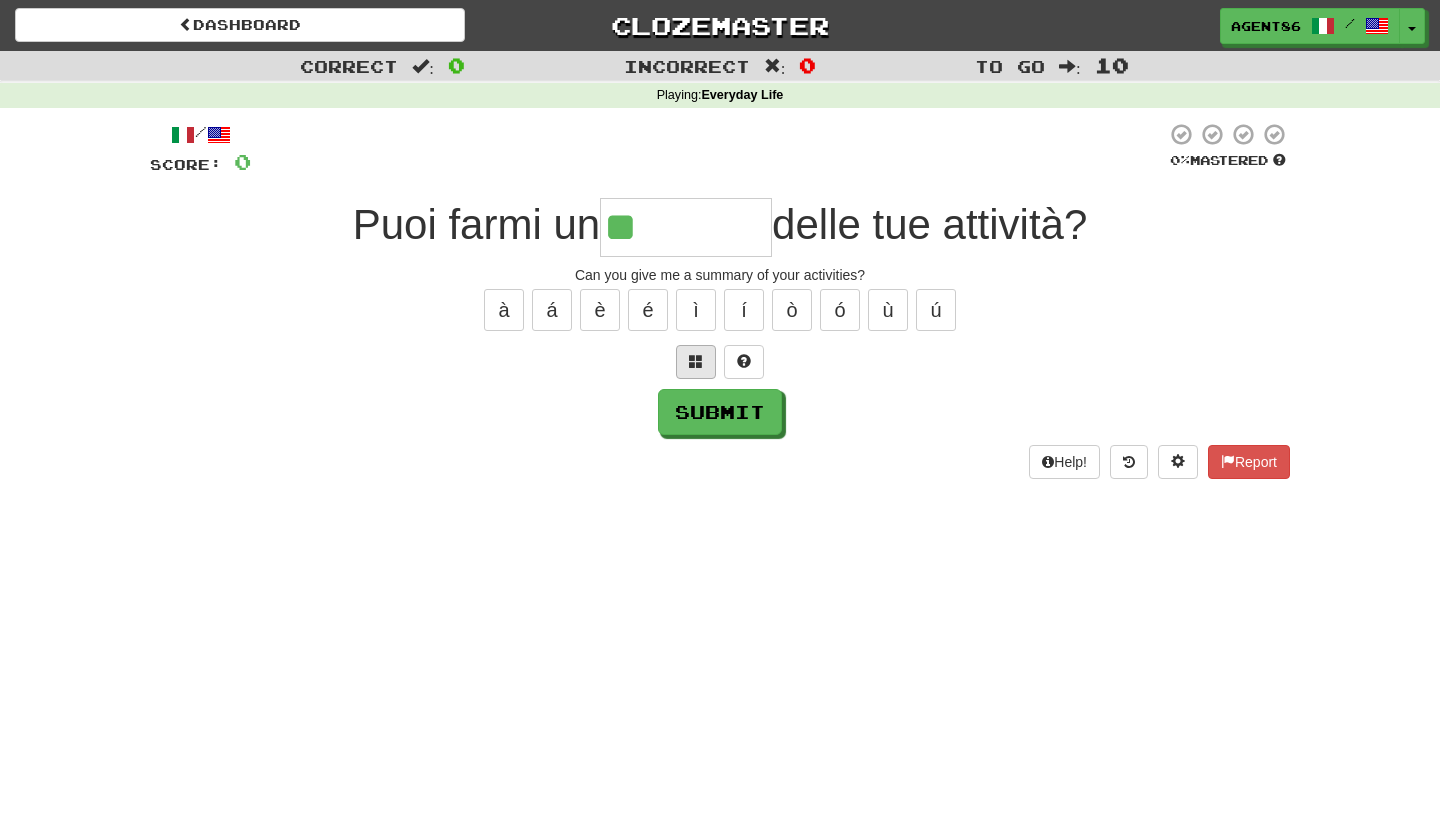 click at bounding box center [696, 362] 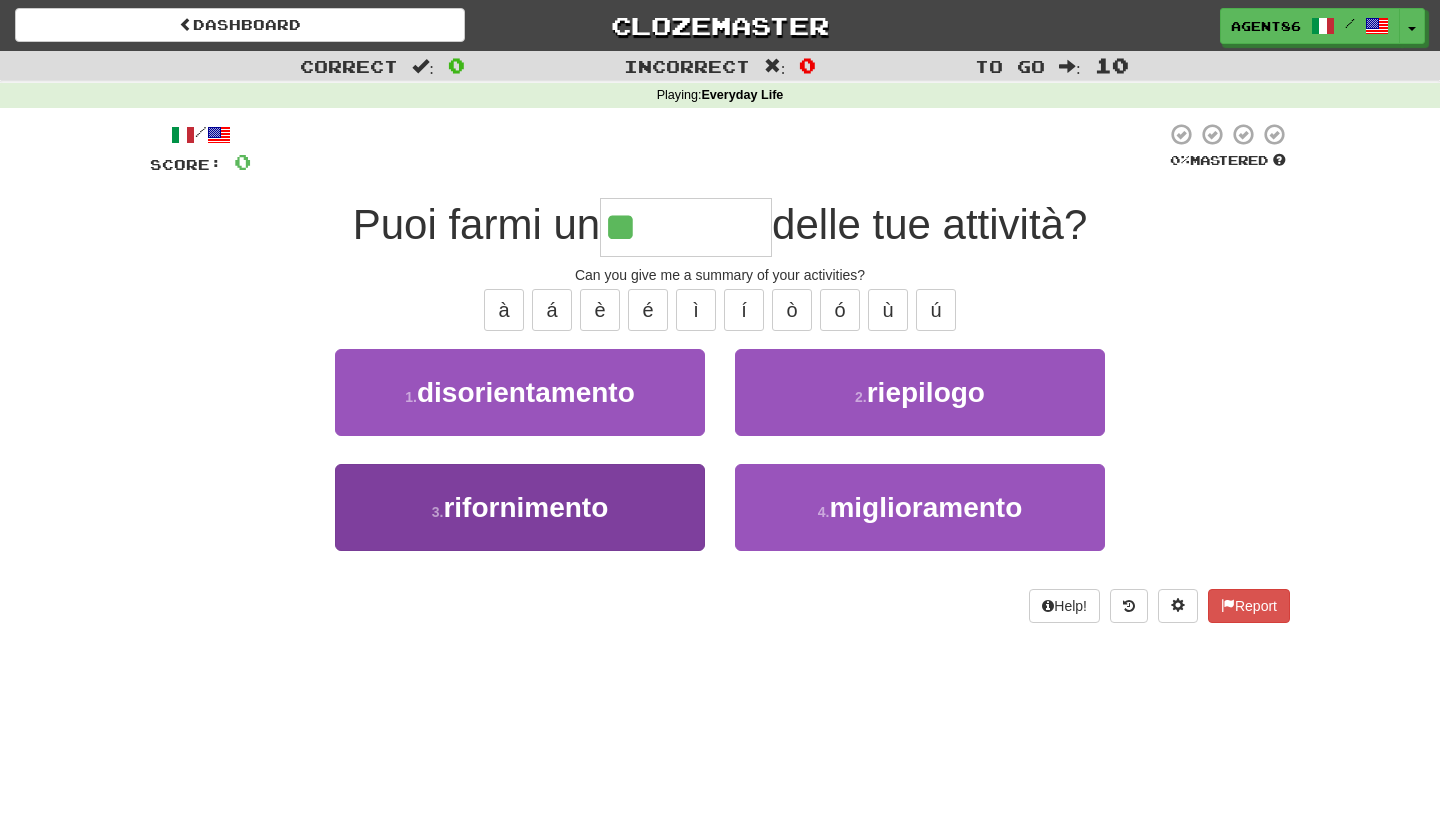 click on "3 . rifornimento" at bounding box center [520, 507] 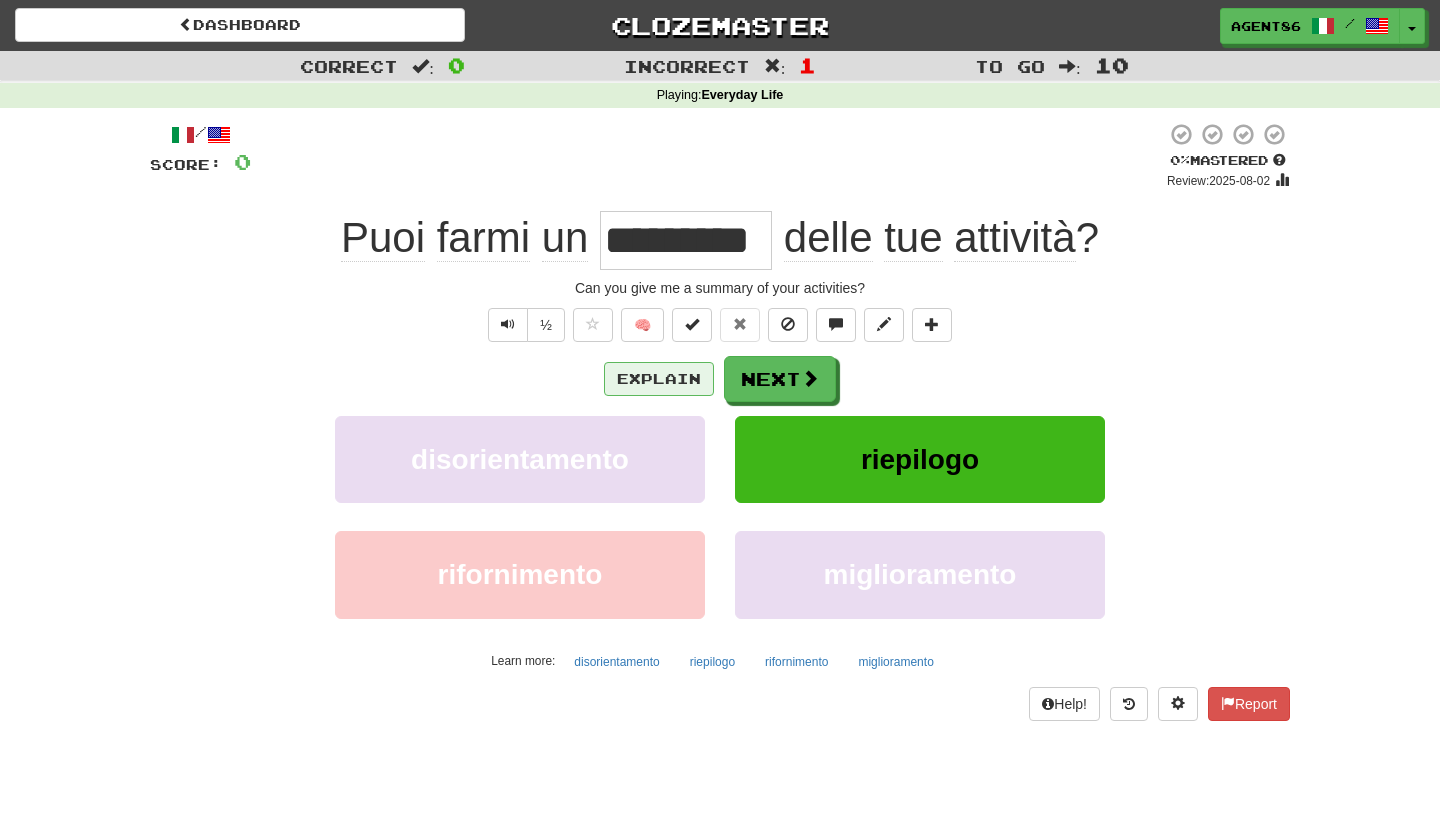 click on "Explain" at bounding box center [659, 379] 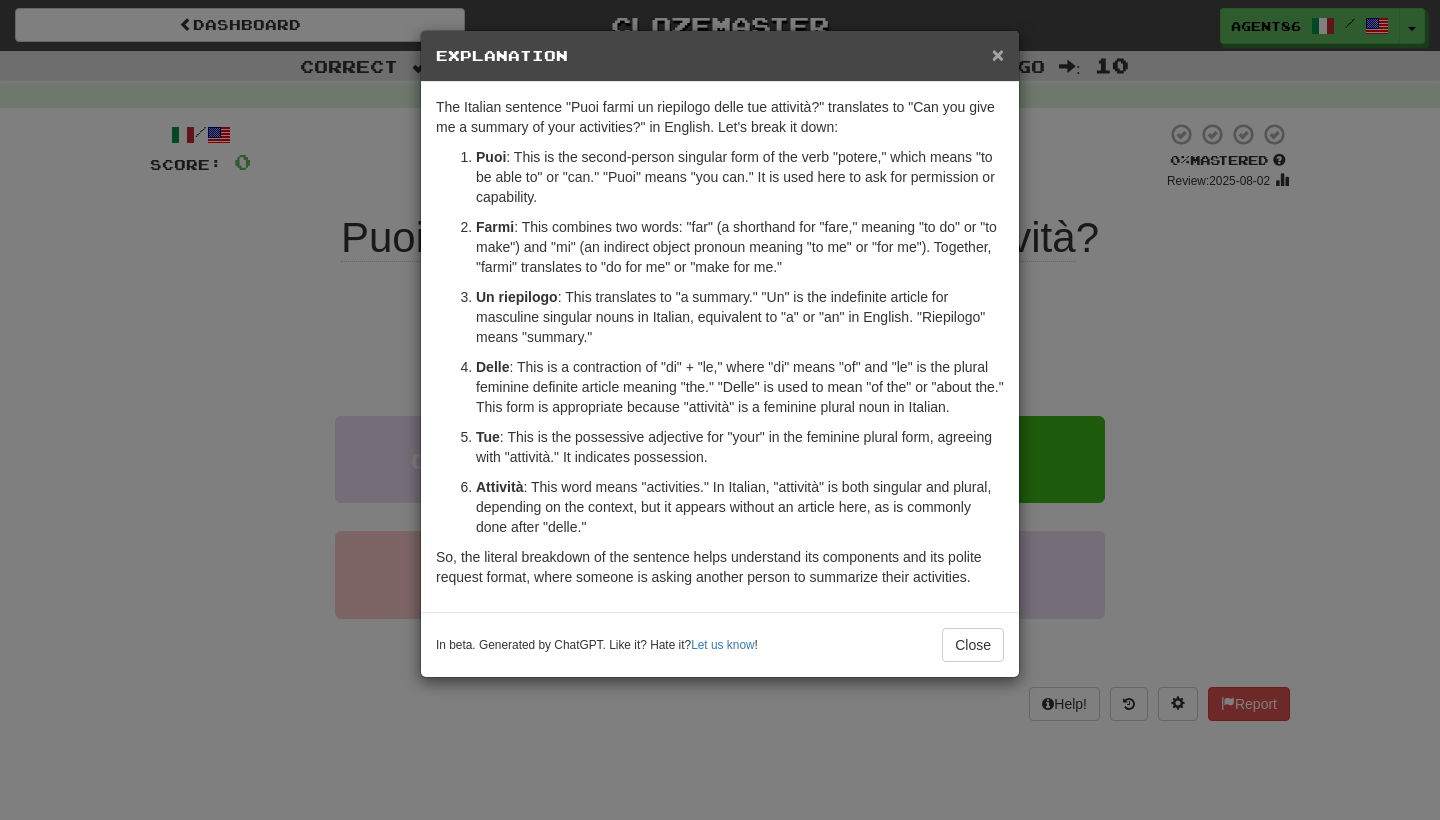 click on "×" at bounding box center (998, 54) 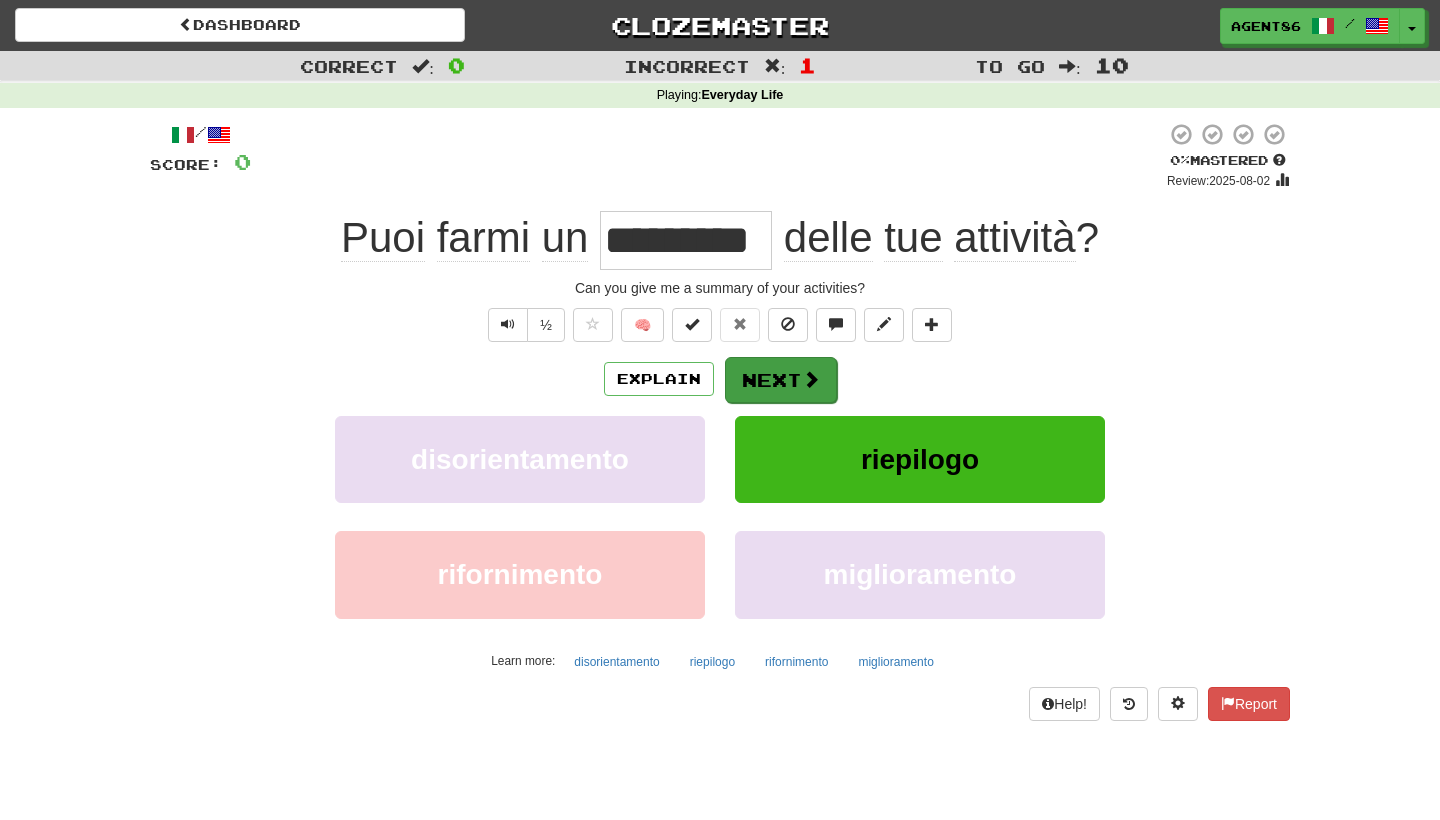 click on "Next" at bounding box center (781, 380) 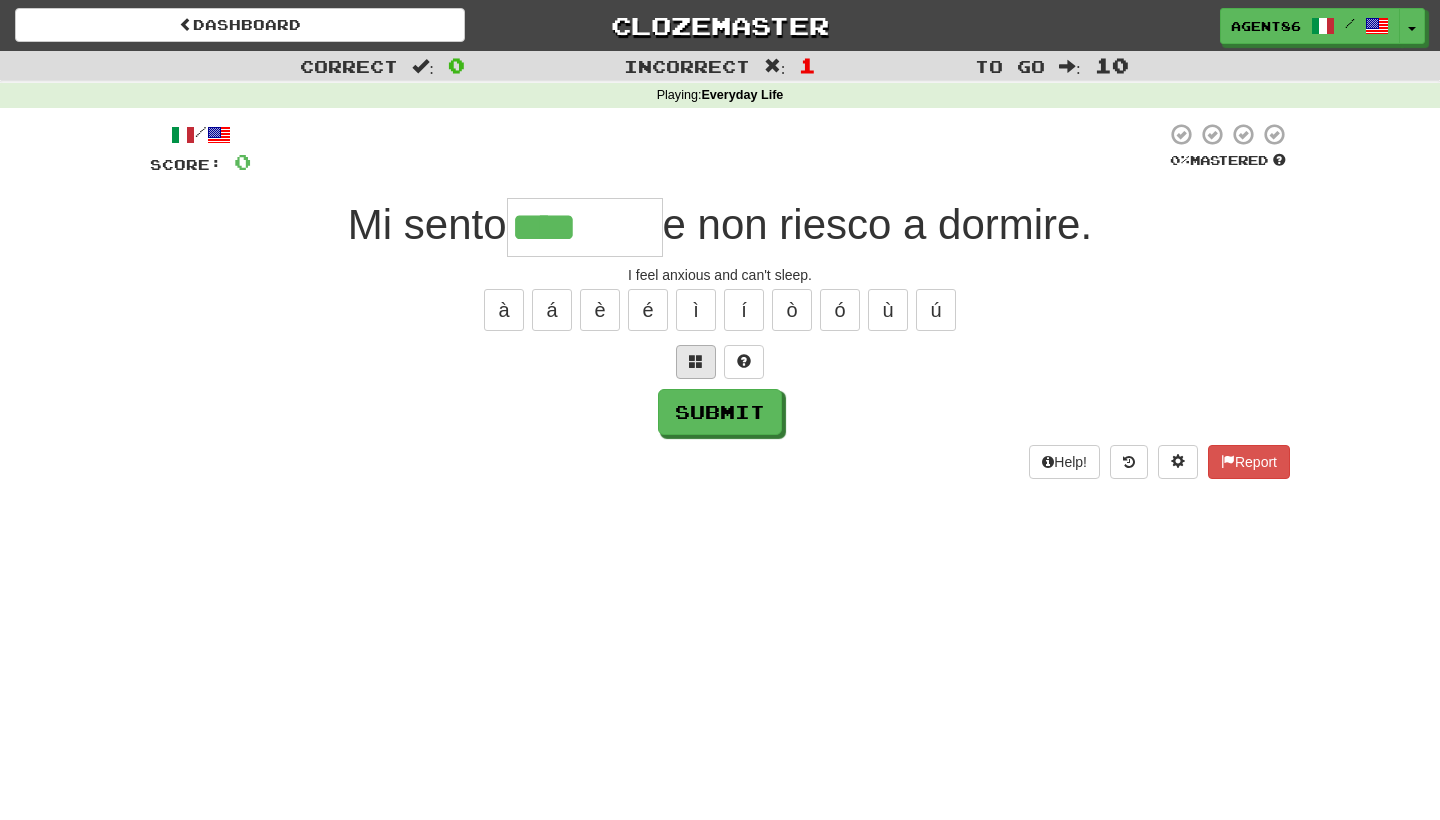 click at bounding box center [696, 361] 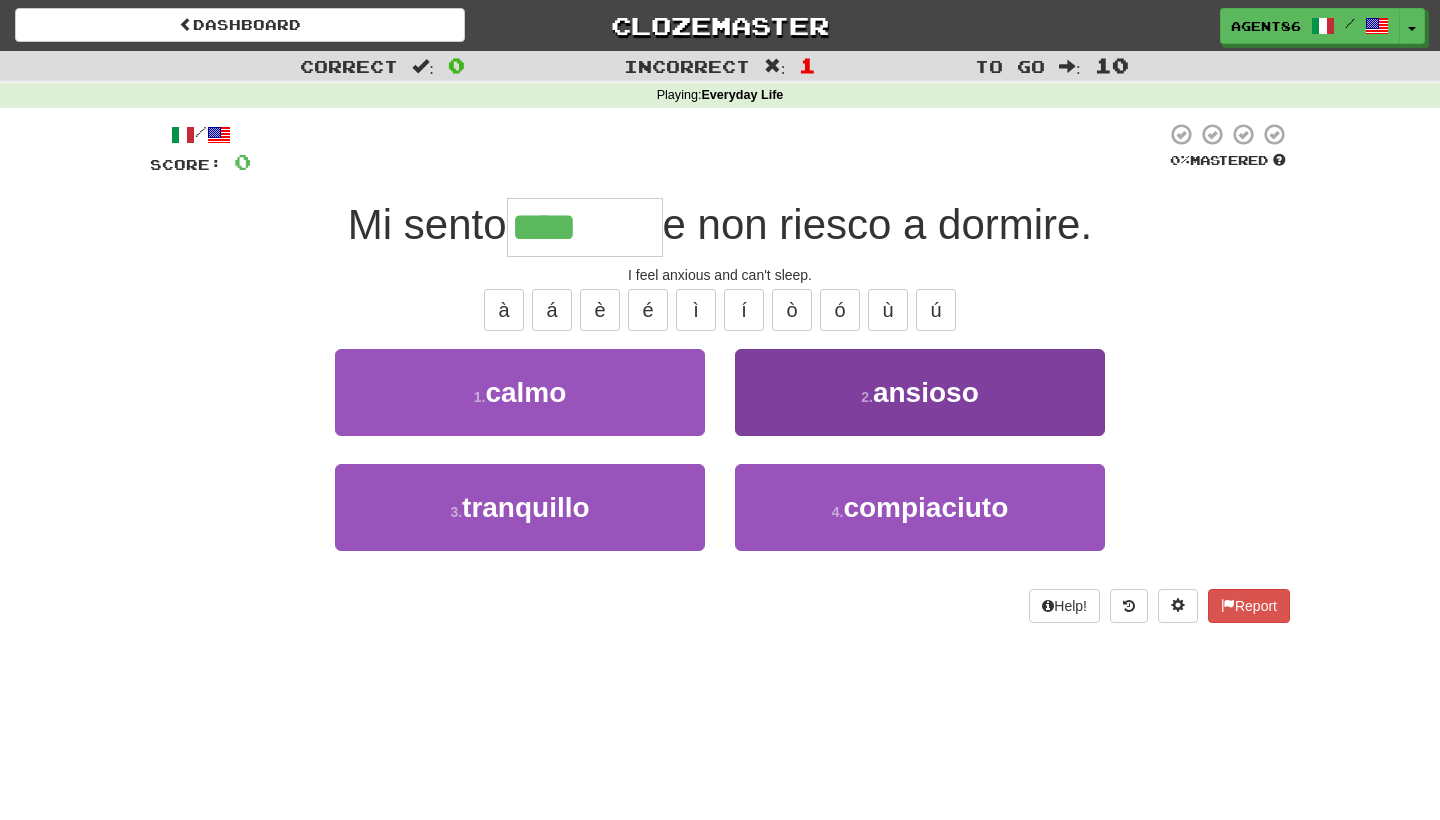 click on "ansioso" at bounding box center [926, 392] 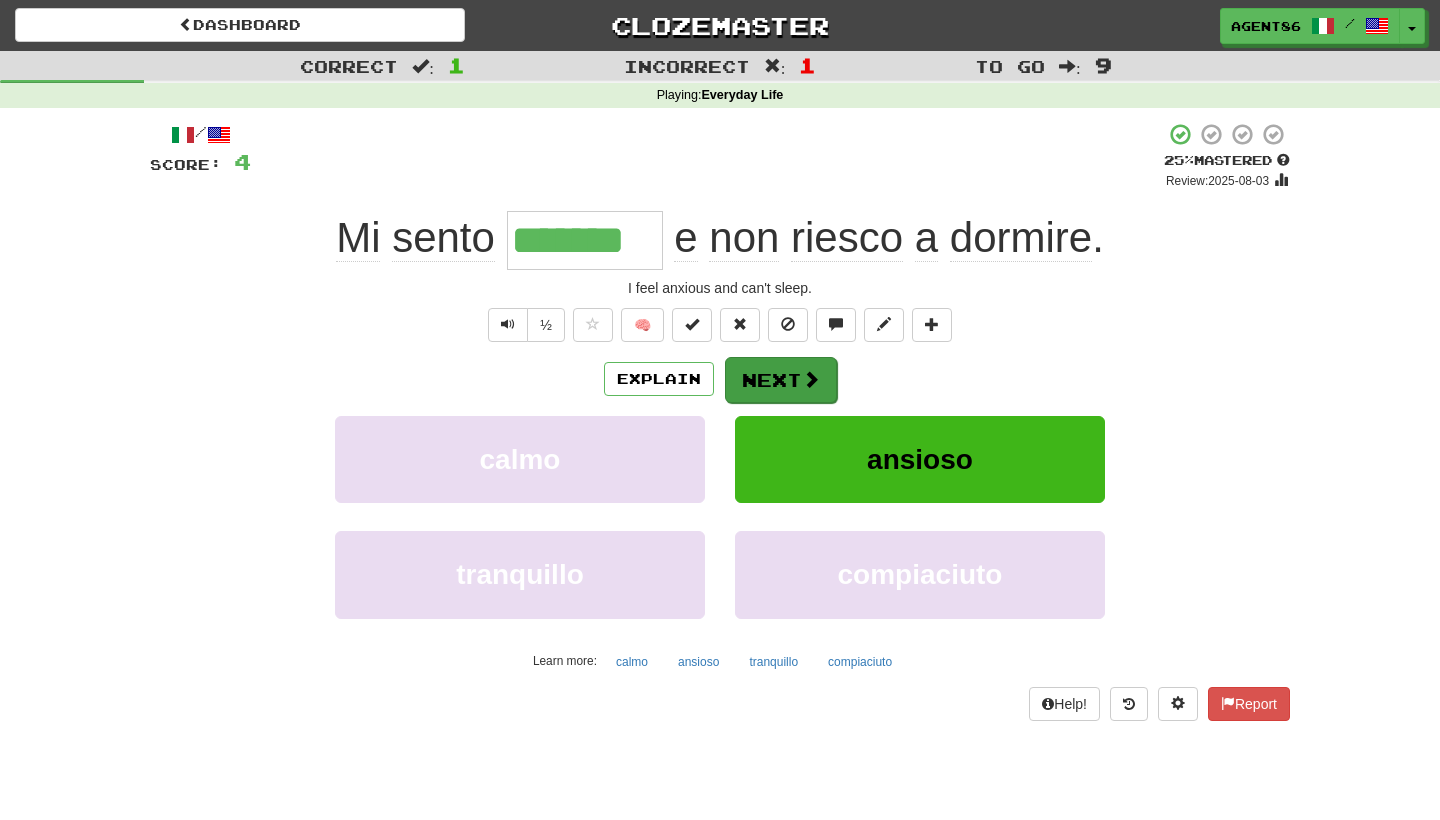 click on "Next" at bounding box center (781, 380) 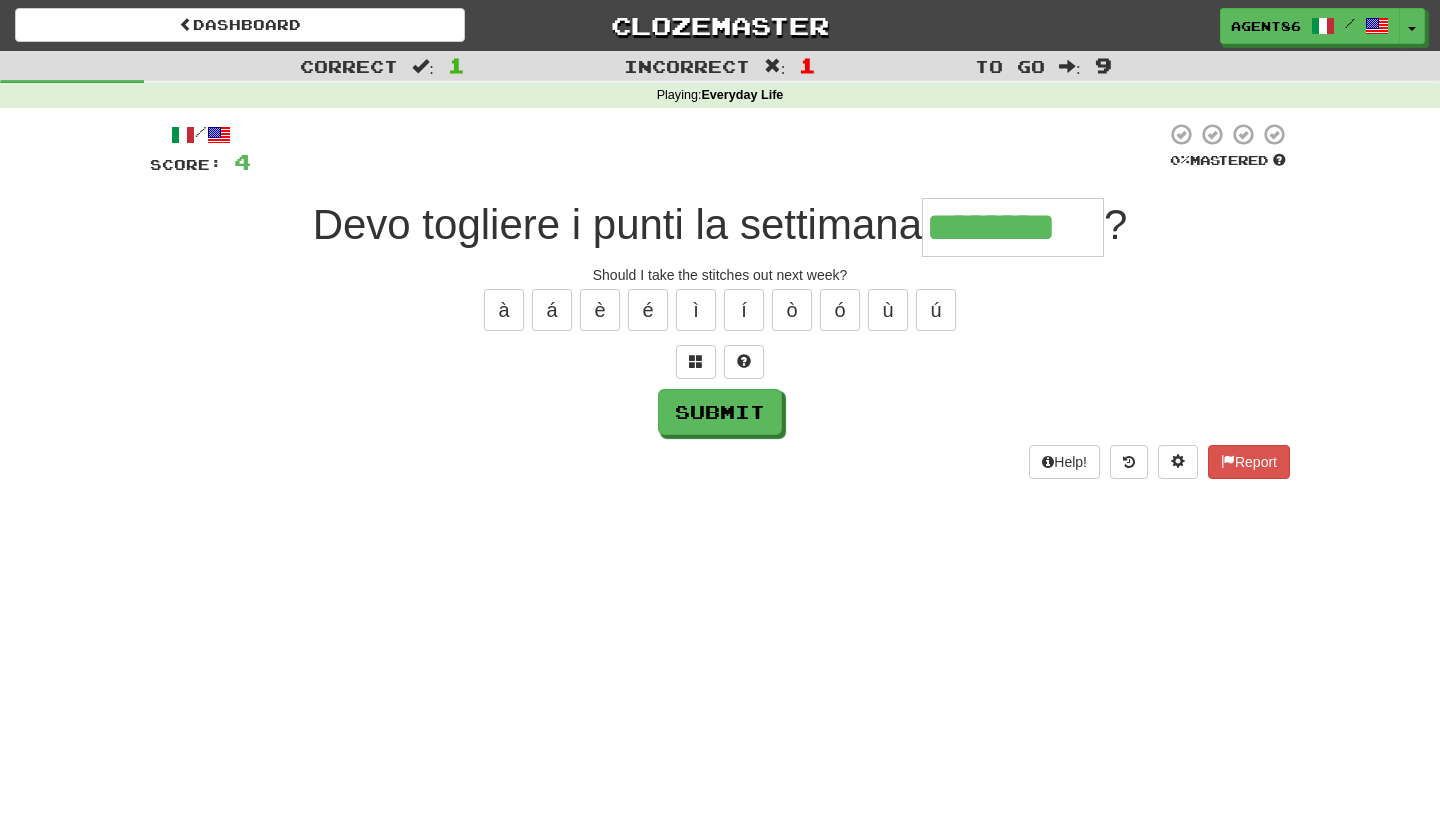 type on "********" 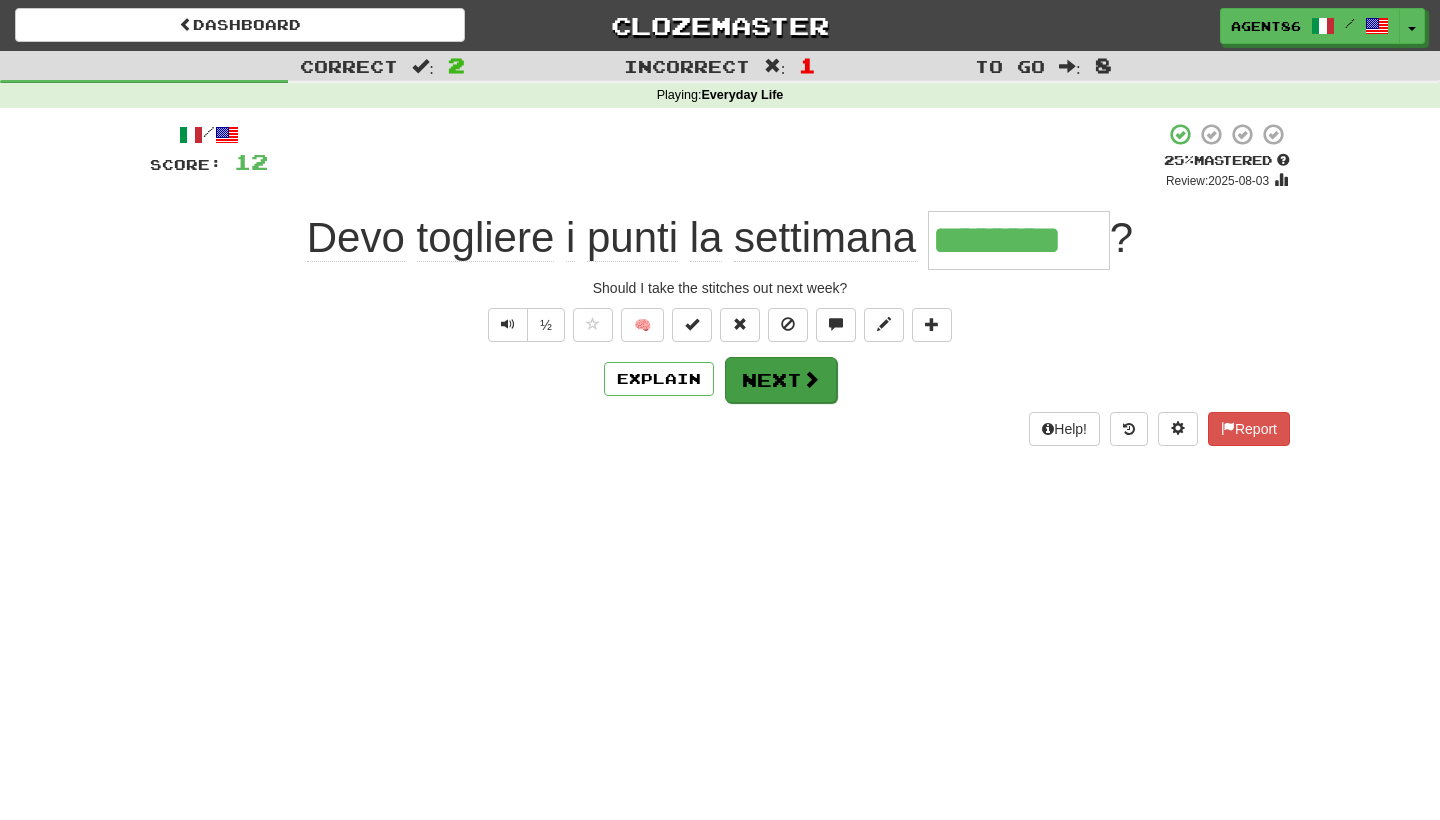 click on "Next" at bounding box center [781, 380] 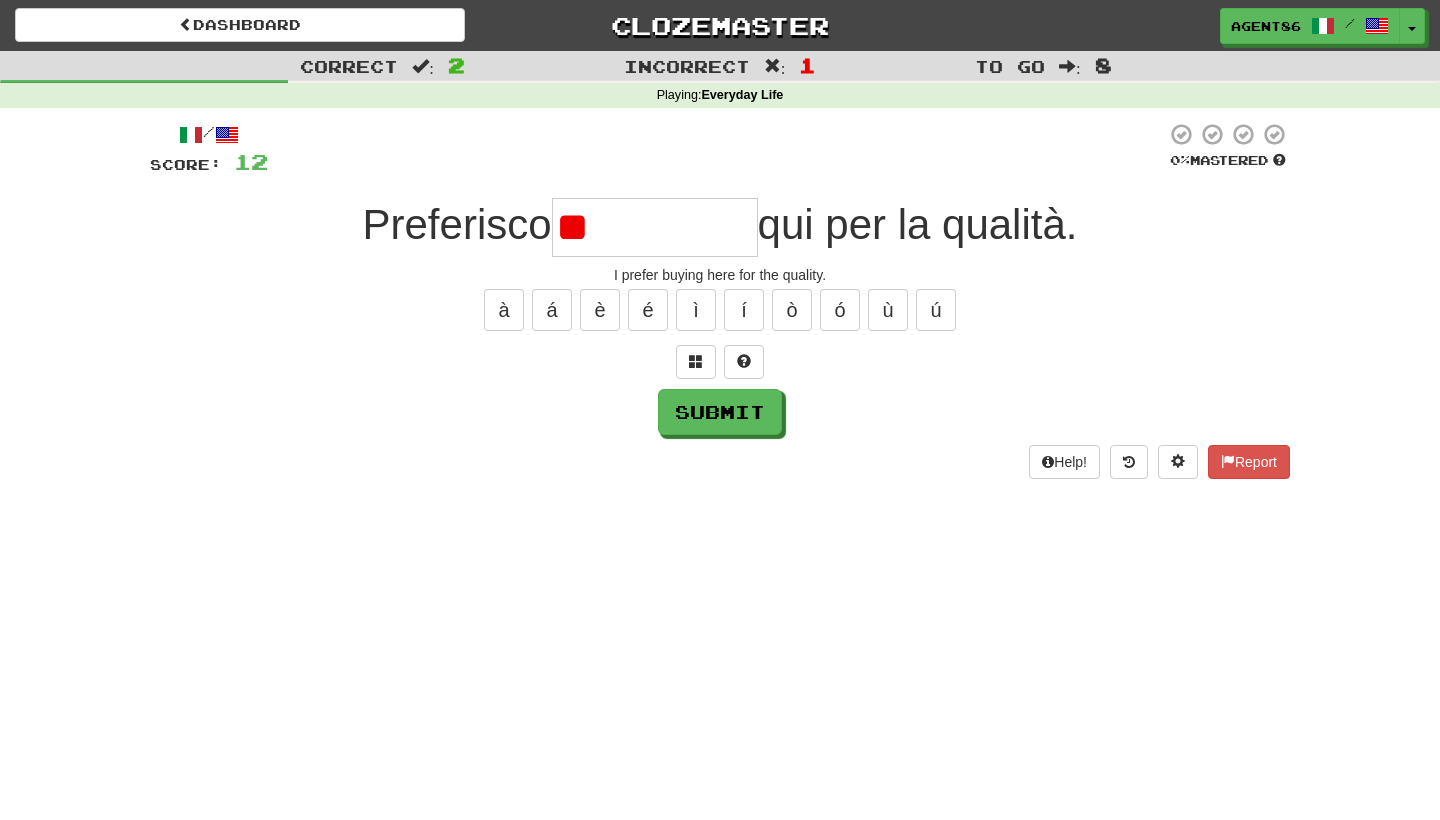 type on "*" 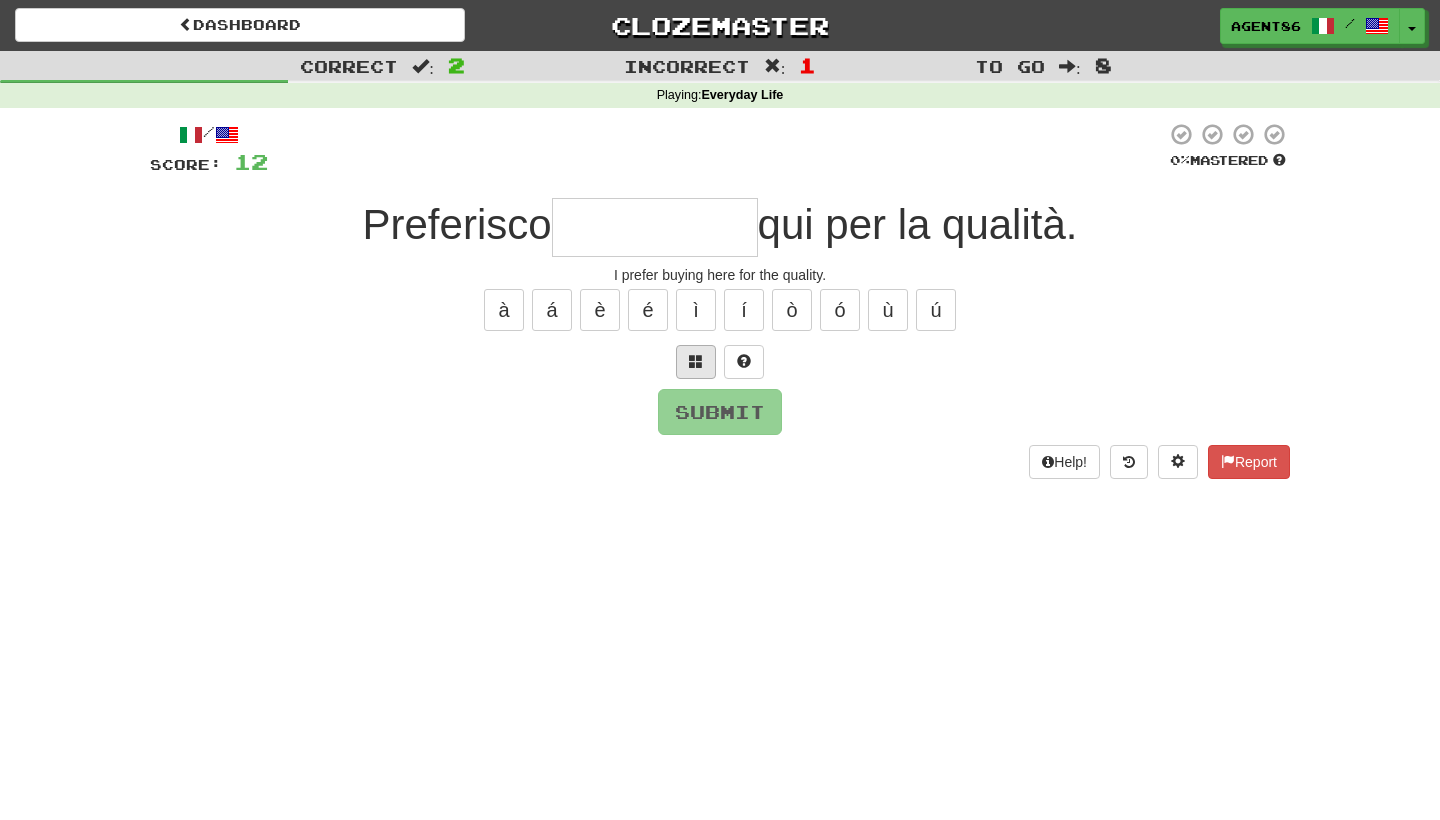 click at bounding box center [696, 361] 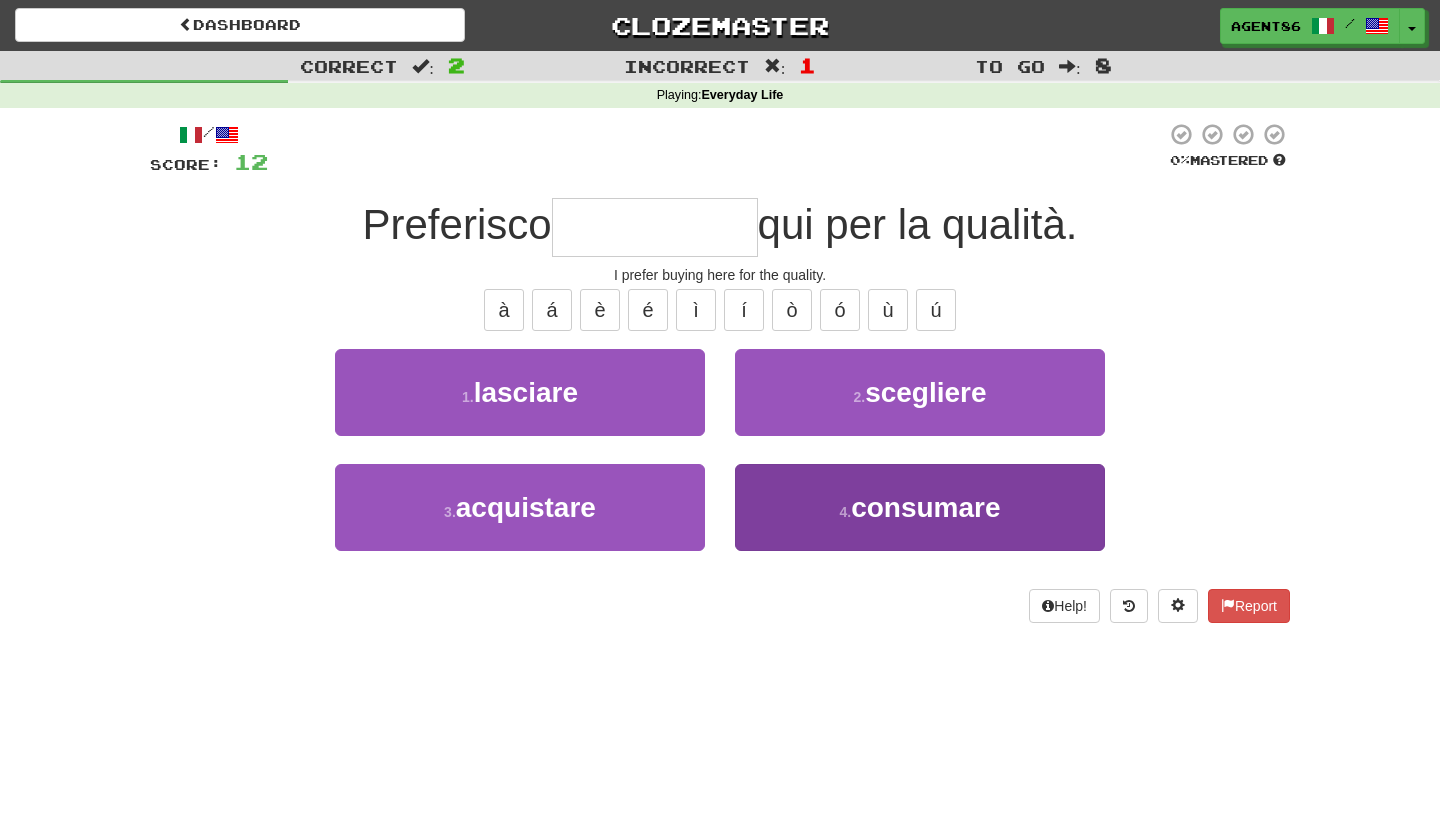 click on "4 . consumare" at bounding box center (920, 507) 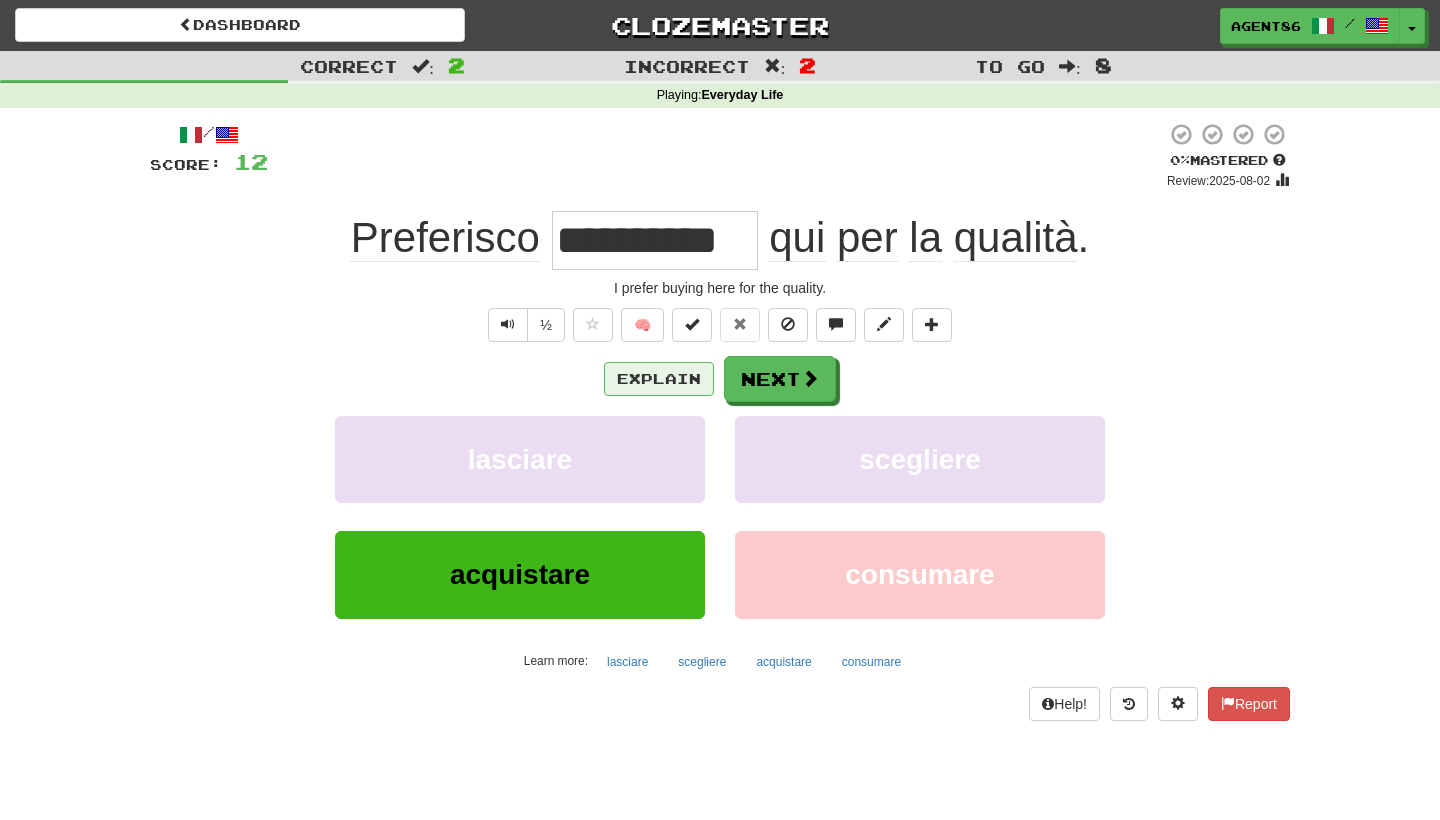 click on "Explain" at bounding box center [659, 379] 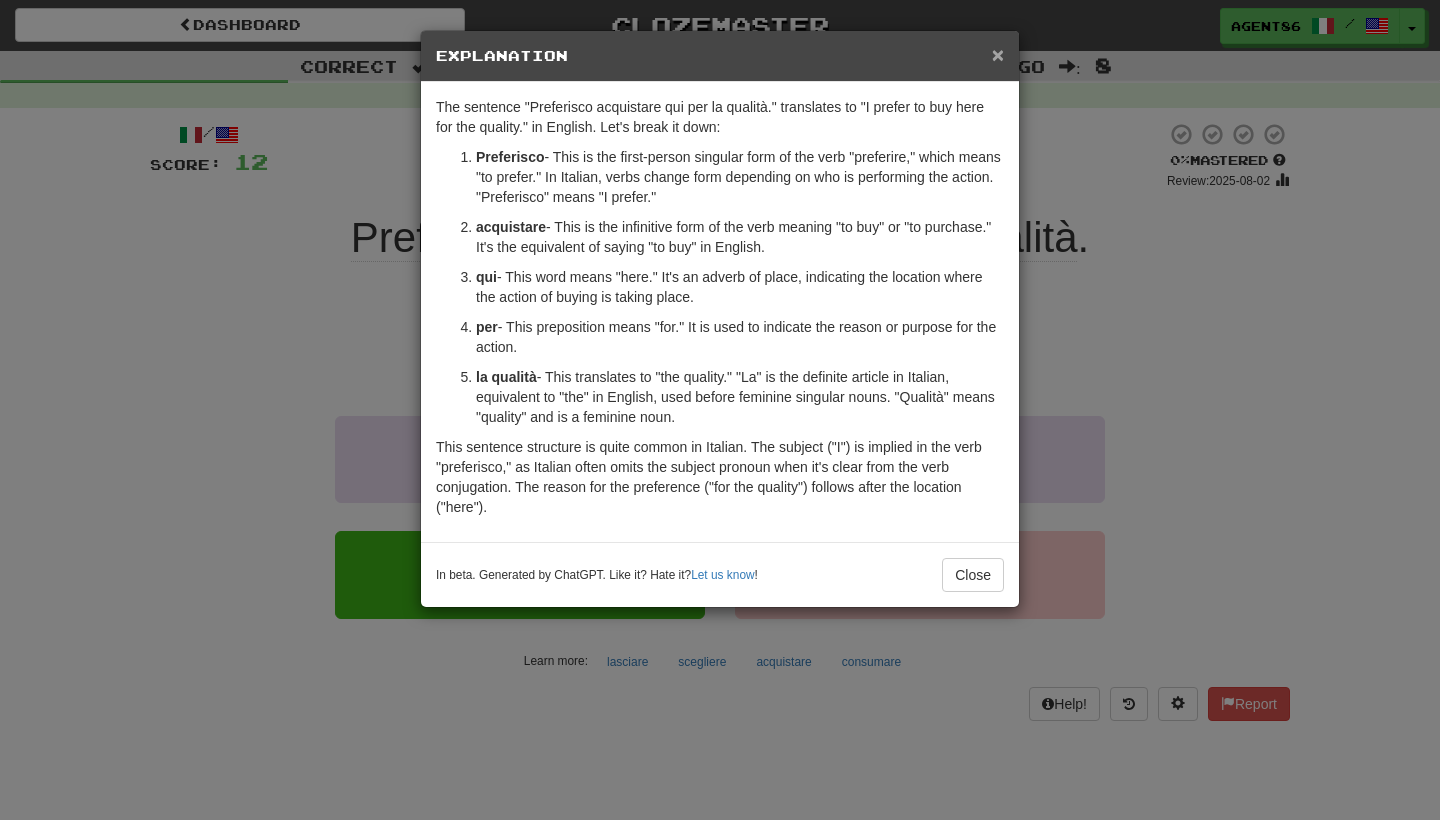 click on "×" at bounding box center [998, 54] 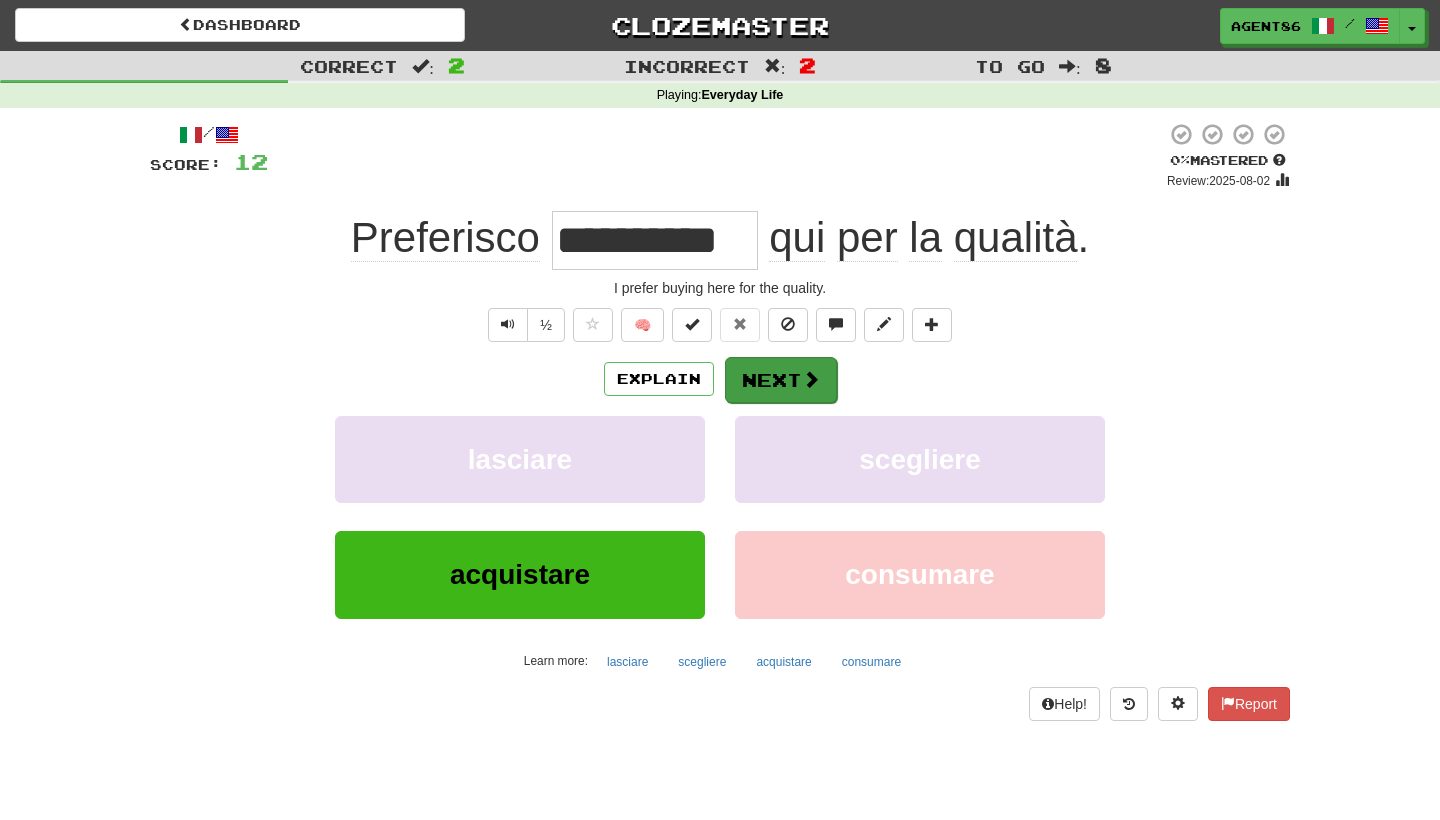 click on "Next" at bounding box center [781, 380] 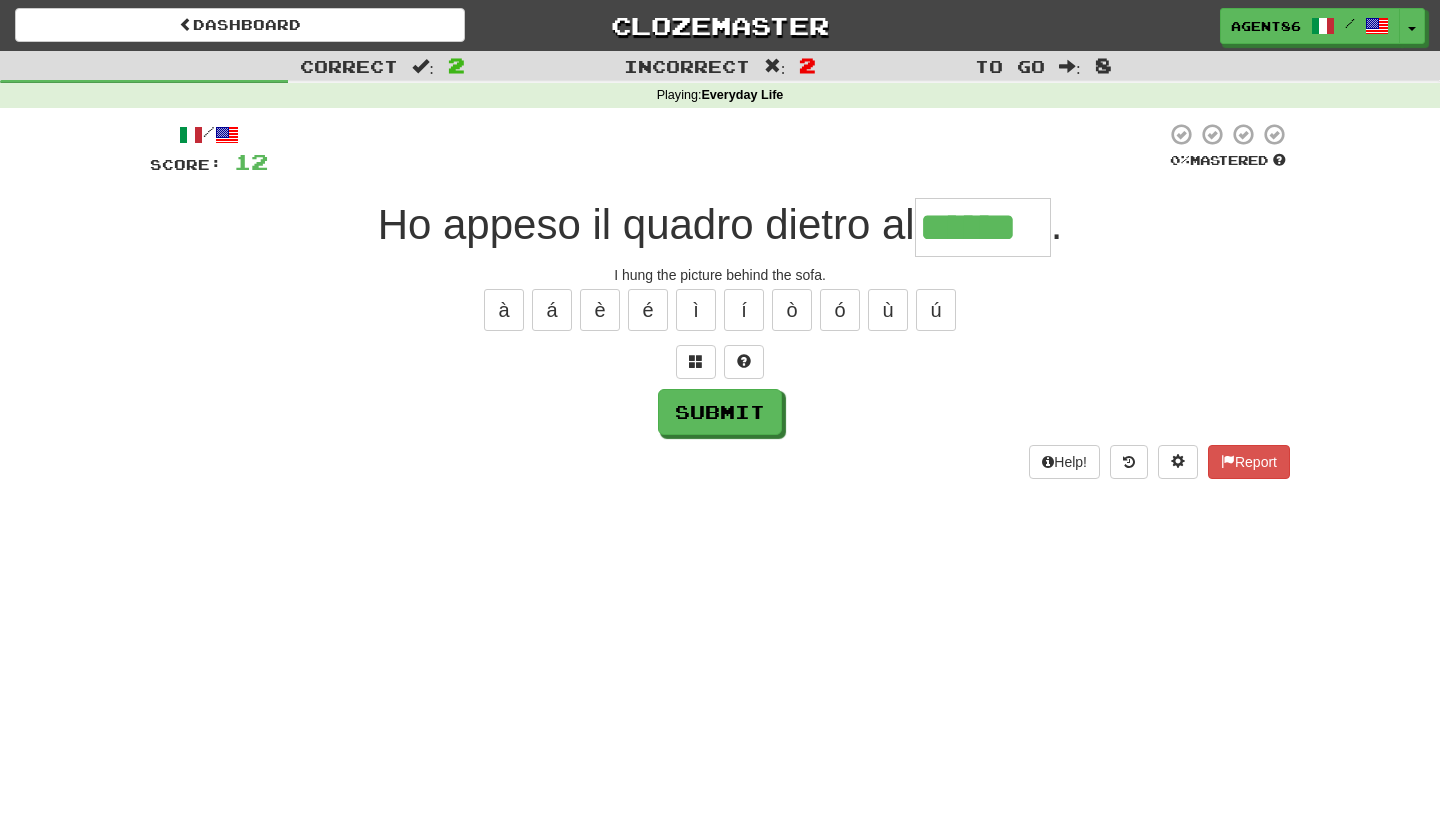 type on "******" 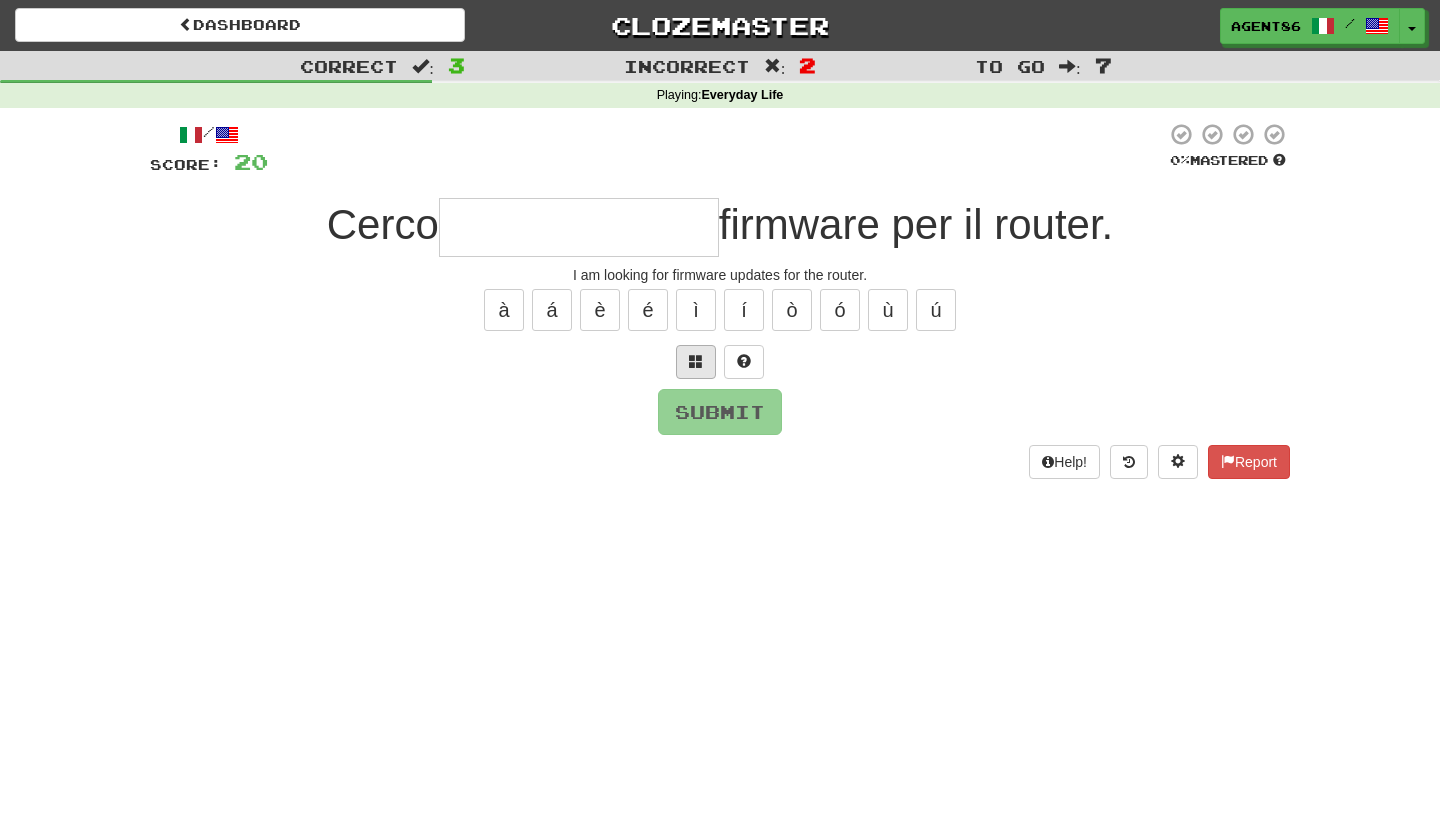 click at bounding box center (696, 362) 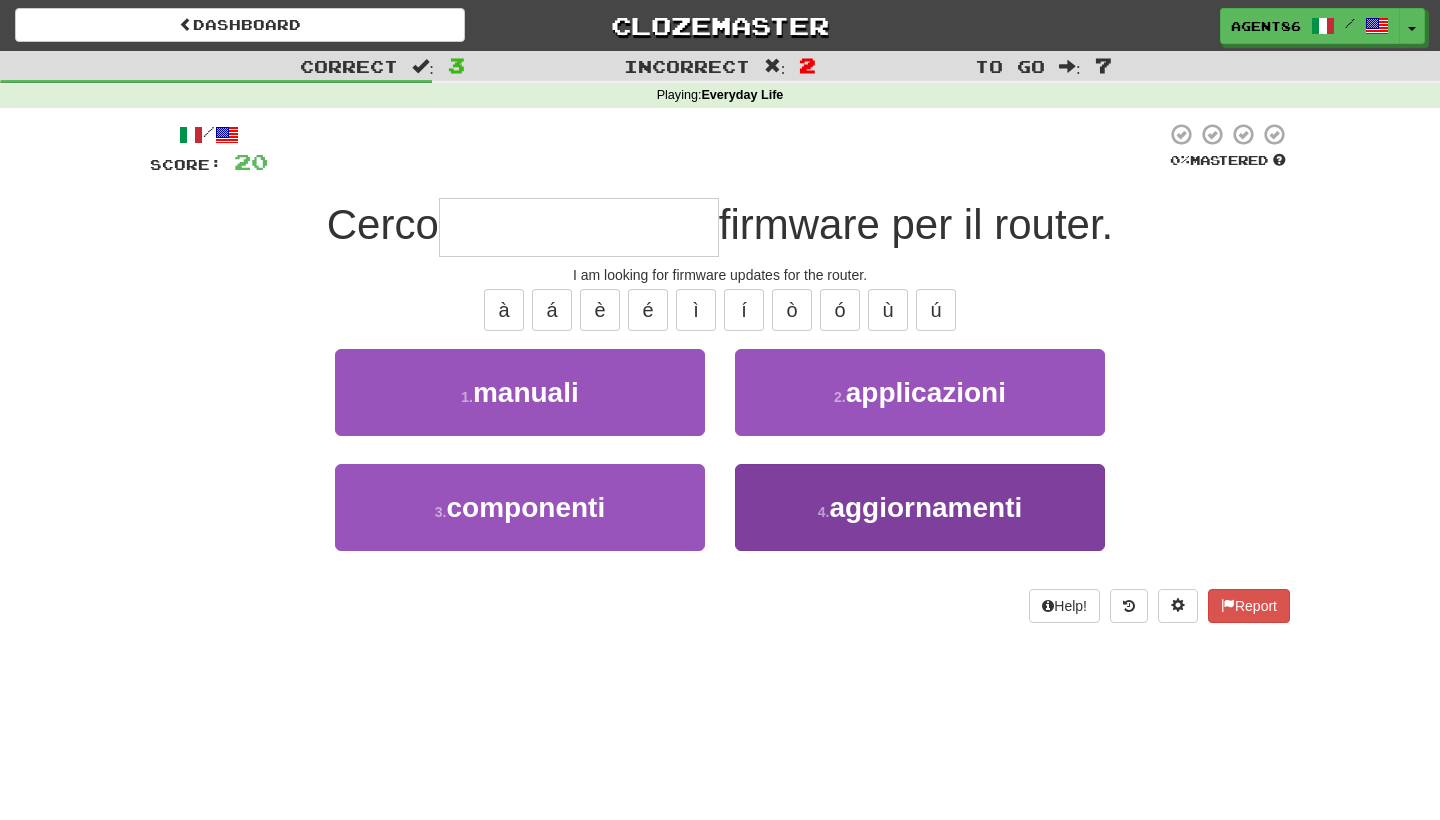 click on "4 . aggiornamenti" at bounding box center (920, 507) 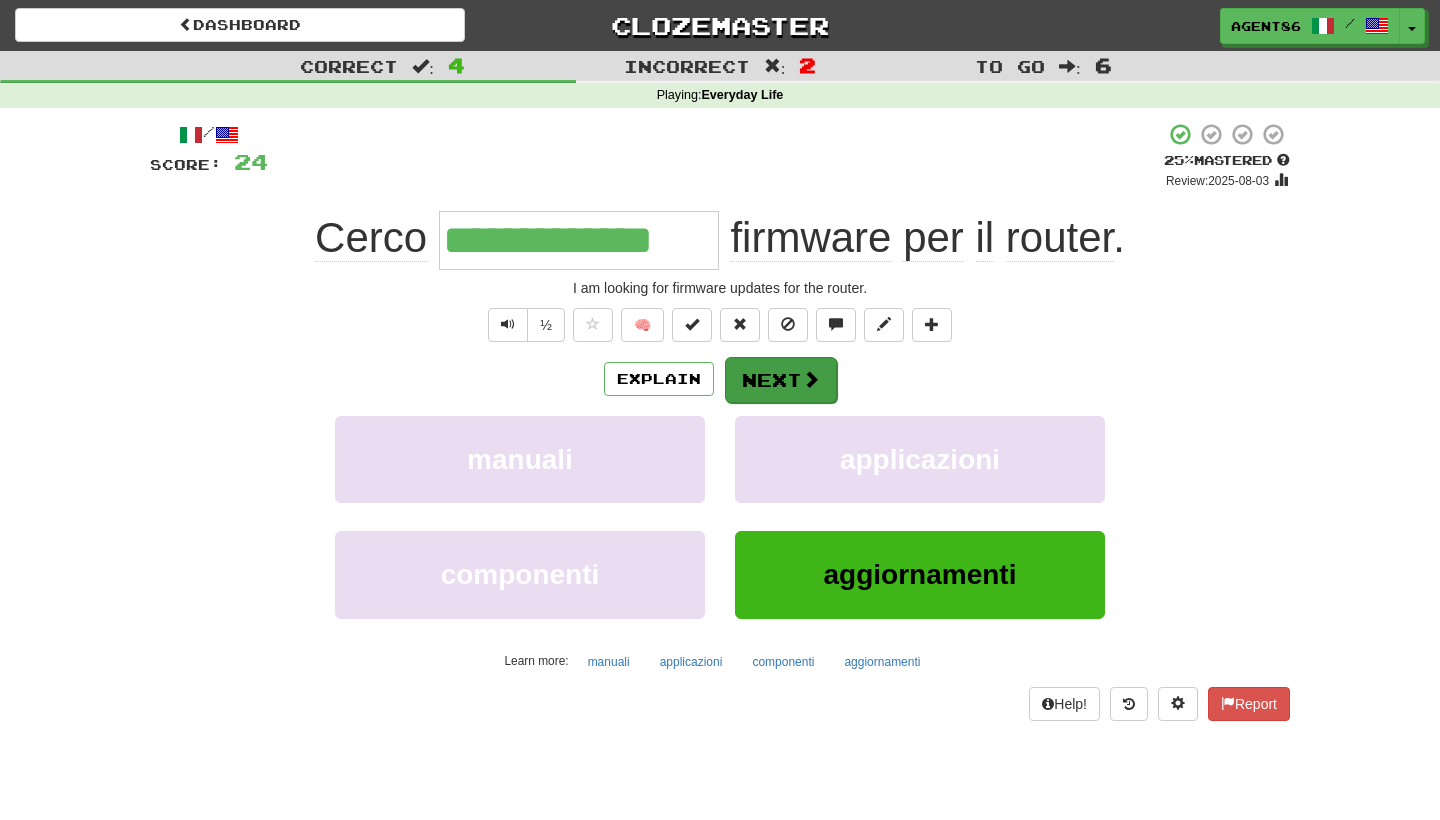 click on "Next" at bounding box center [781, 380] 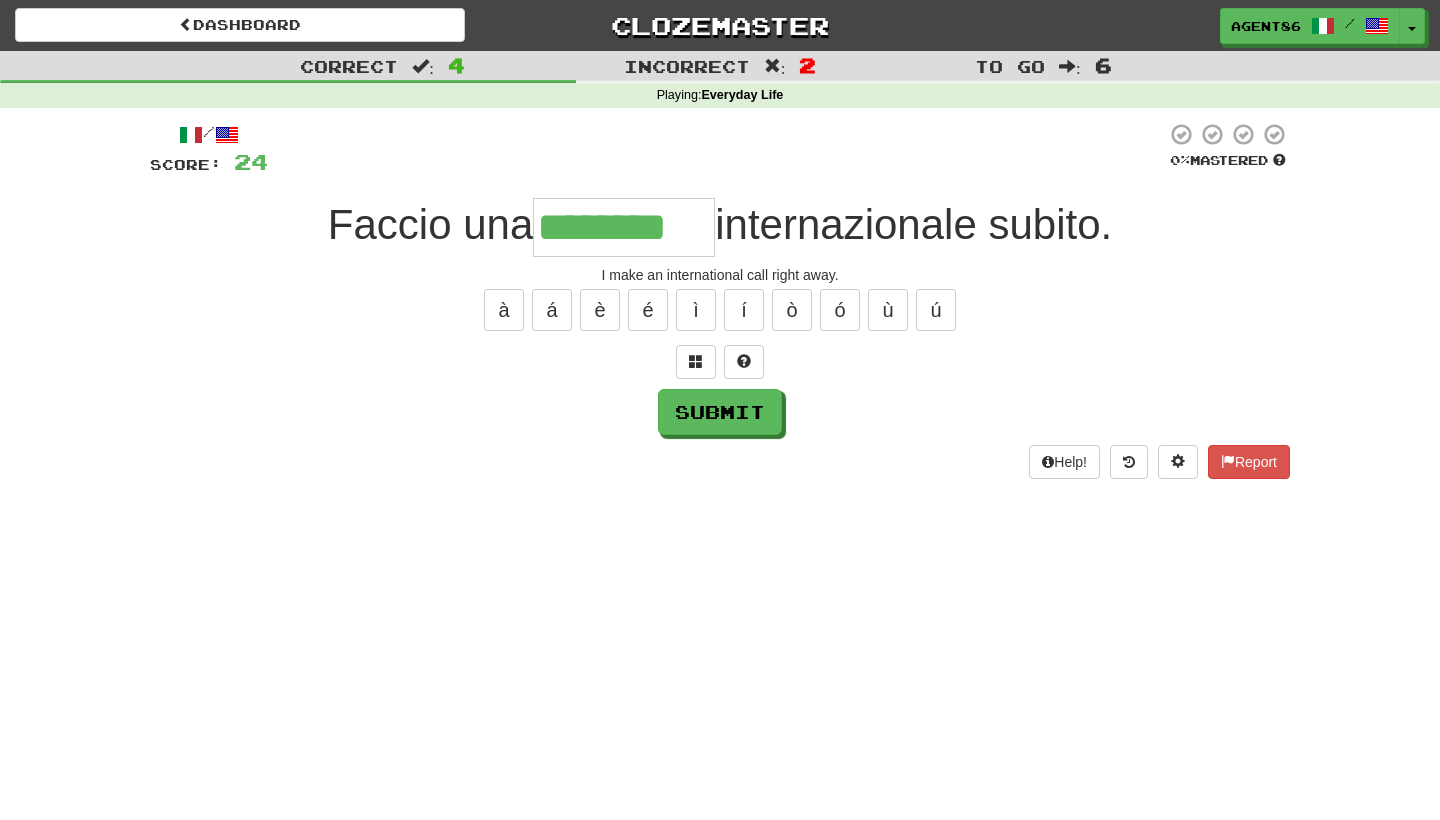type on "********" 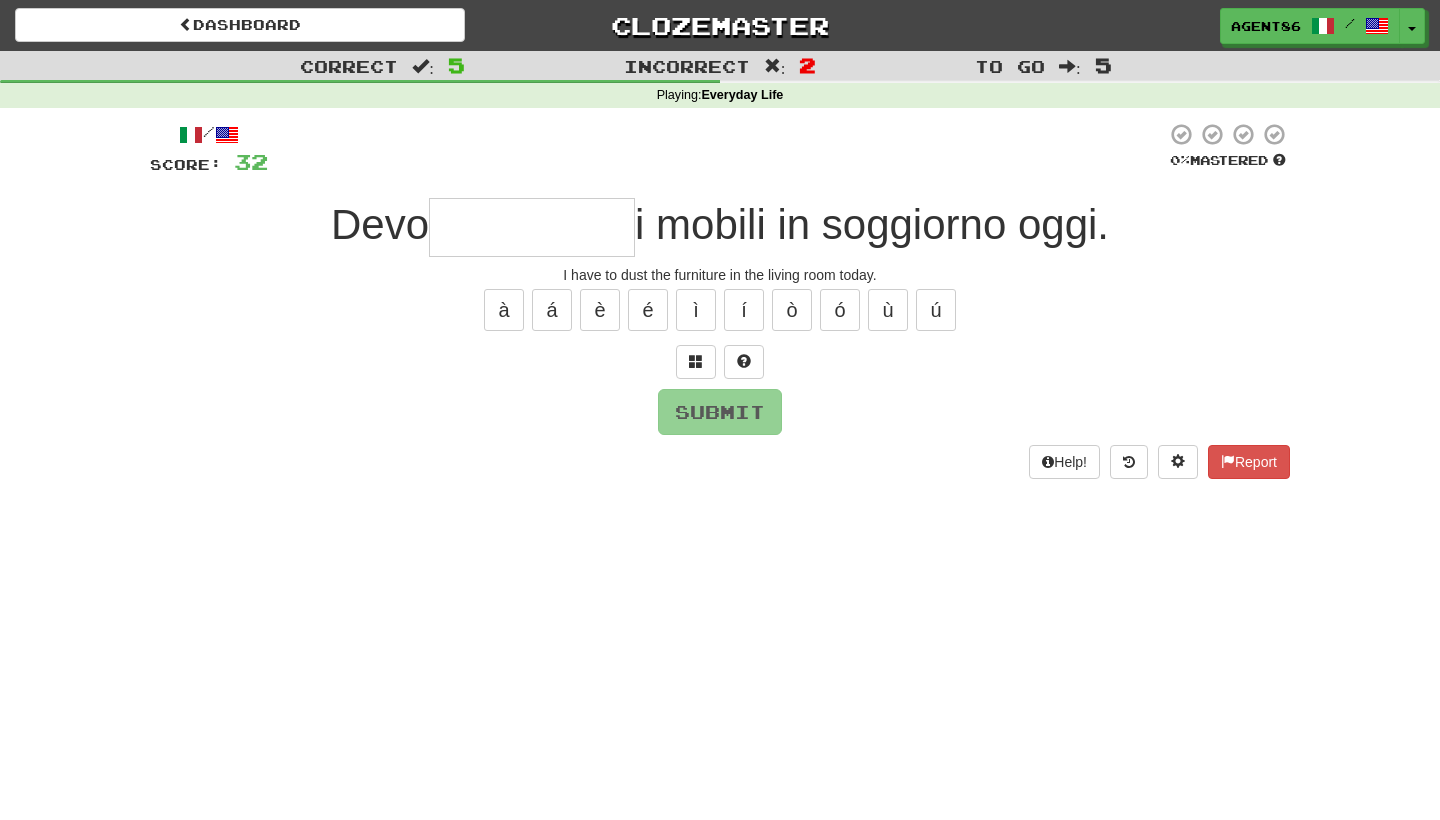 type on "*" 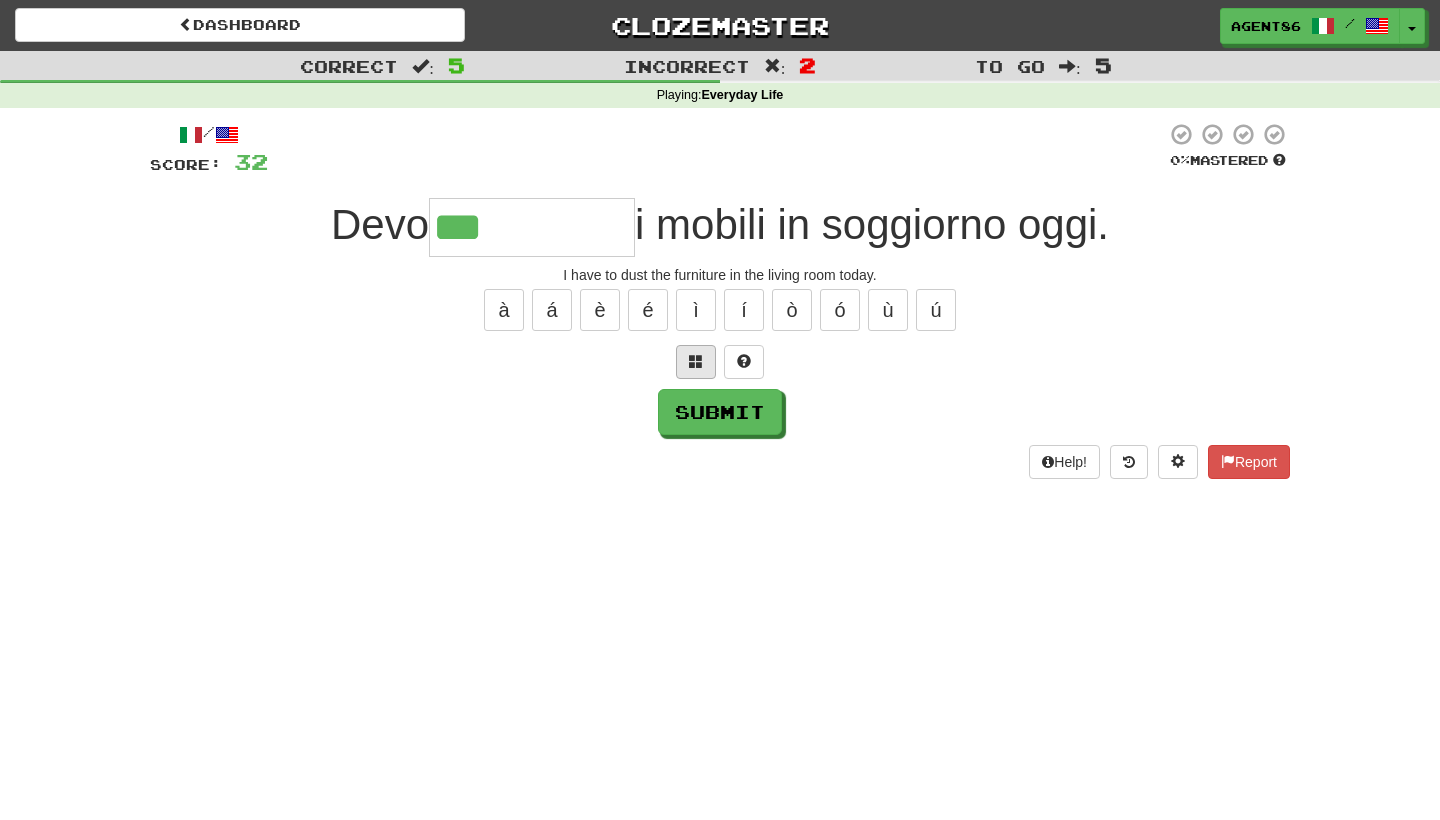 click at bounding box center [696, 361] 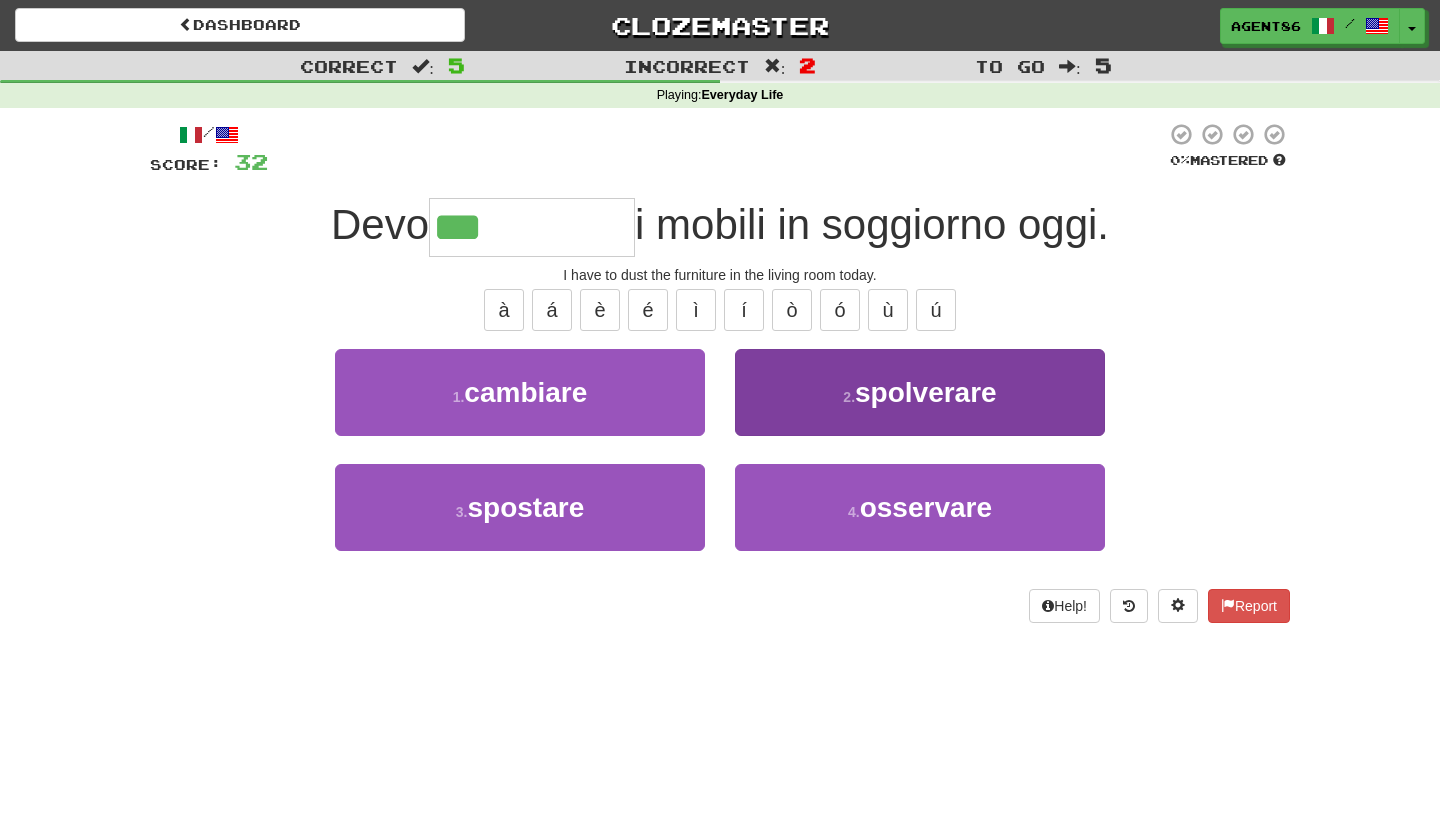 click on "spolverare" at bounding box center [926, 392] 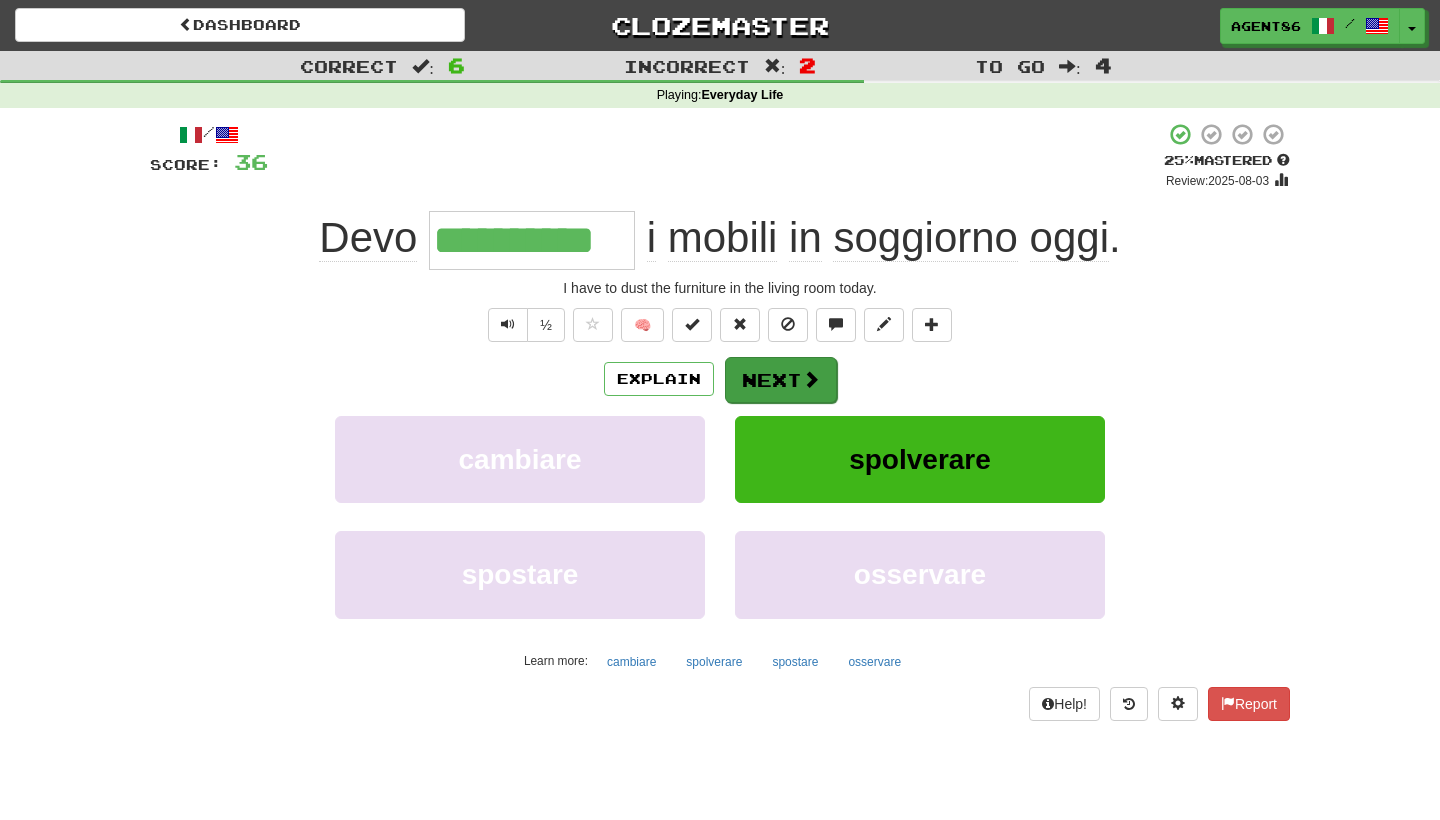click on "Next" at bounding box center [781, 380] 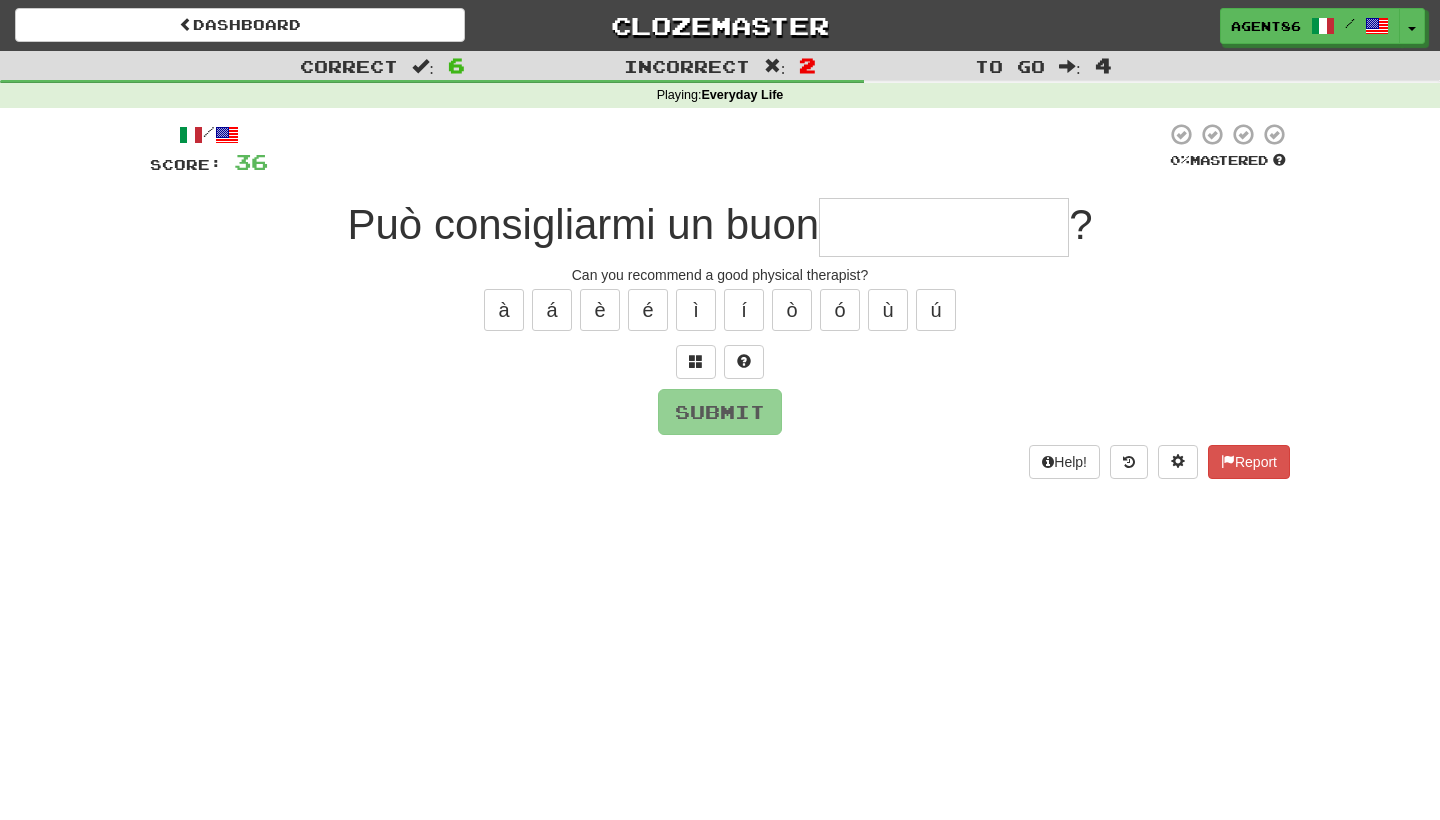 type on "*" 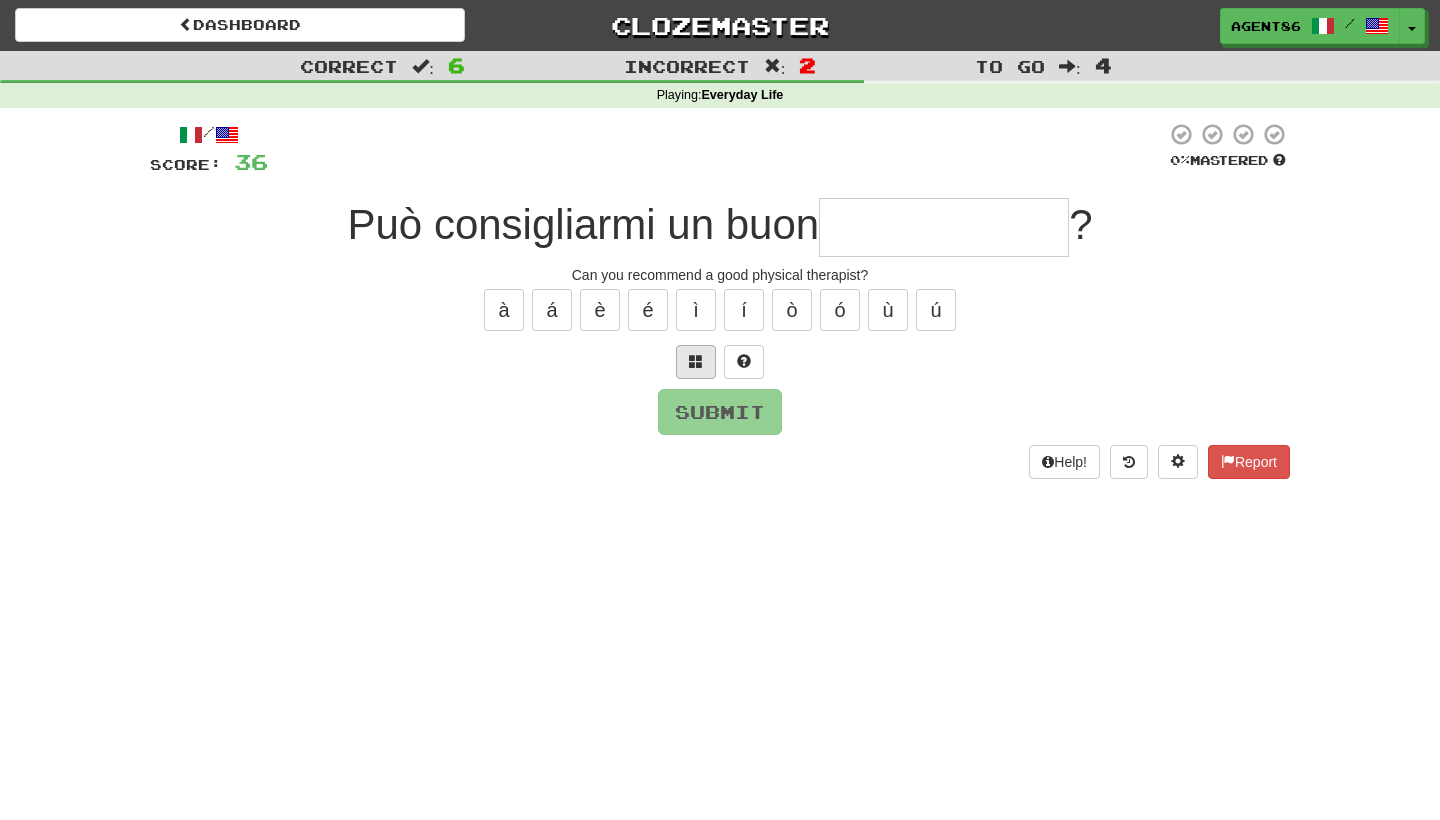 click at bounding box center (696, 361) 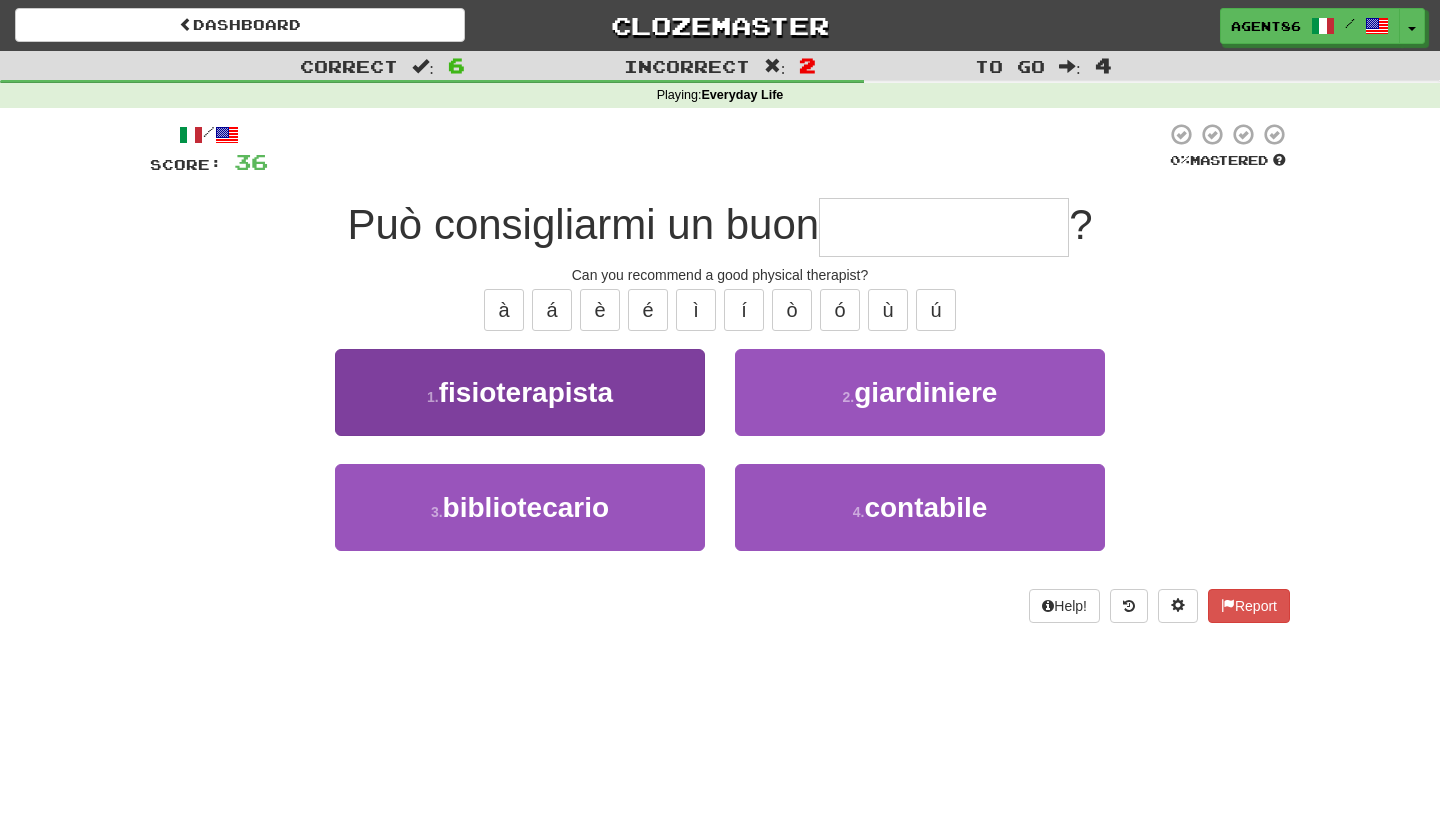 click on "1 . fisioterapista" at bounding box center [520, 392] 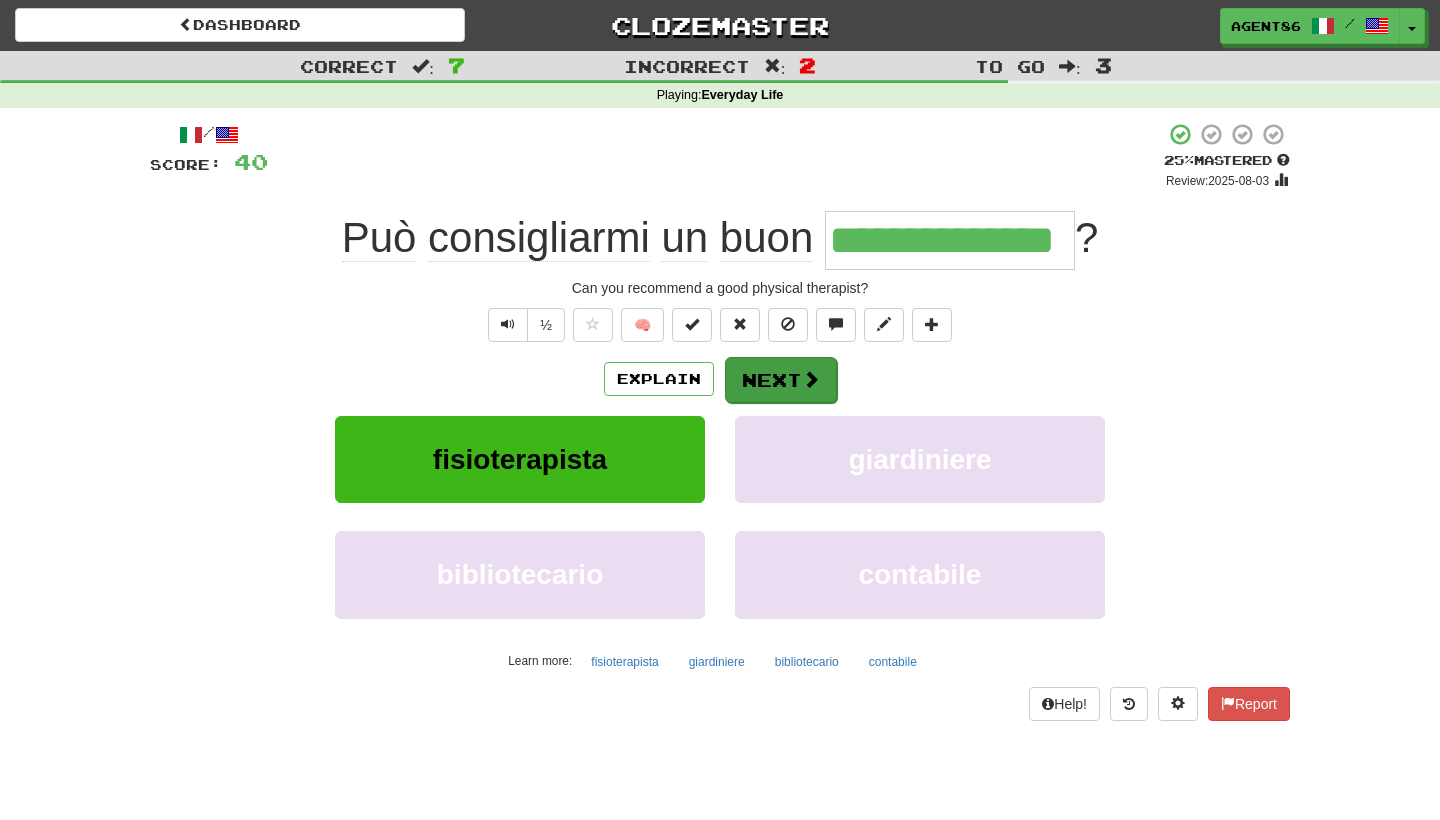 click on "Next" at bounding box center [781, 380] 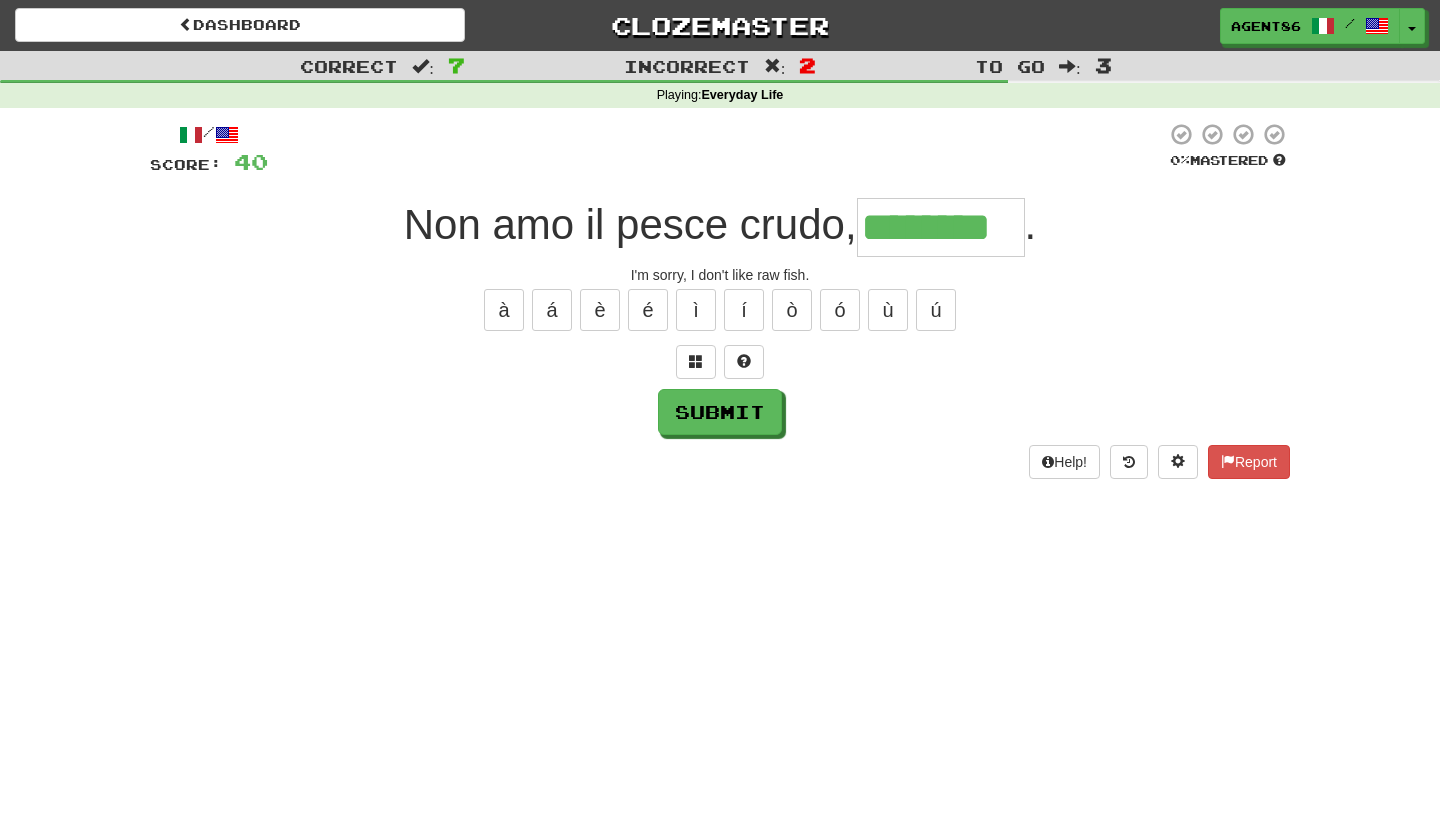 type on "********" 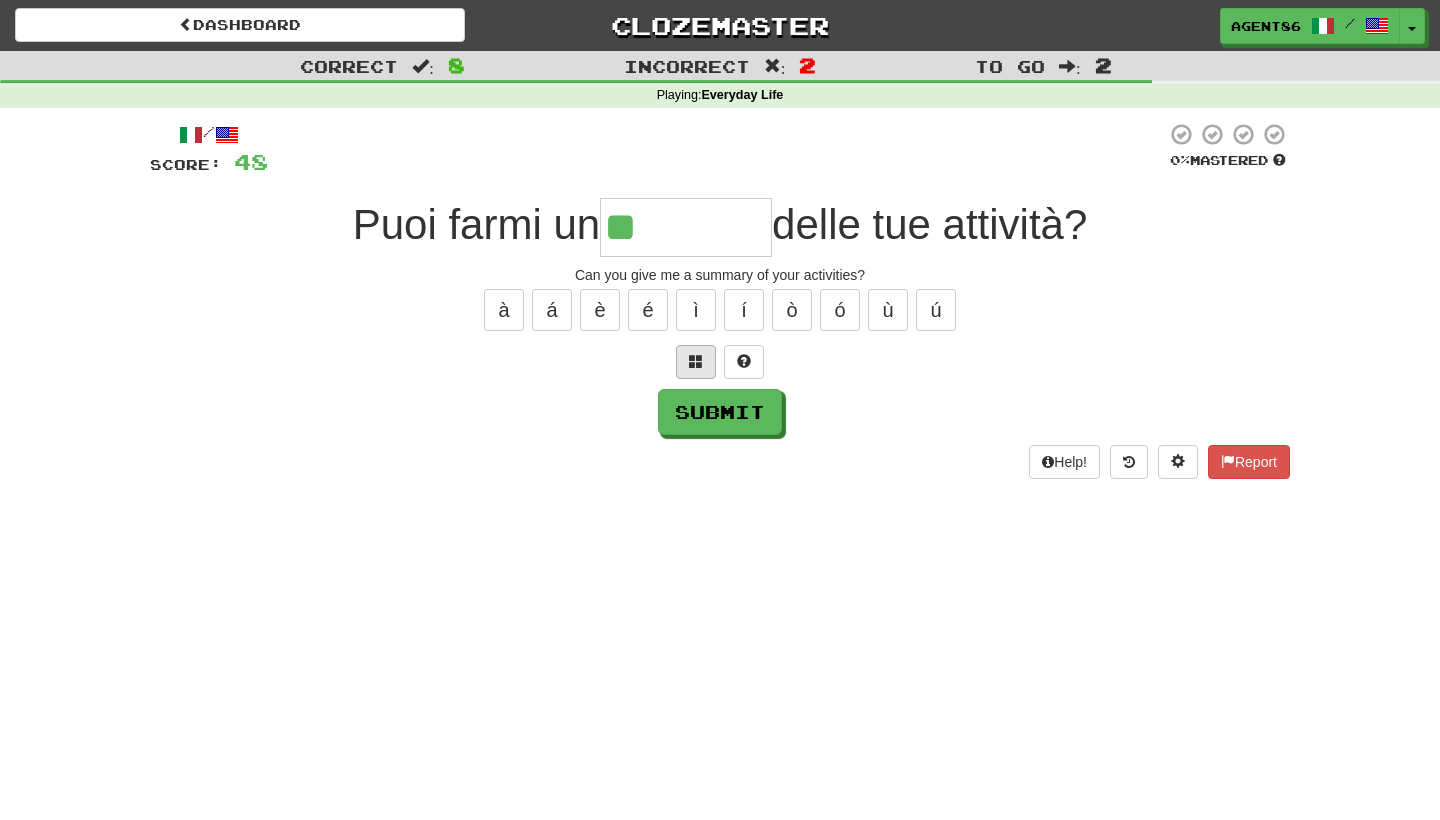 click at bounding box center [696, 361] 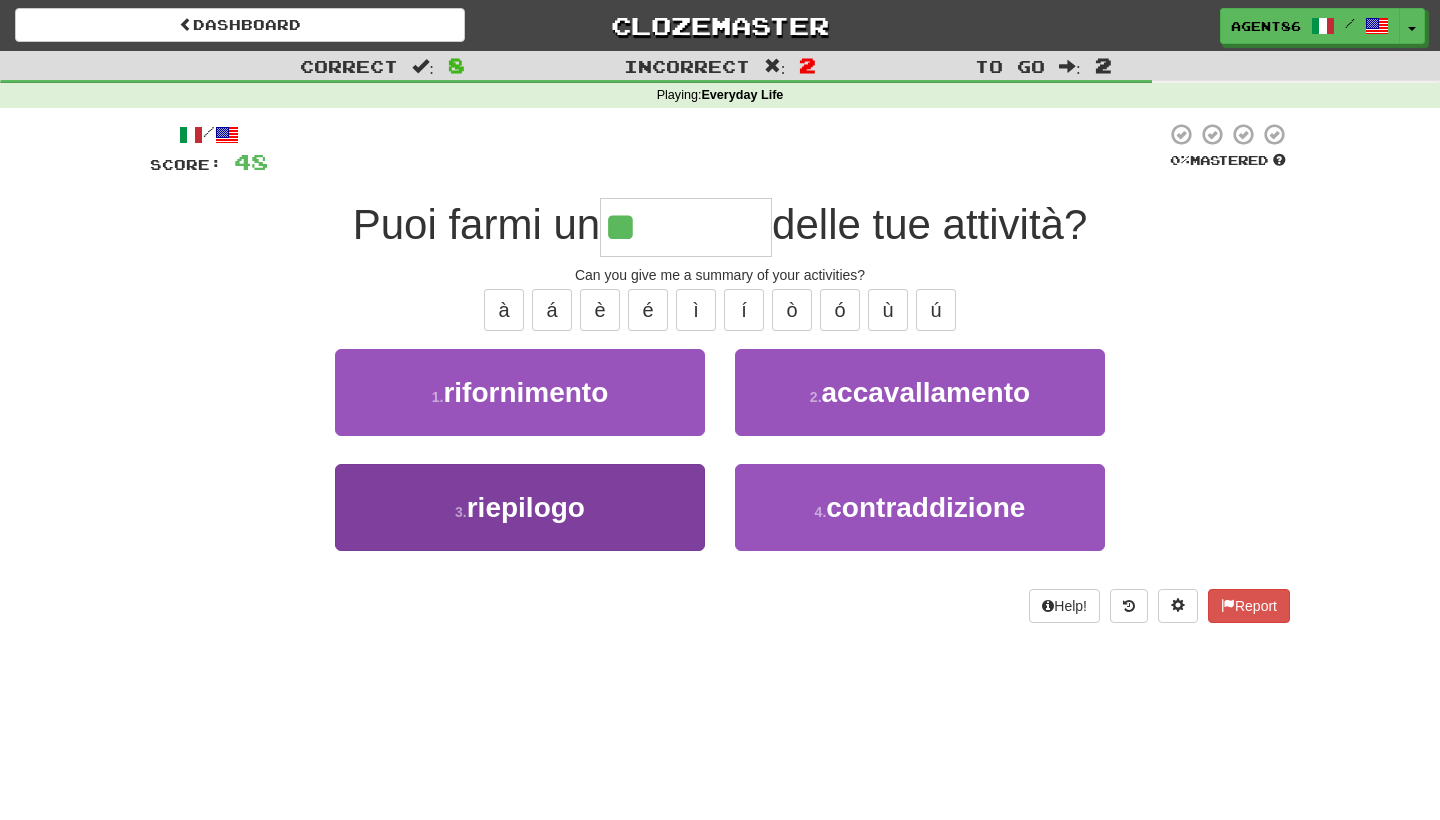 click on "3 . riepilogo" at bounding box center (520, 507) 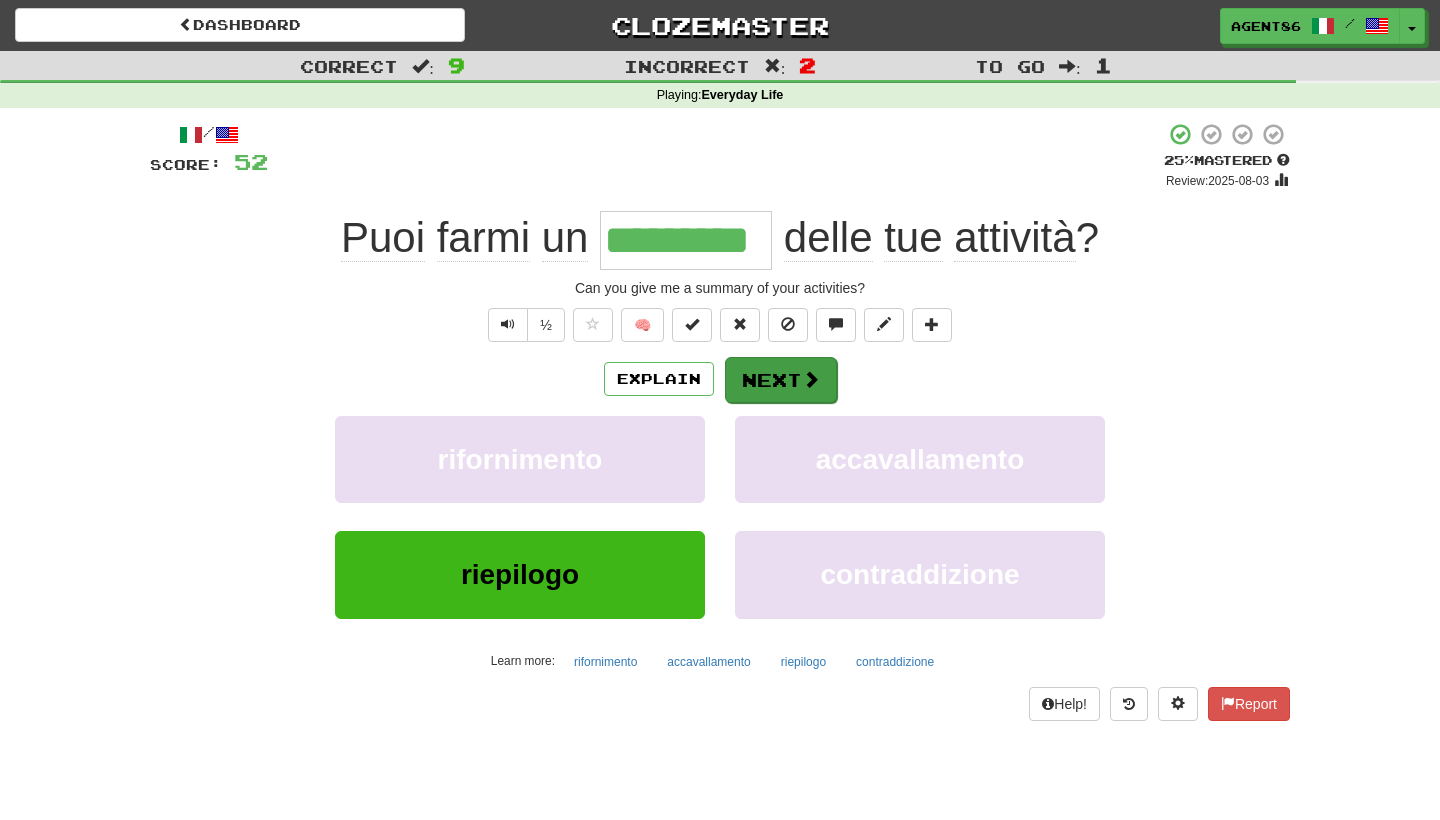 click on "Next" at bounding box center (781, 380) 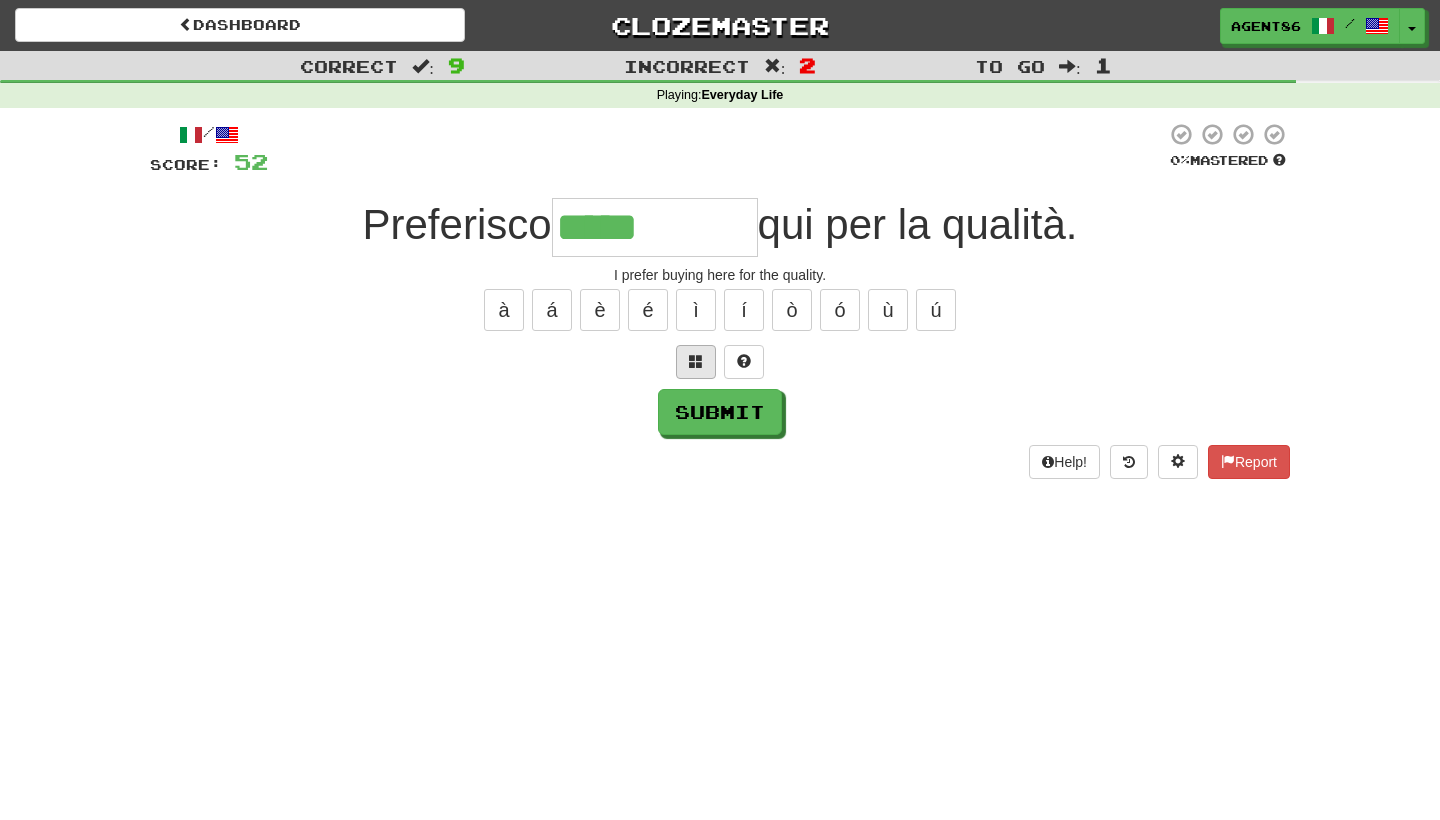 click at bounding box center [696, 361] 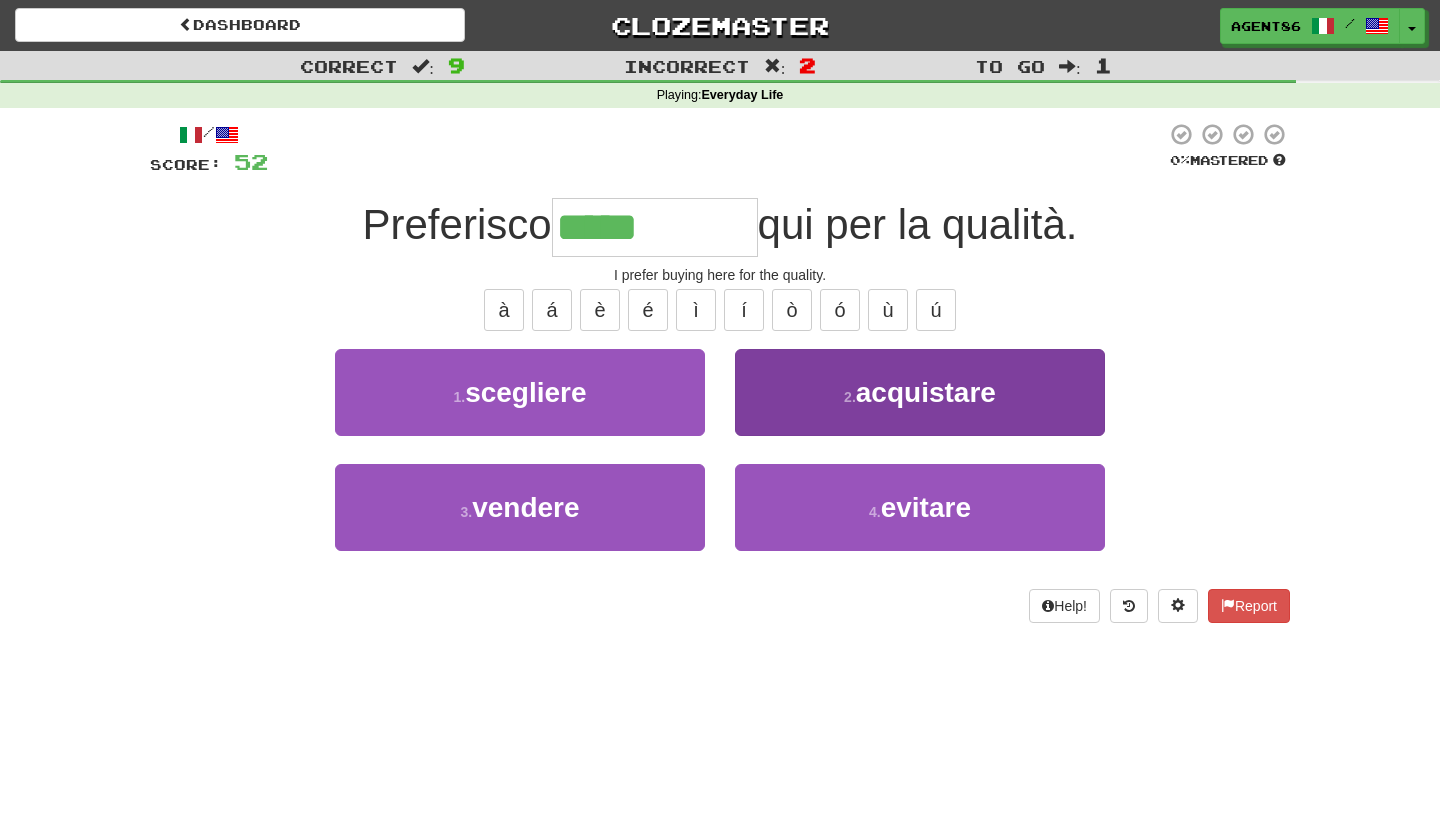 click on "acquistare" at bounding box center [926, 392] 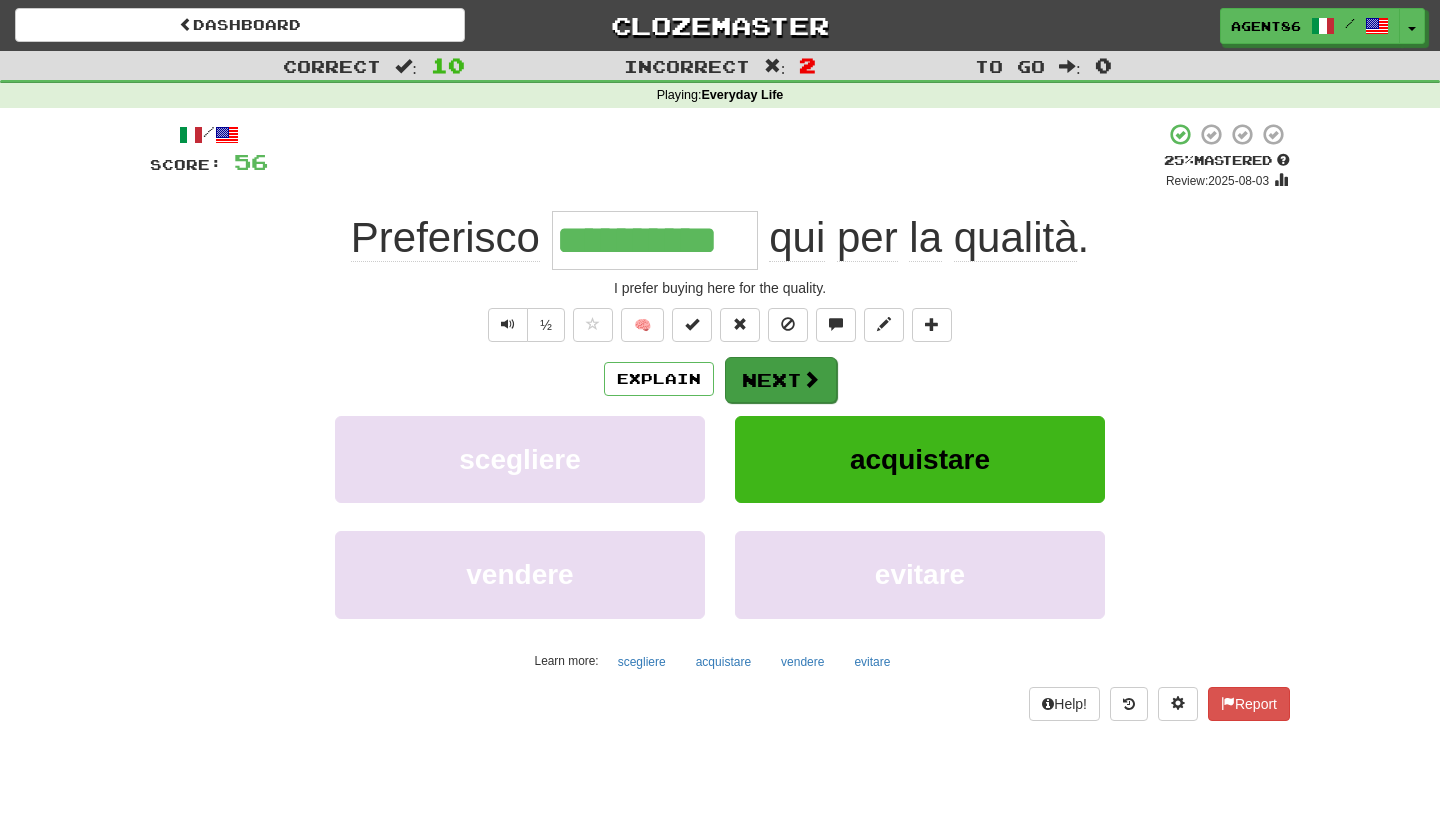 click at bounding box center (811, 379) 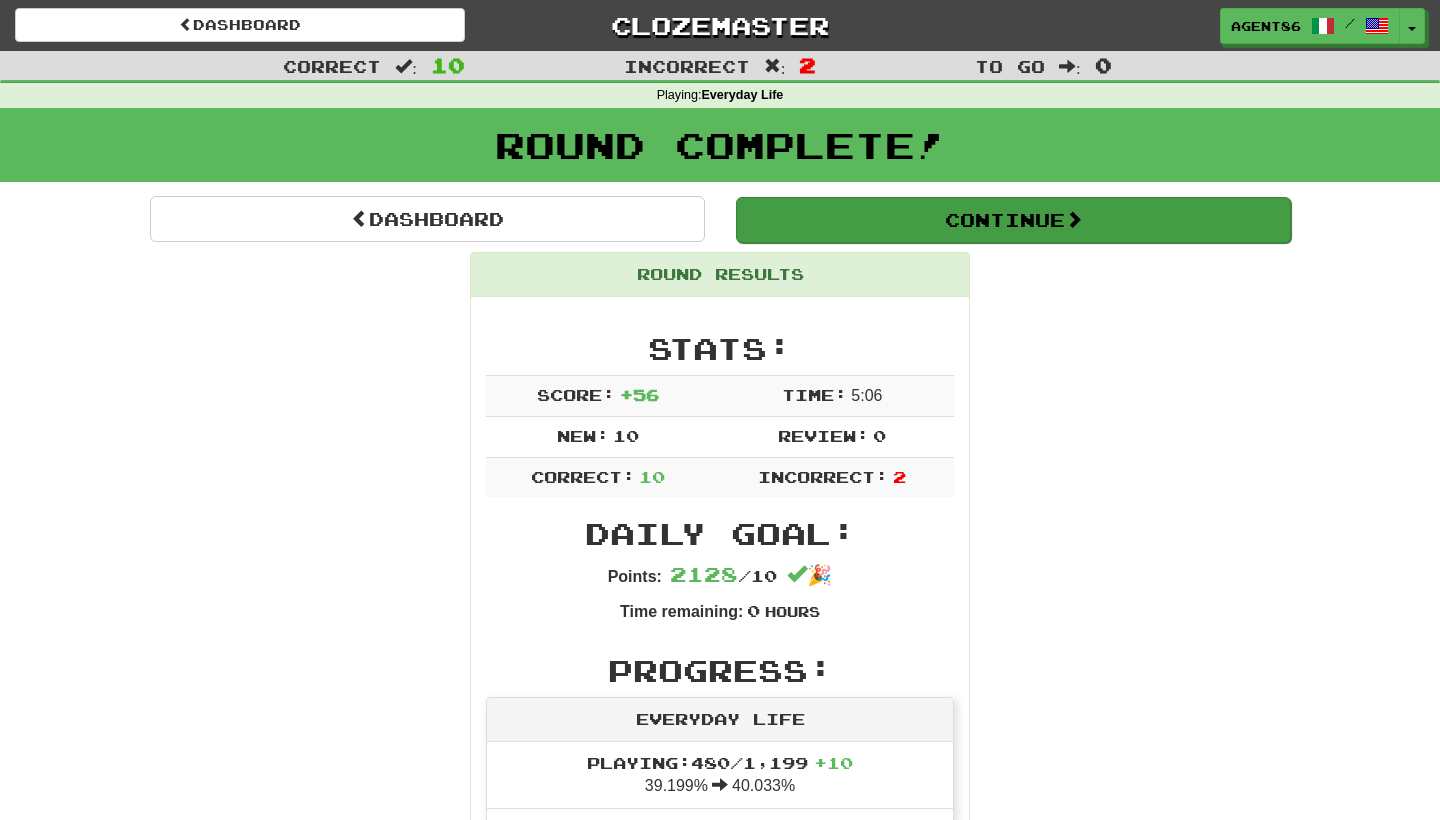click on "Continue" at bounding box center [1013, 220] 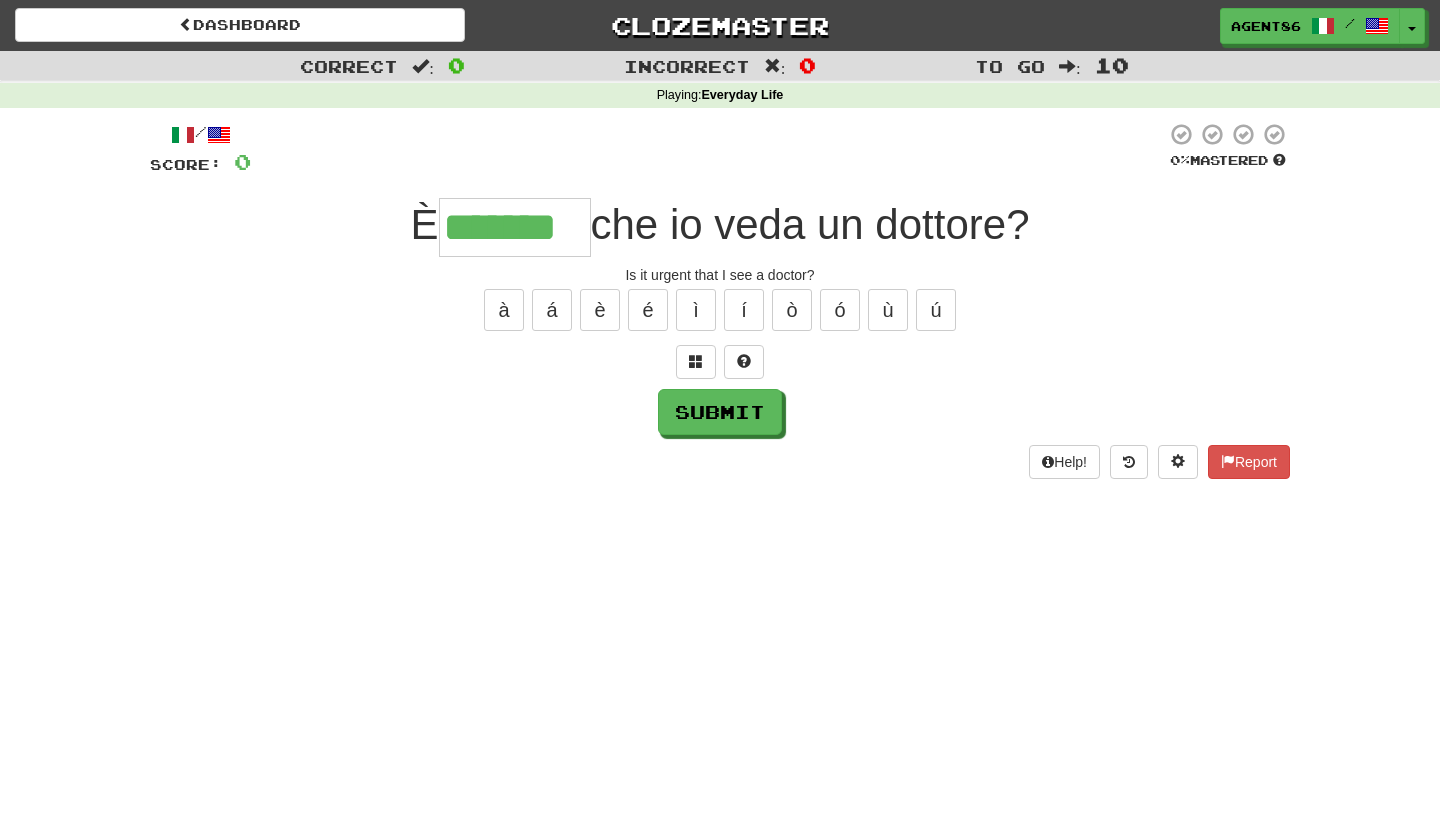 type on "*******" 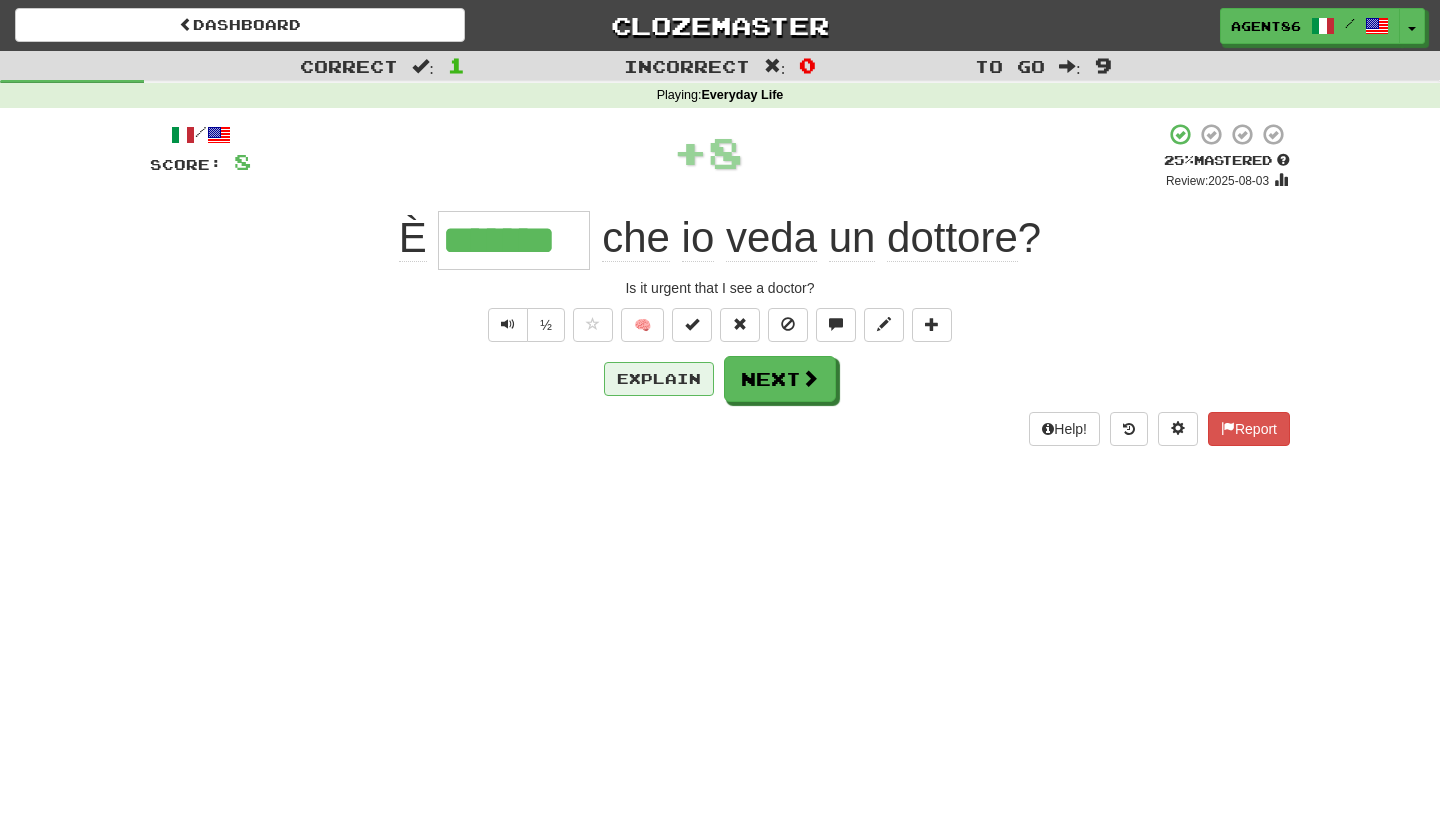 click on "Explain" at bounding box center (659, 379) 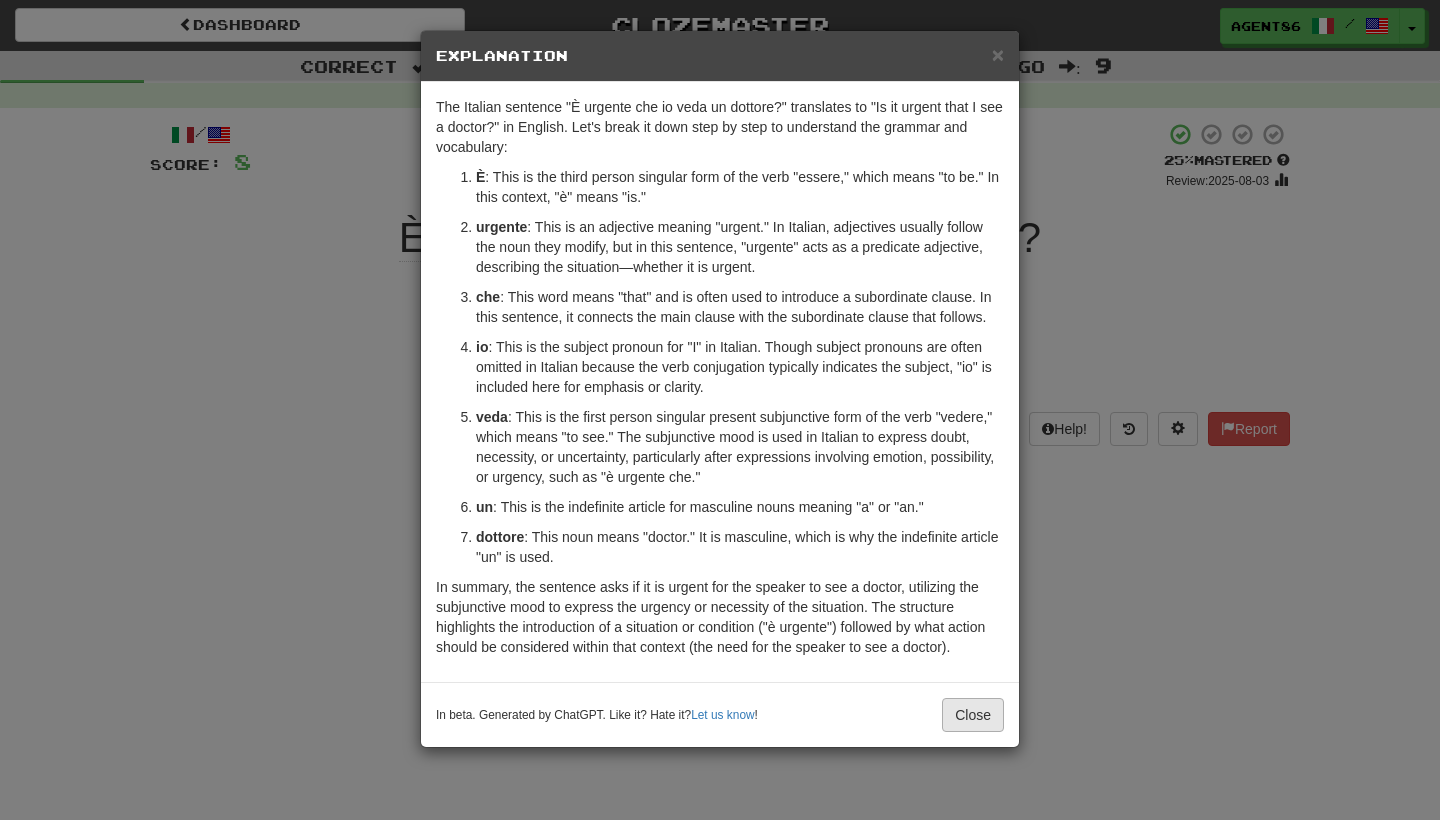 click on "Close" at bounding box center (973, 715) 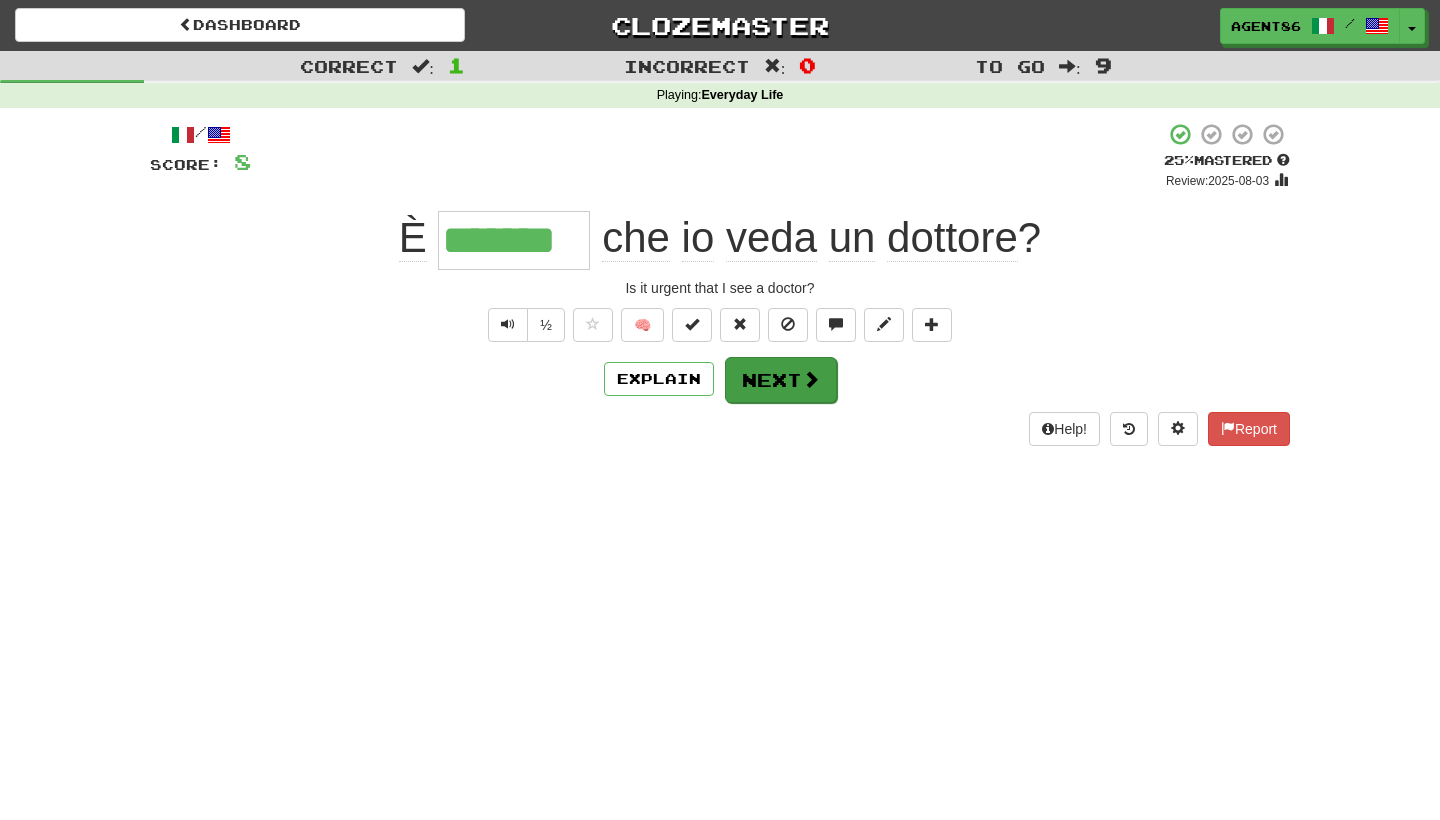 click on "Next" at bounding box center (781, 380) 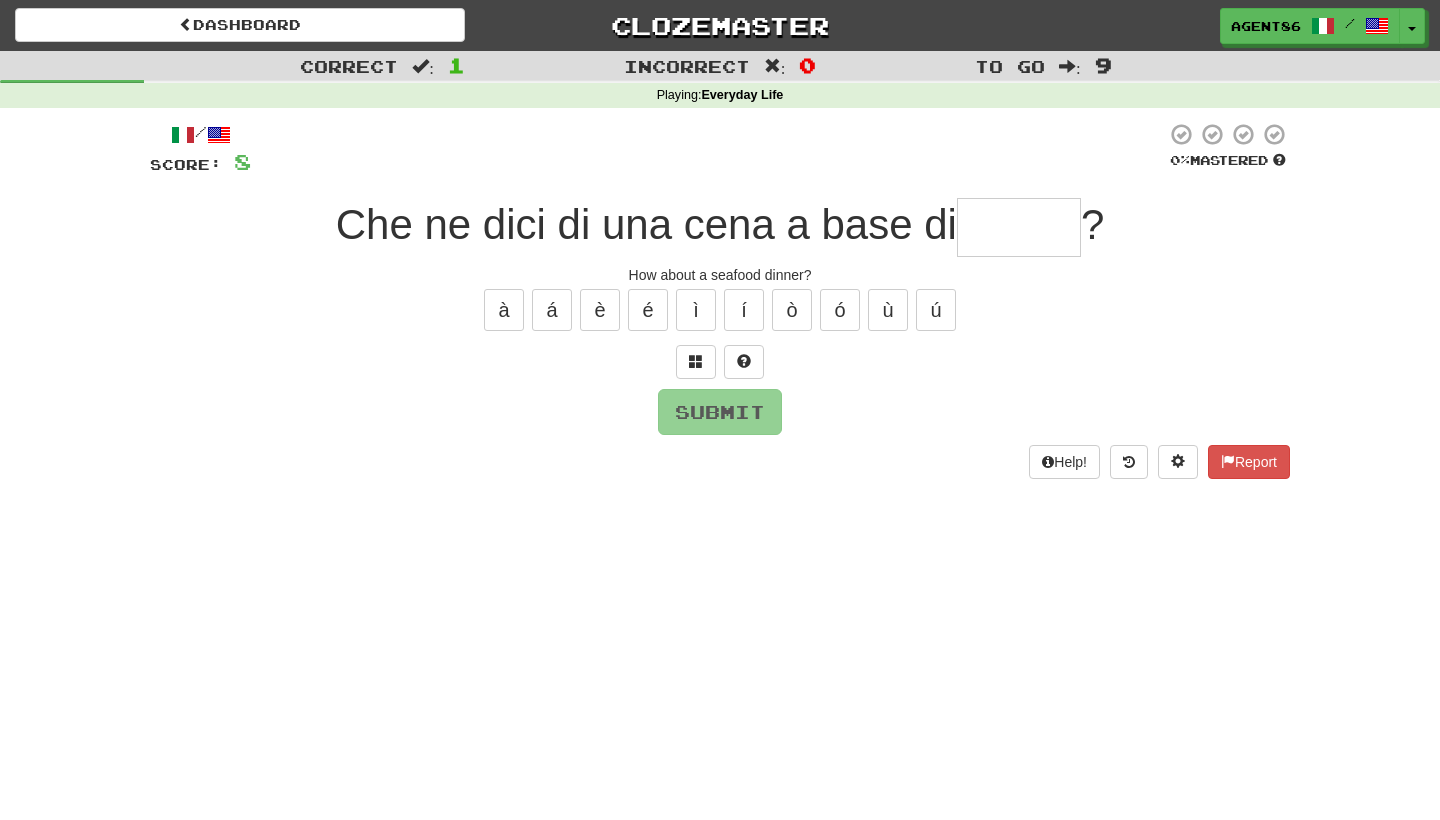 type on "*" 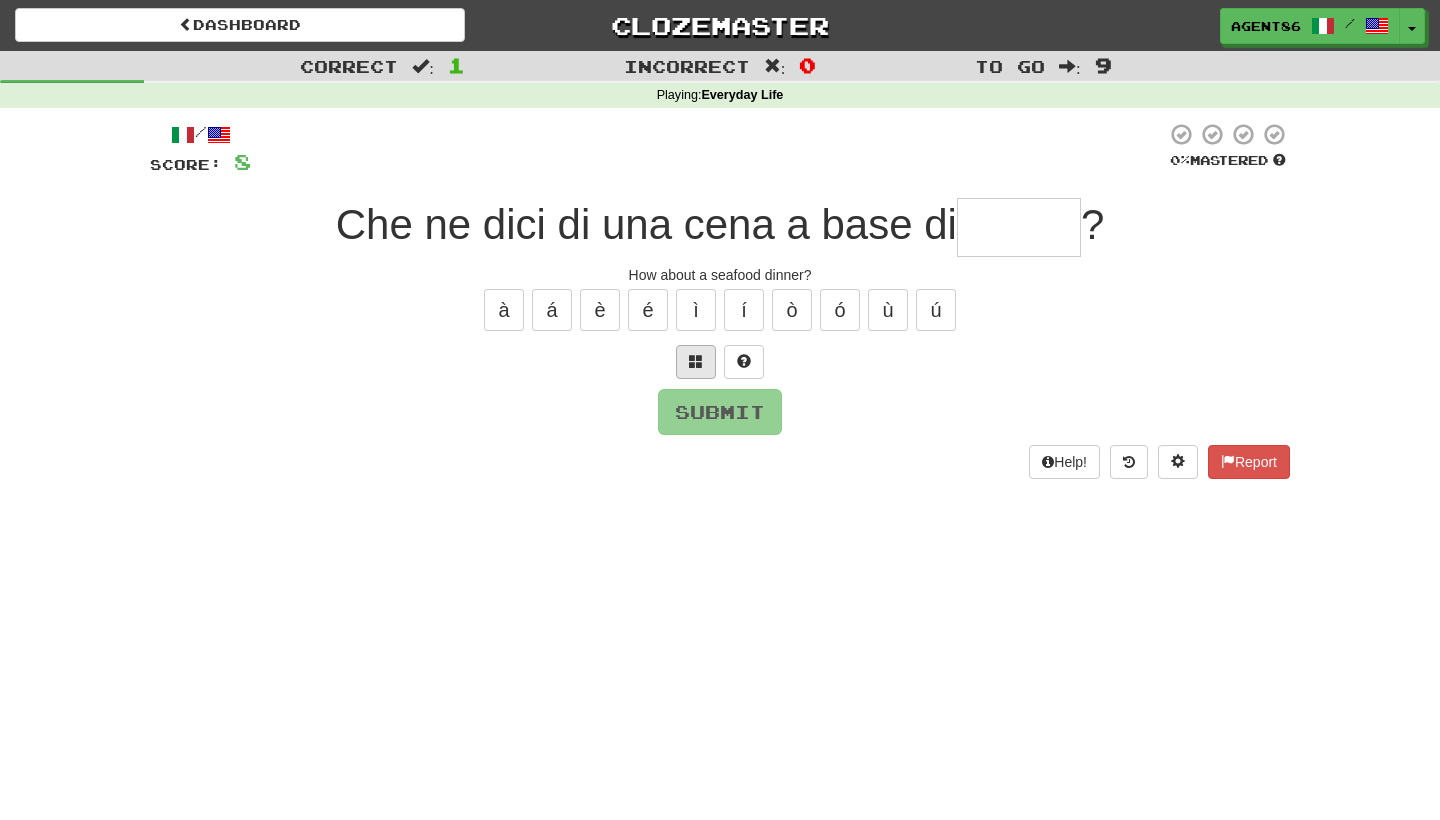 click at bounding box center [696, 361] 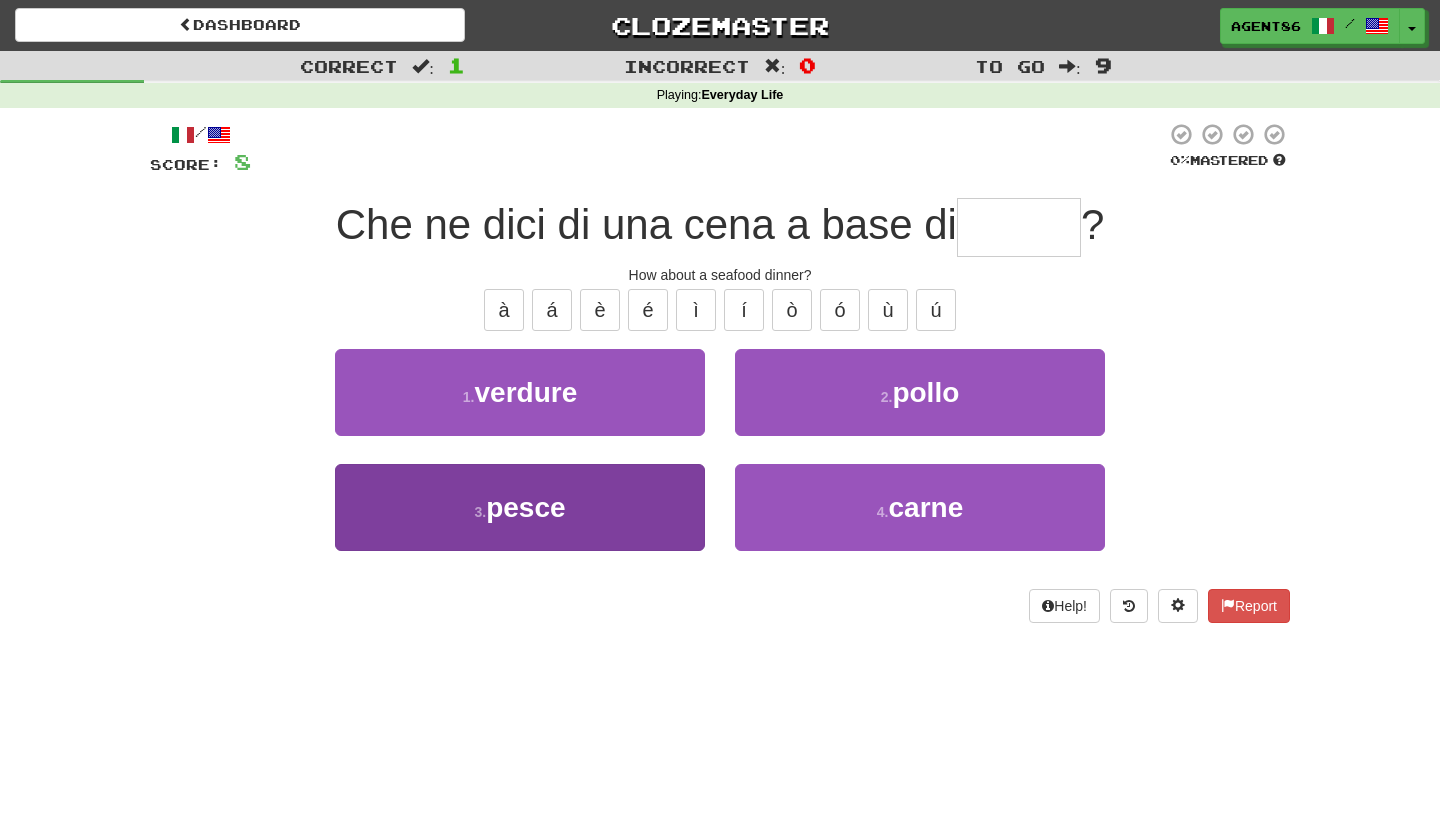 click on "3 ." at bounding box center (480, 512) 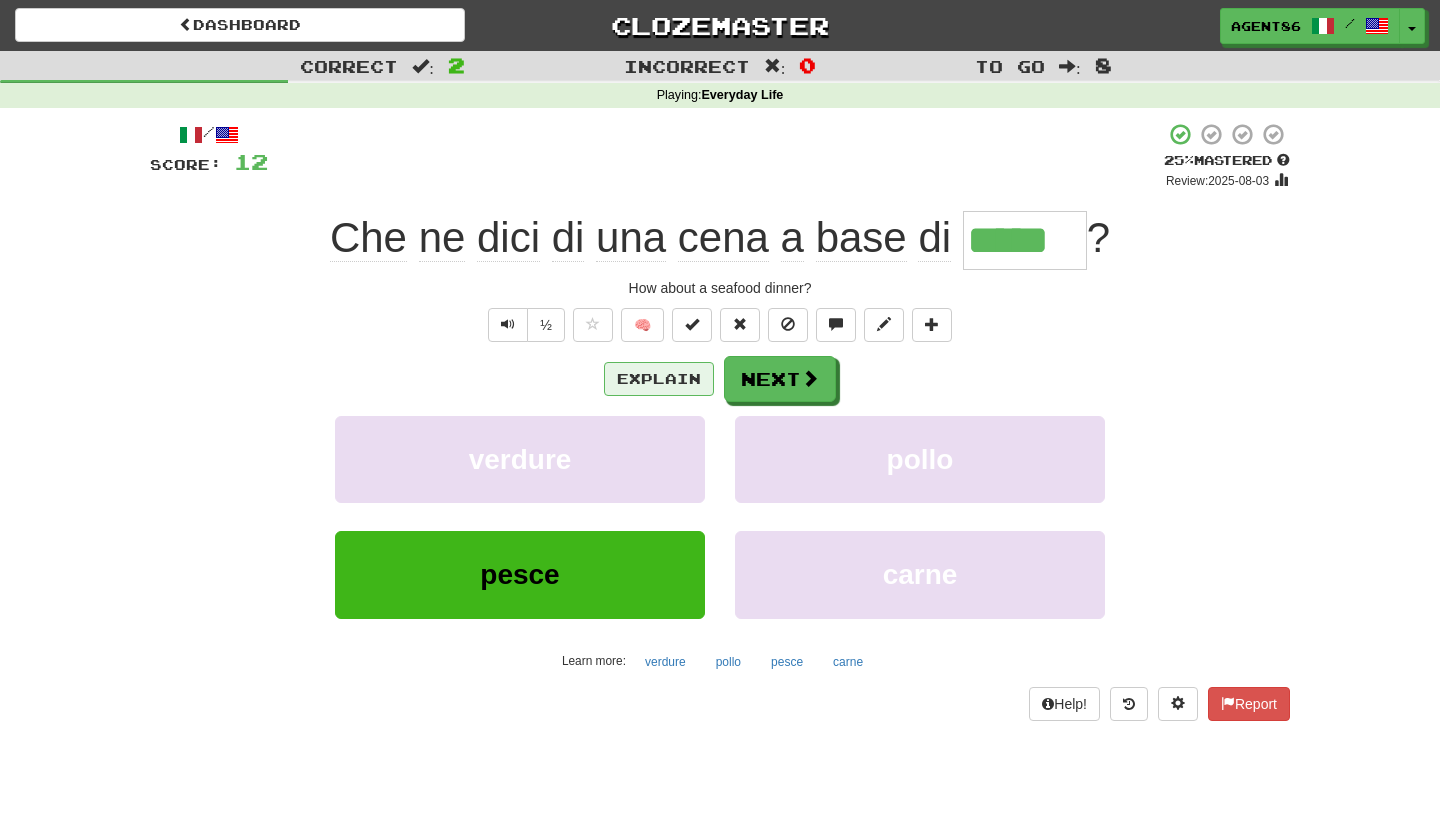 click on "Explain" at bounding box center [659, 379] 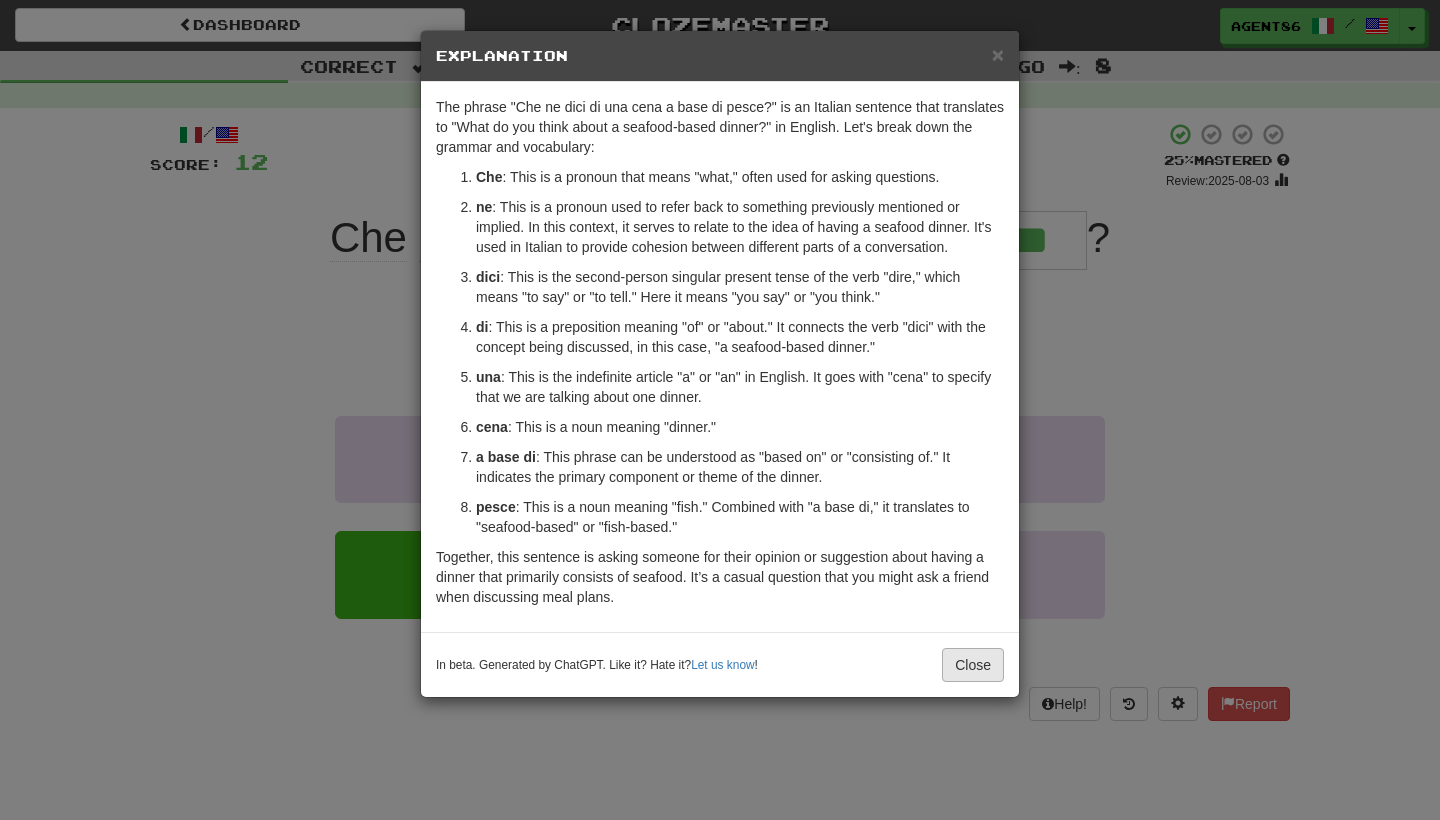 click on "Close" at bounding box center (973, 665) 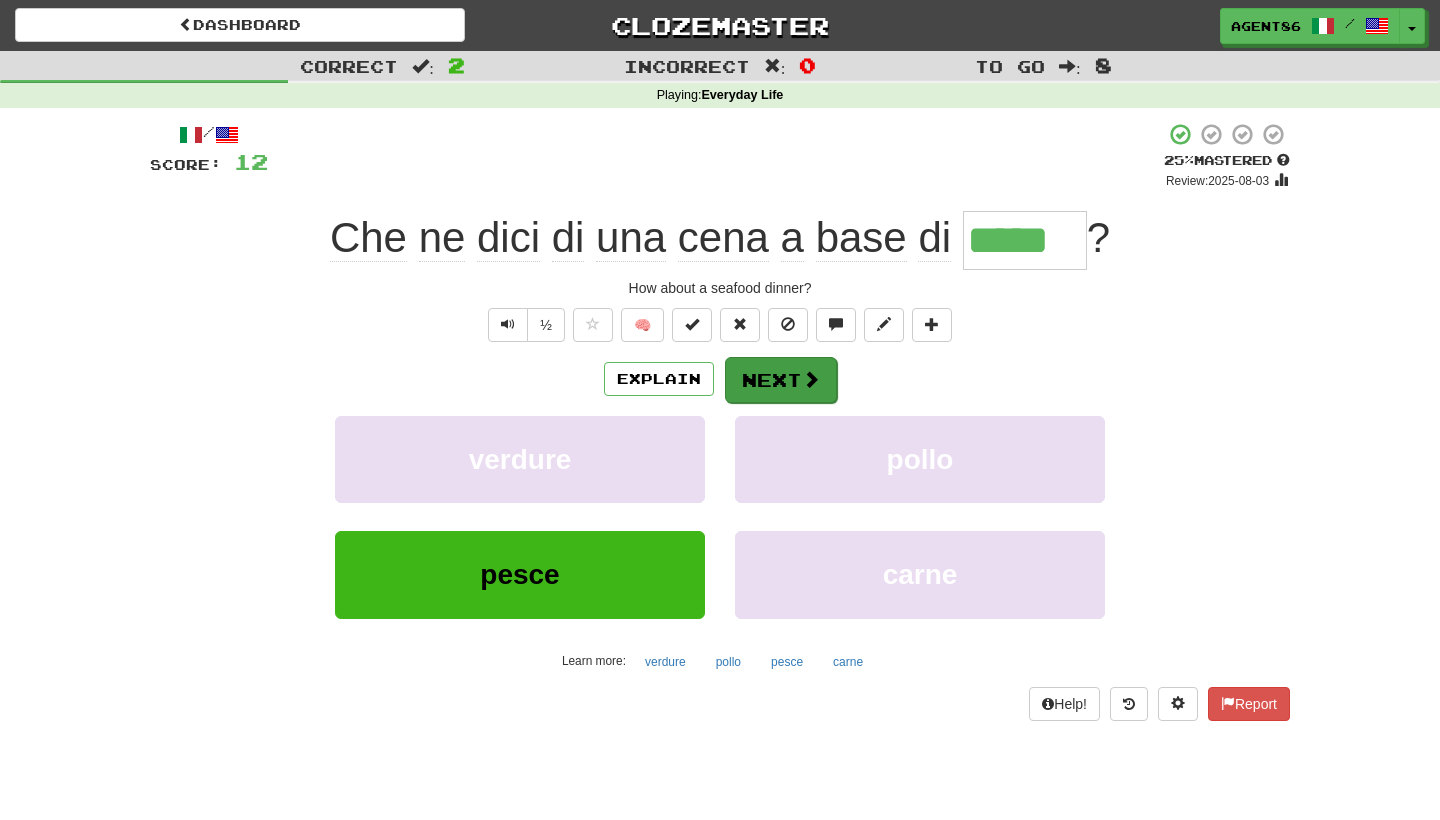 click on "Next" at bounding box center (781, 380) 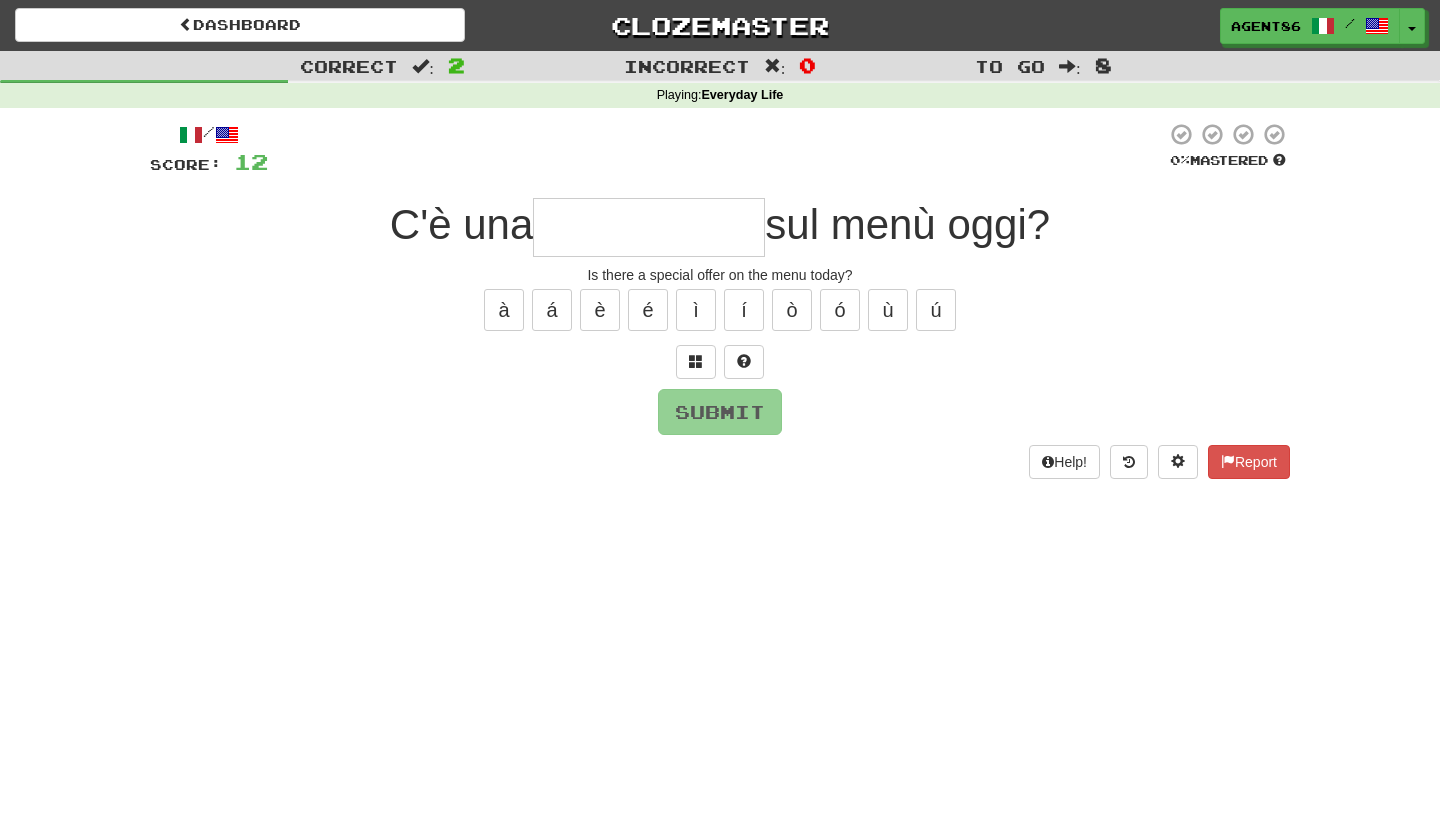 type on "*" 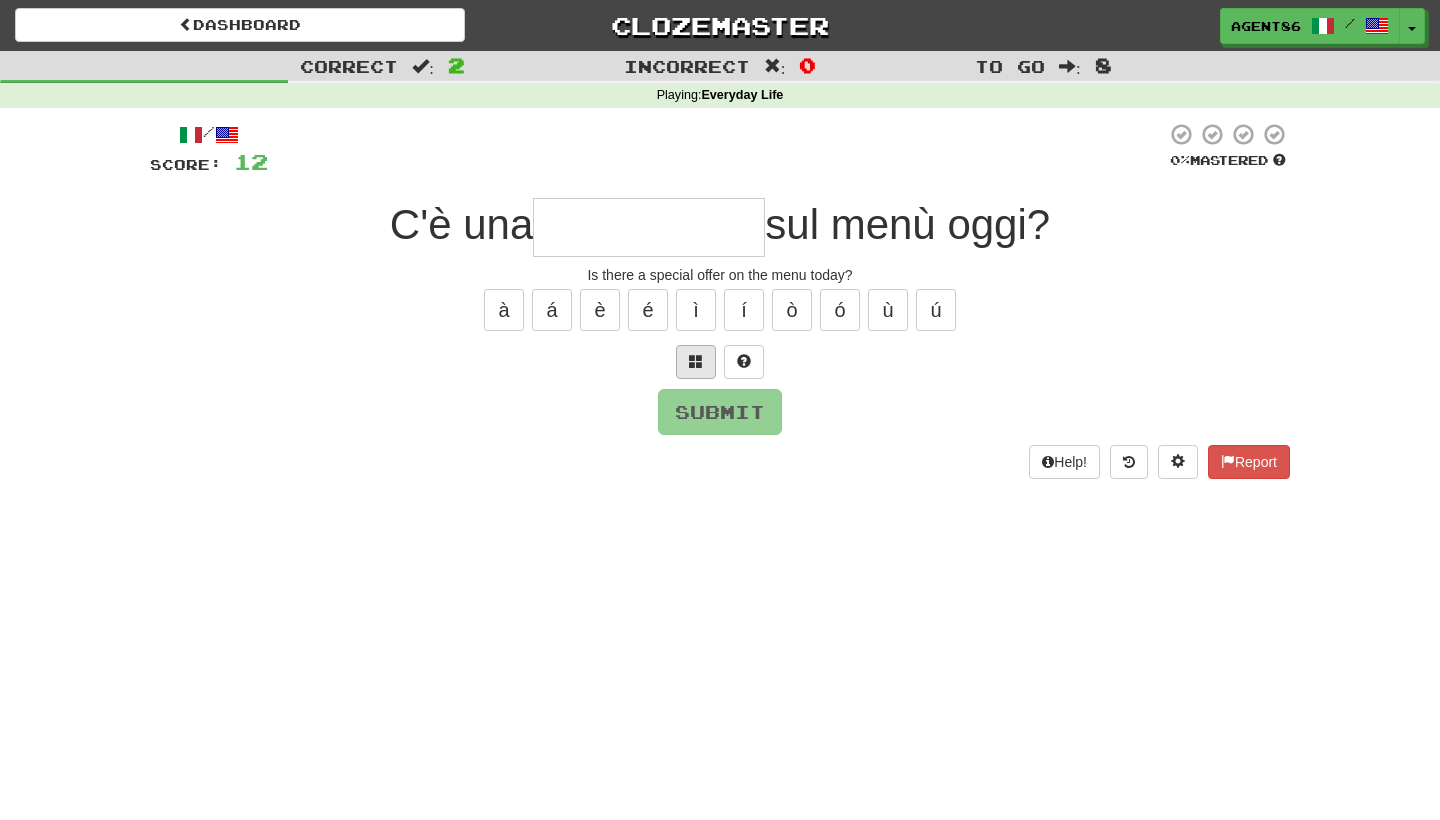 click at bounding box center [696, 361] 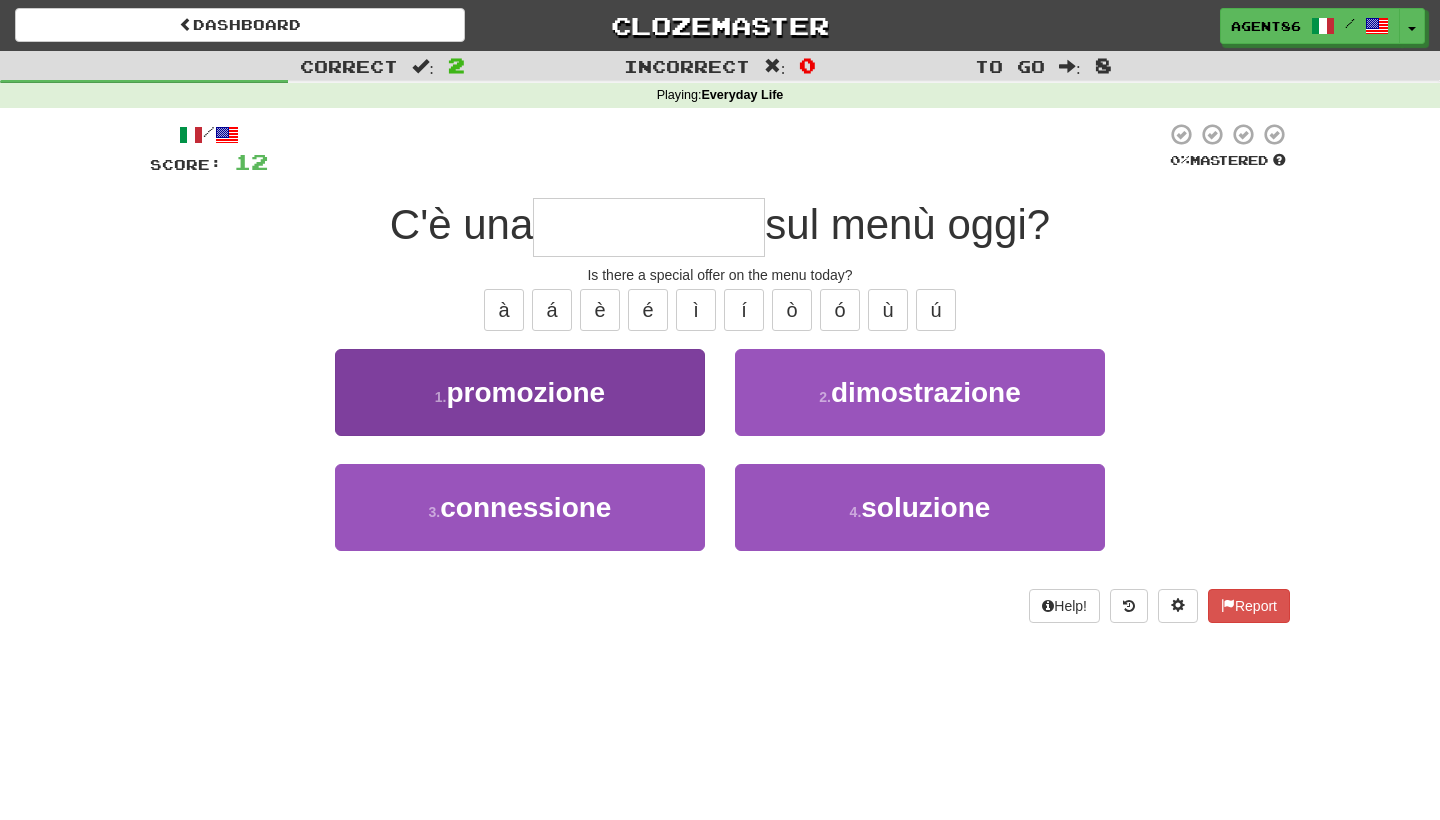 click on "1 .  promozione" at bounding box center [520, 392] 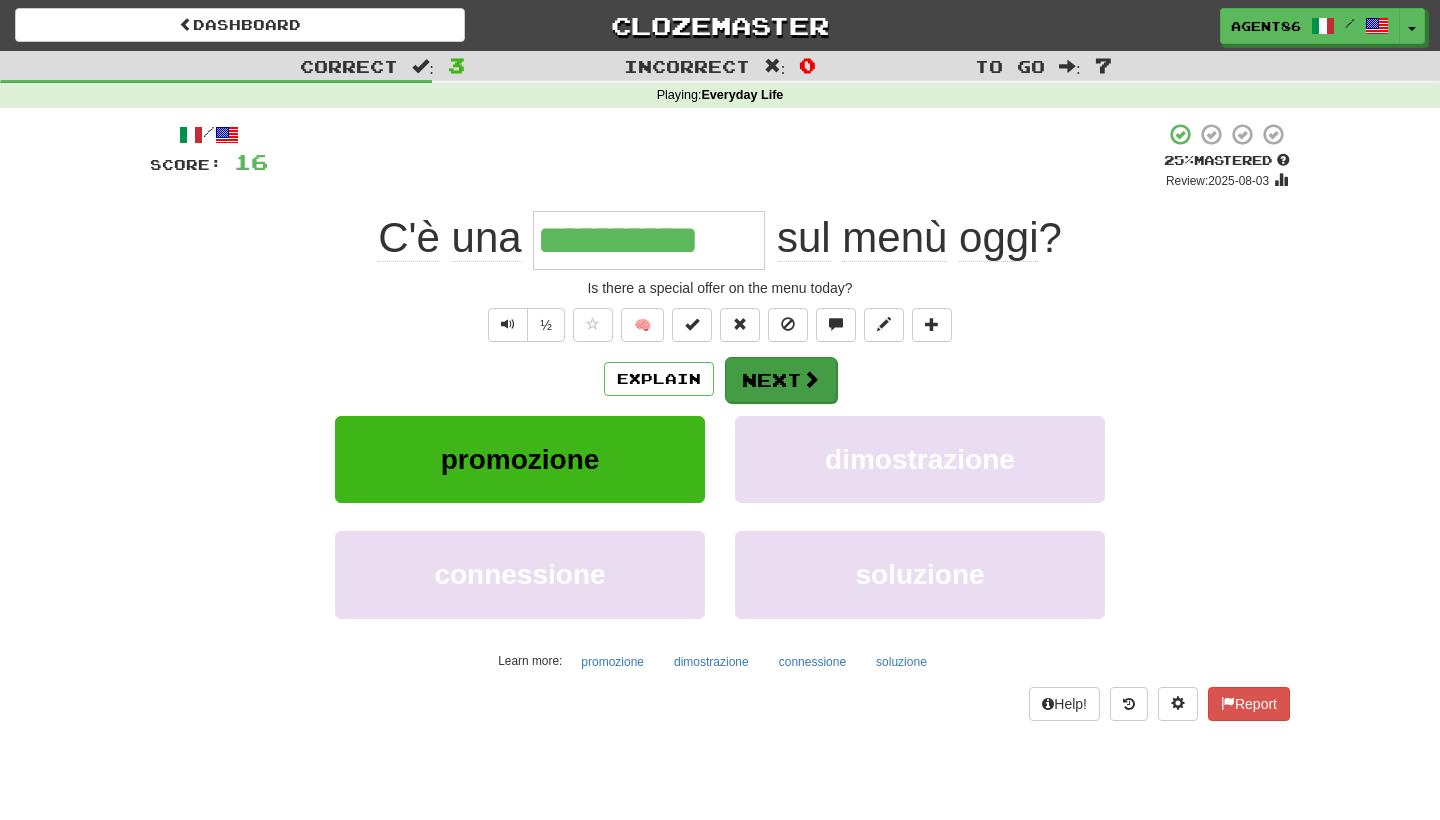 click on "Next" at bounding box center [781, 380] 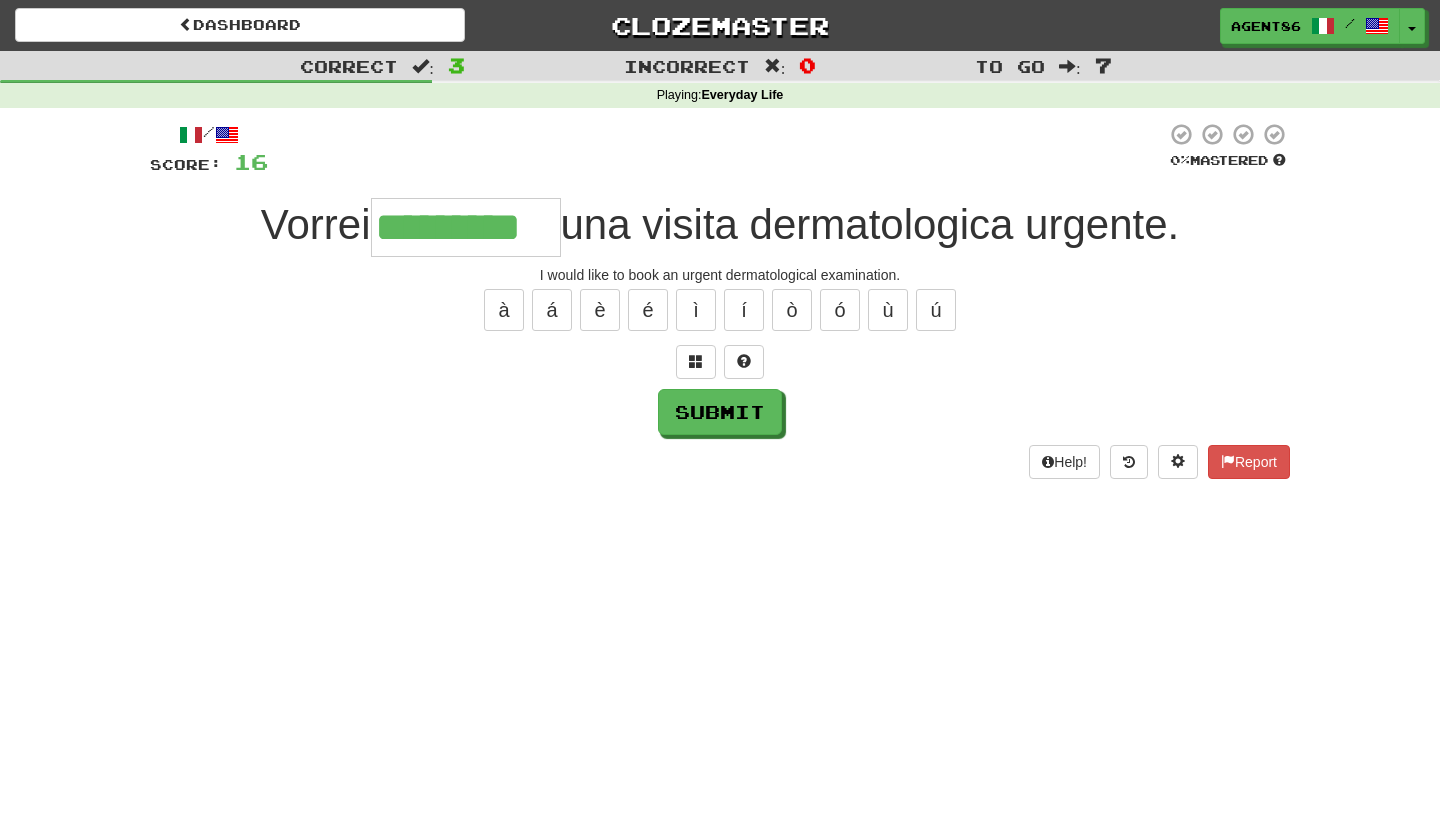 type on "*********" 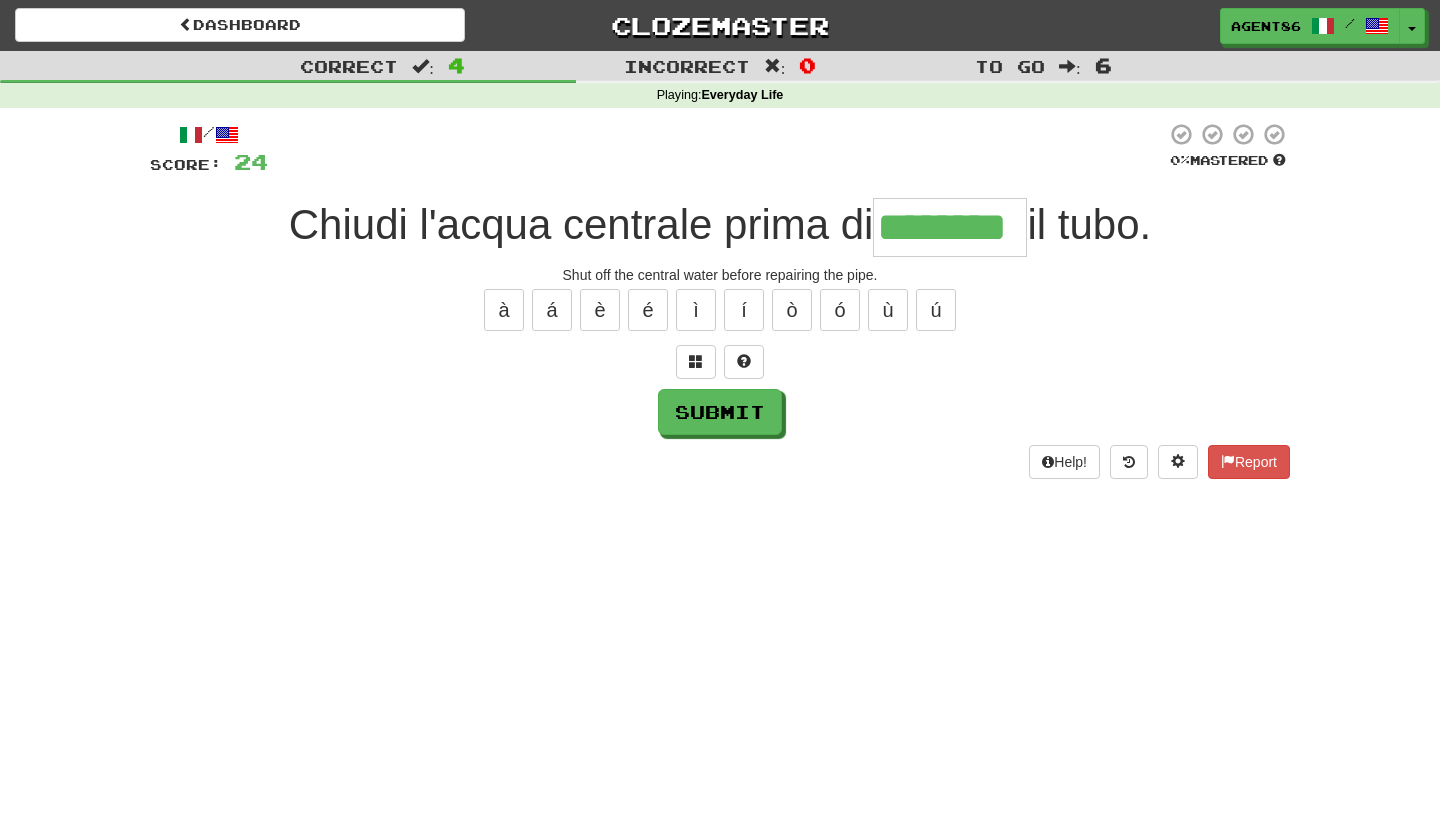 type on "********" 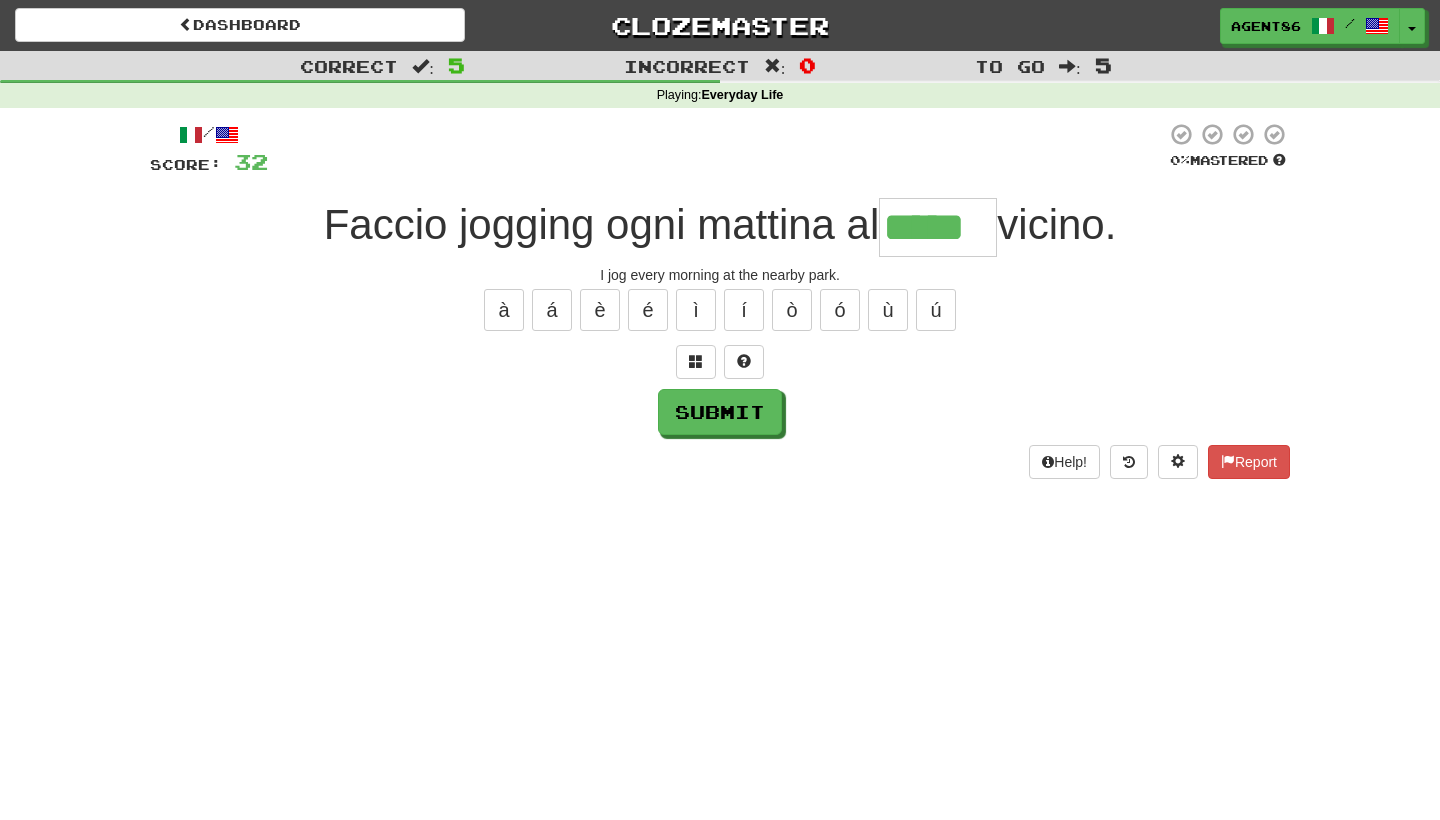 type on "*****" 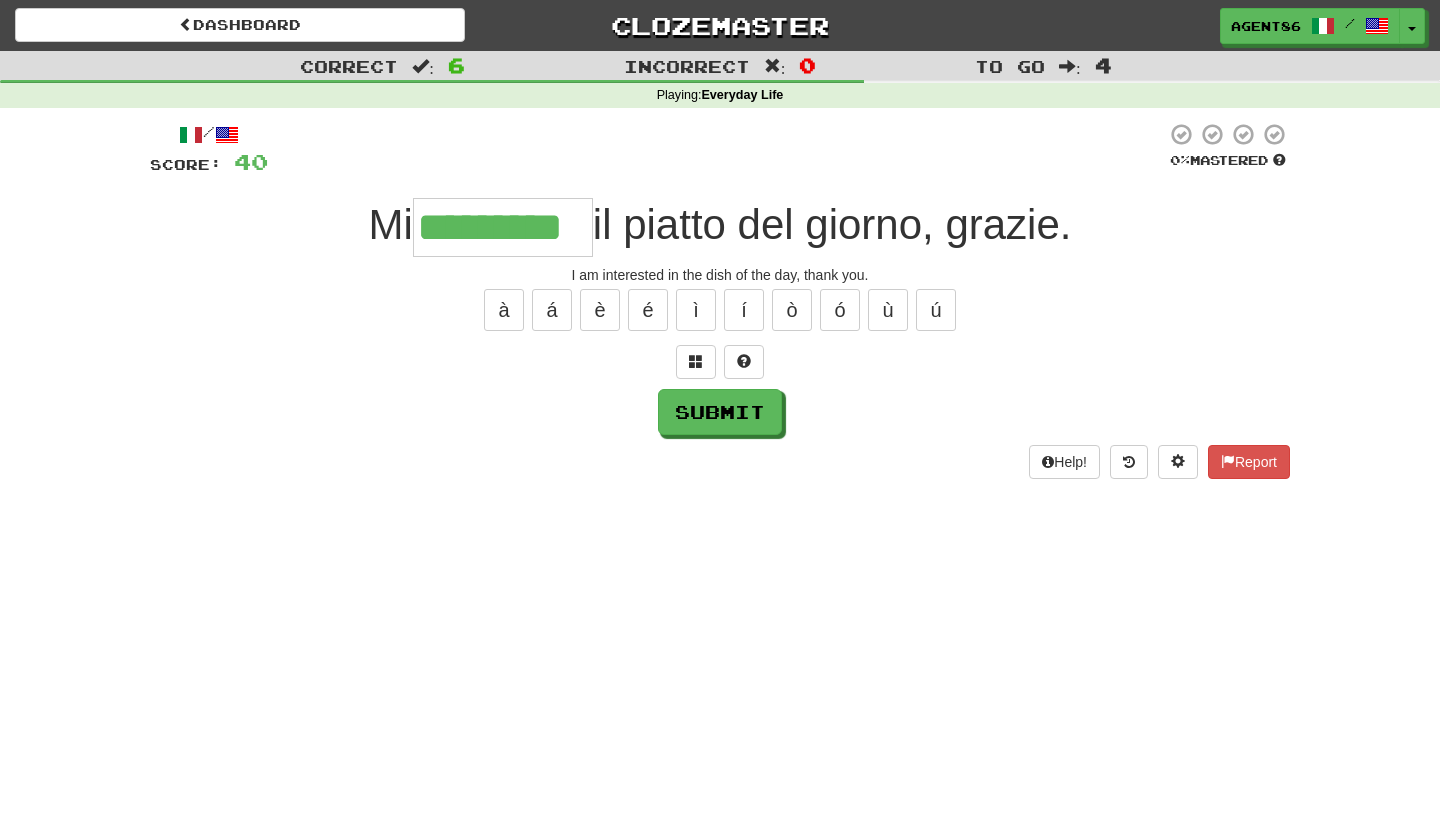 type on "*********" 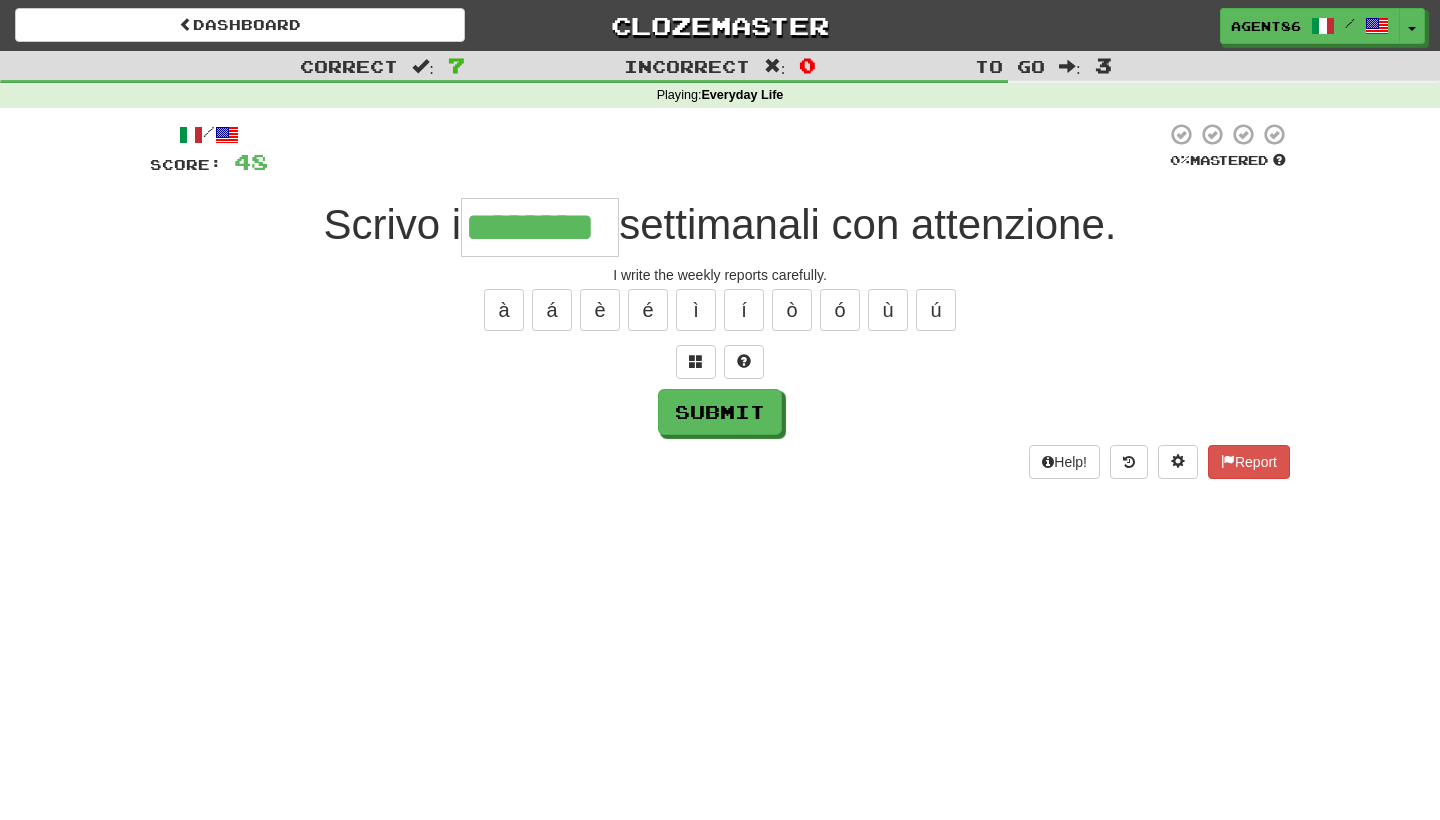 type on "********" 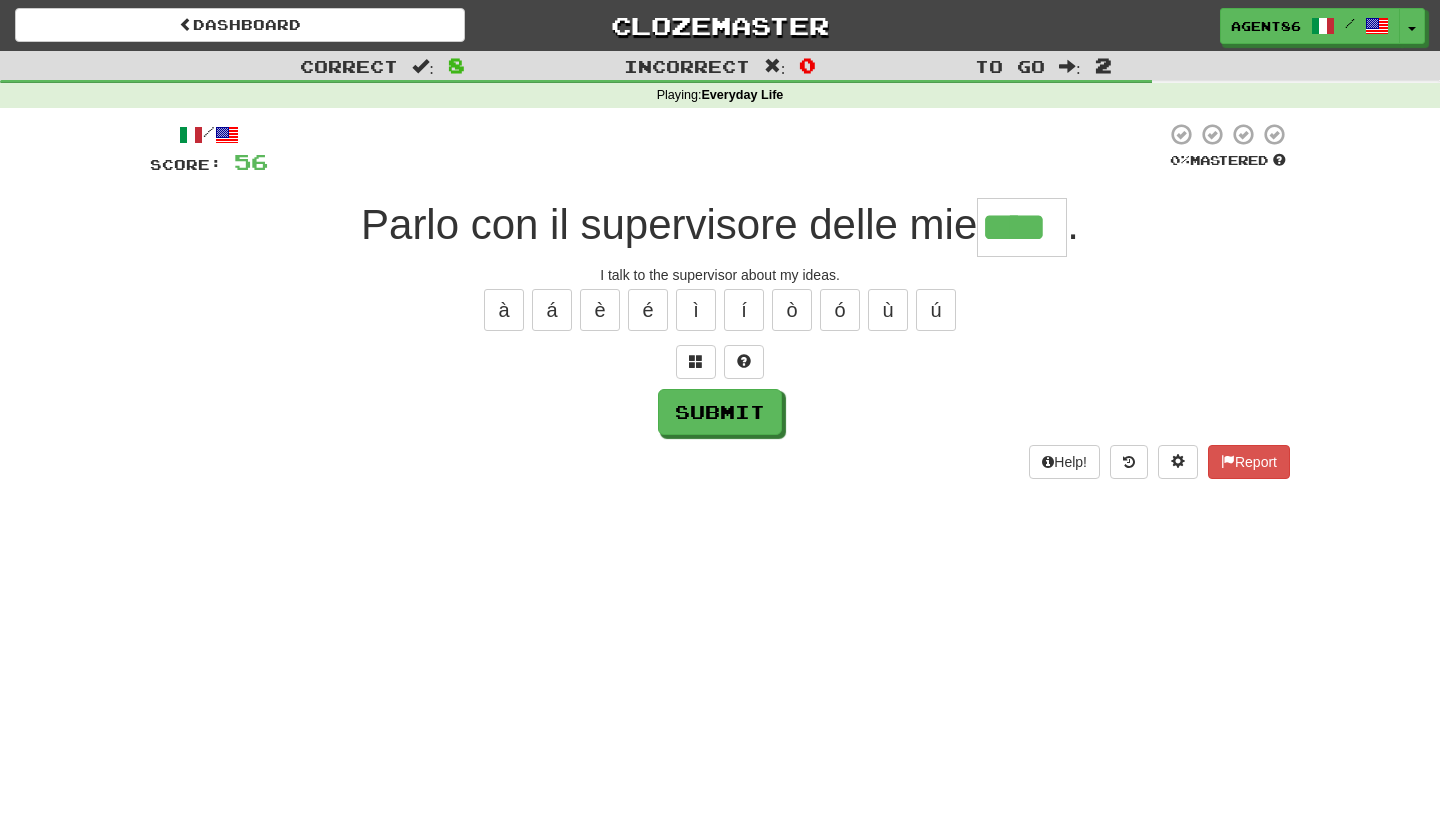 type on "****" 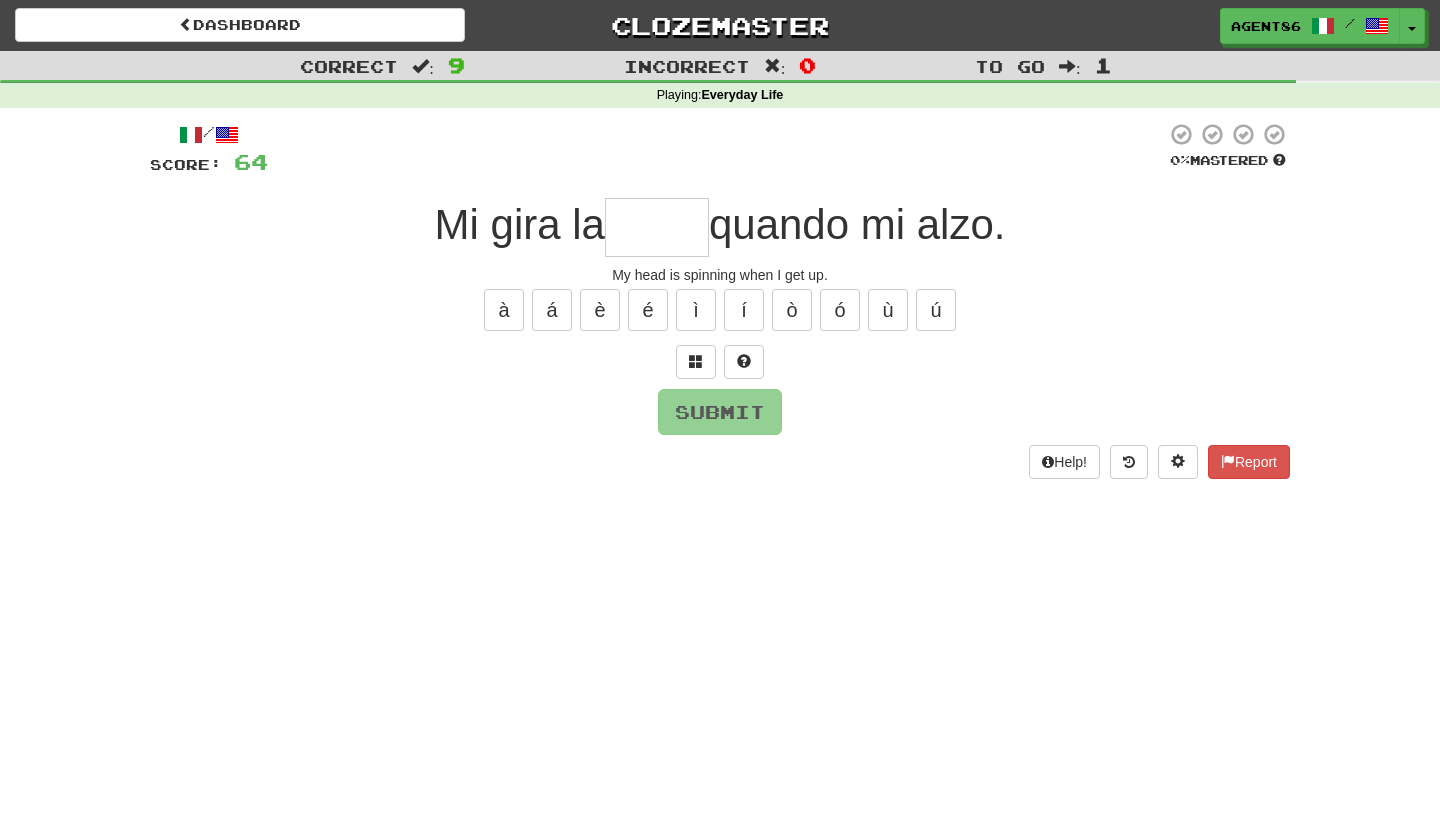 type on "*" 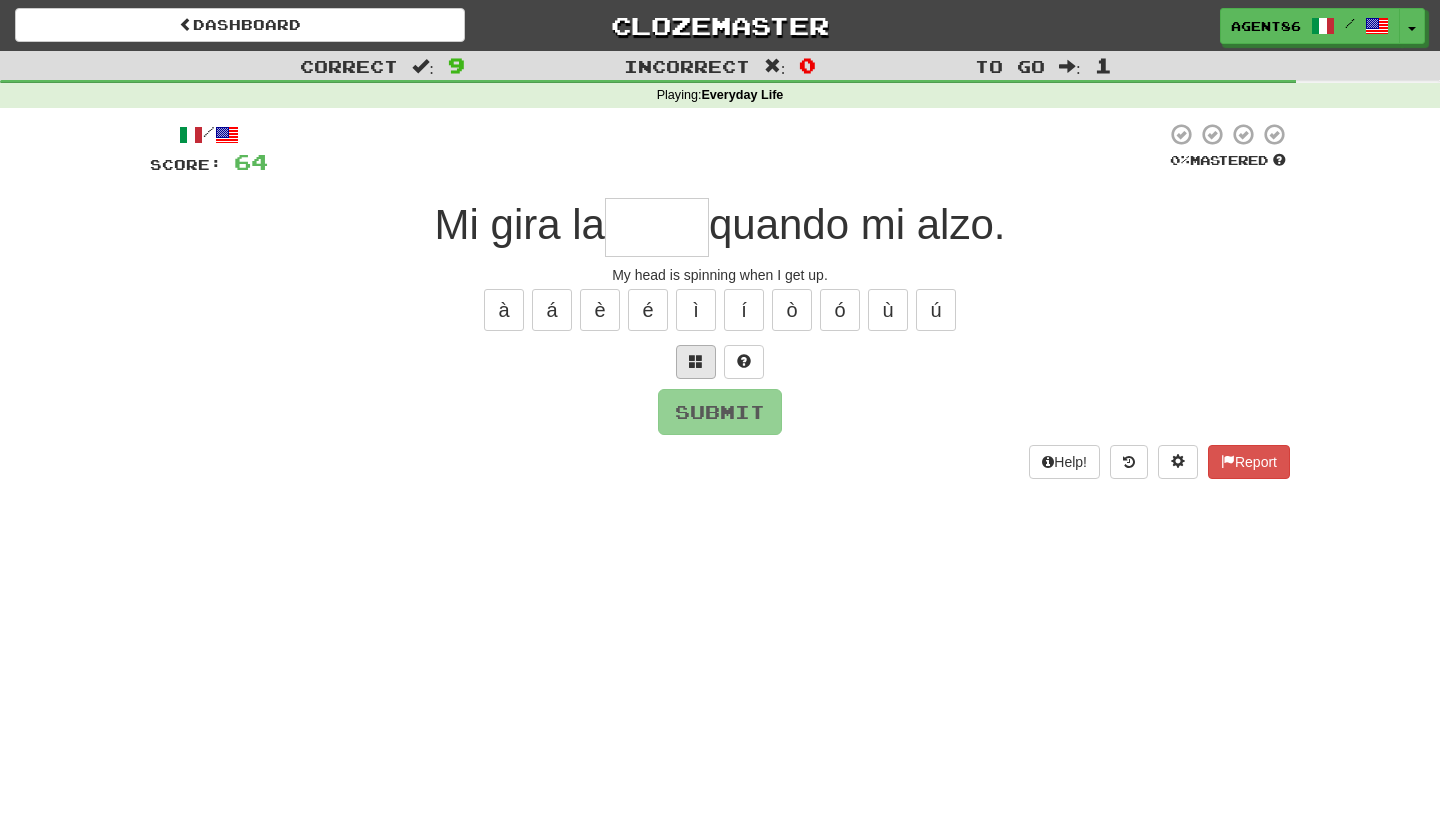 click at bounding box center (696, 361) 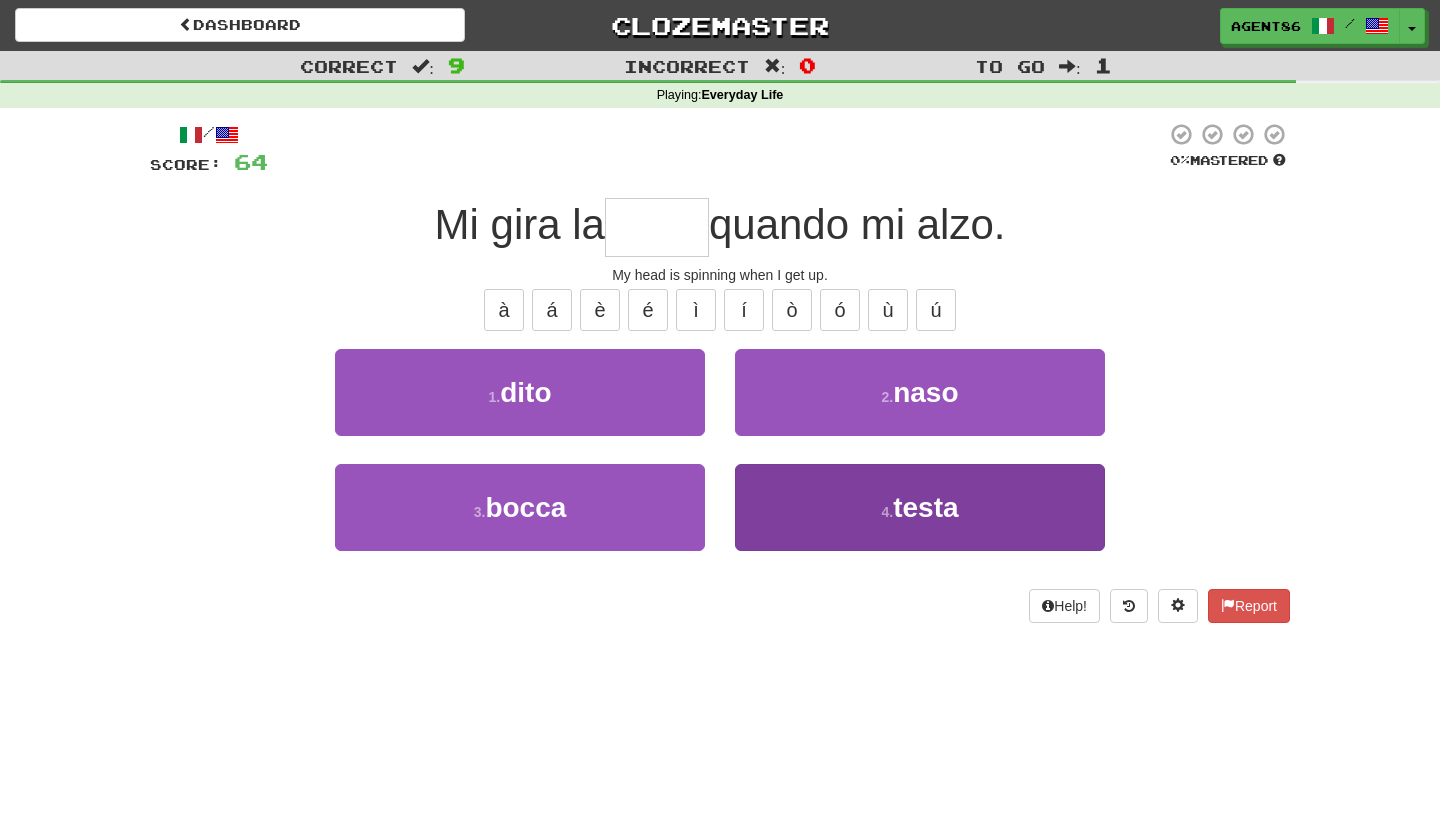 click on "4 .  testa" at bounding box center [920, 507] 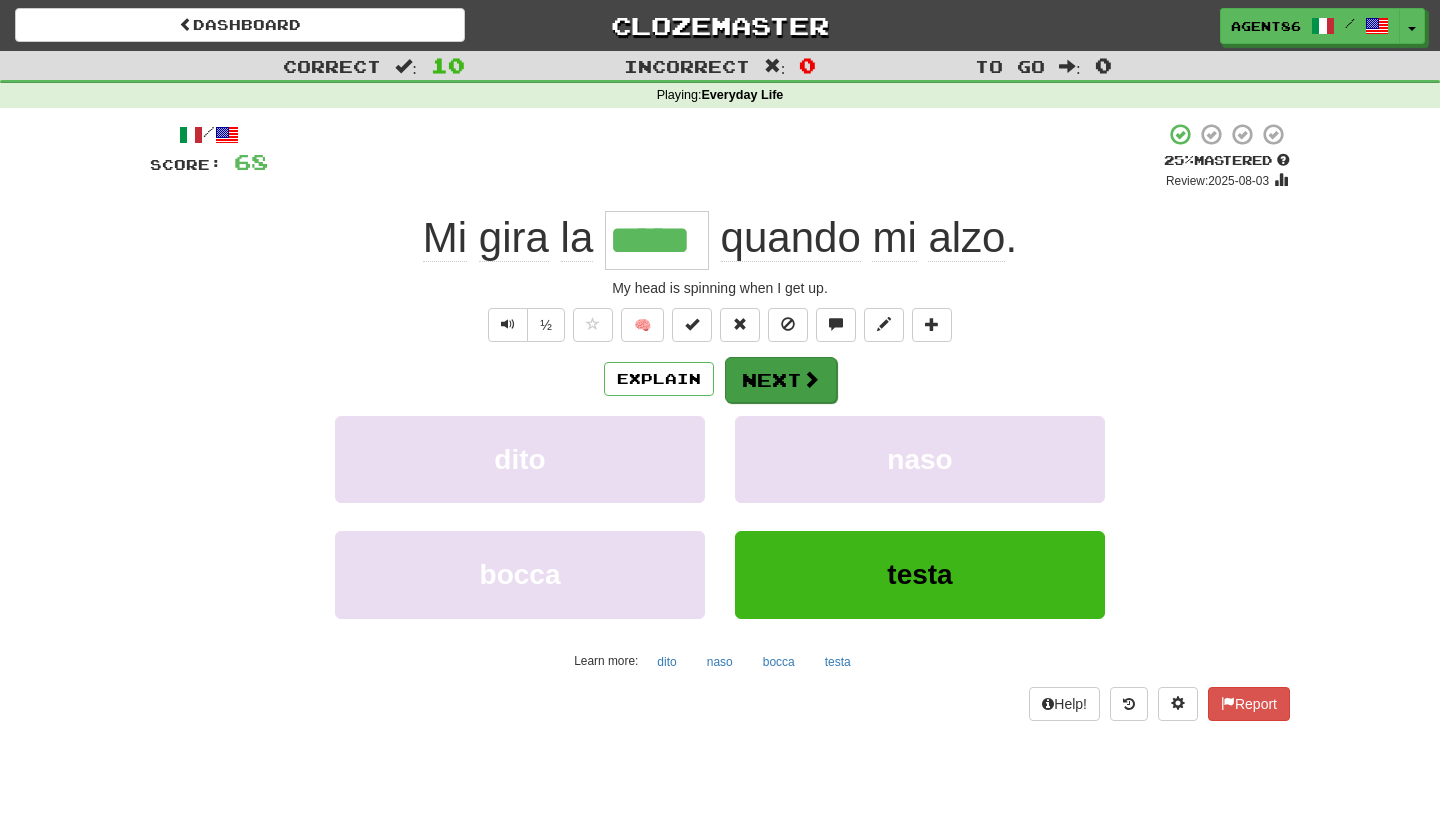 click on "Next" at bounding box center (781, 380) 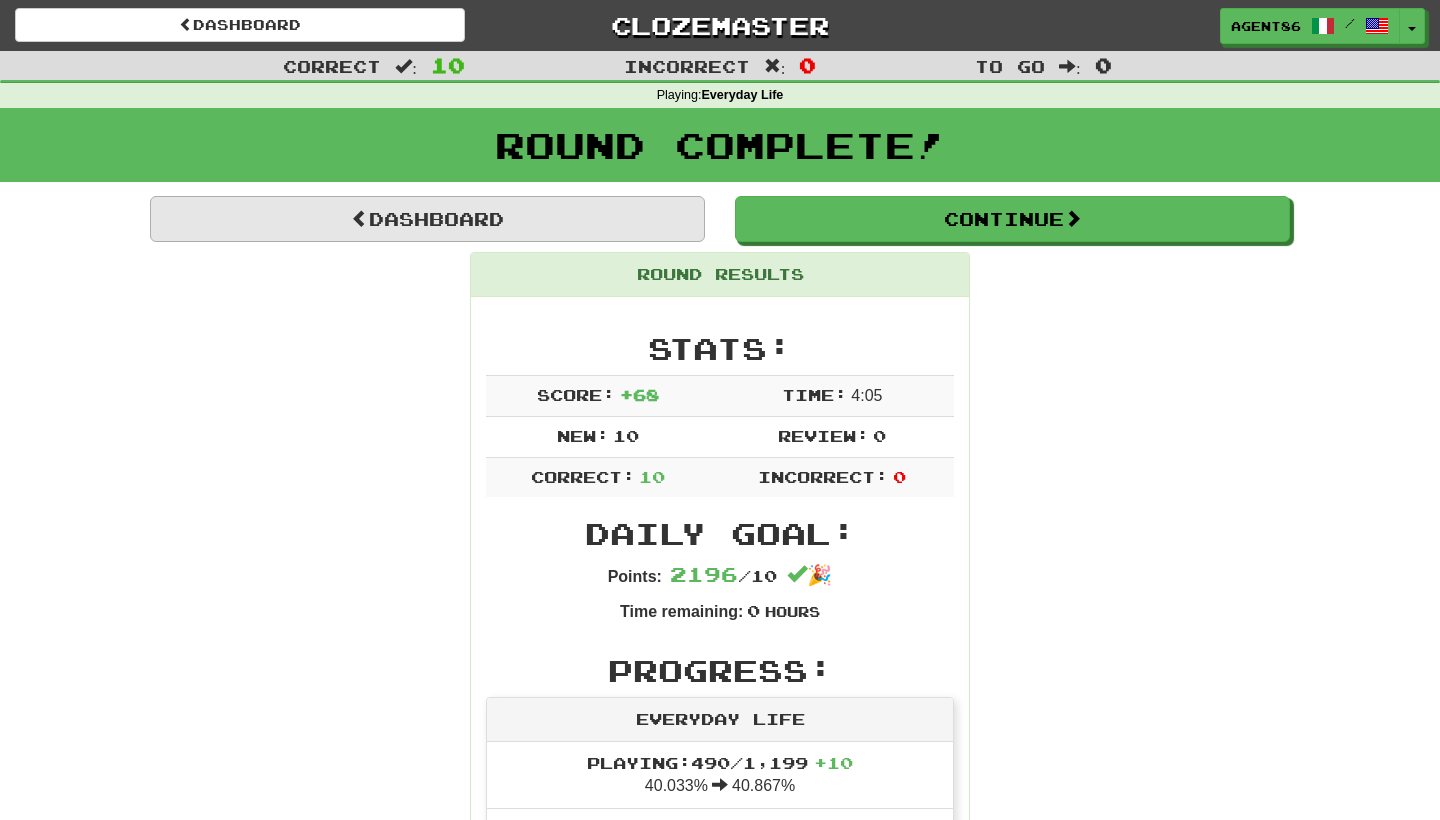 click on "Dashboard" at bounding box center (427, 219) 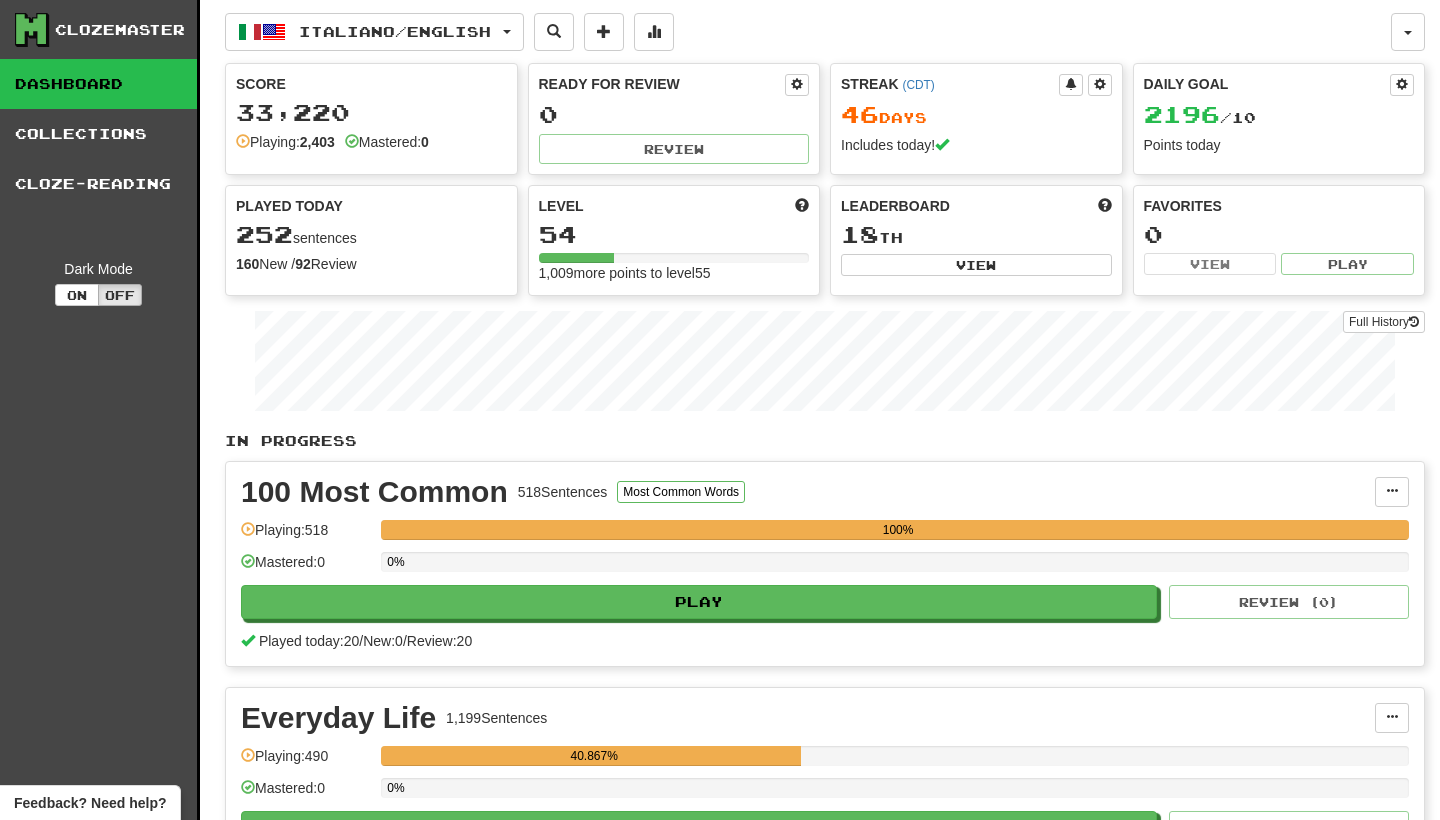 scroll, scrollTop: 0, scrollLeft: 0, axis: both 